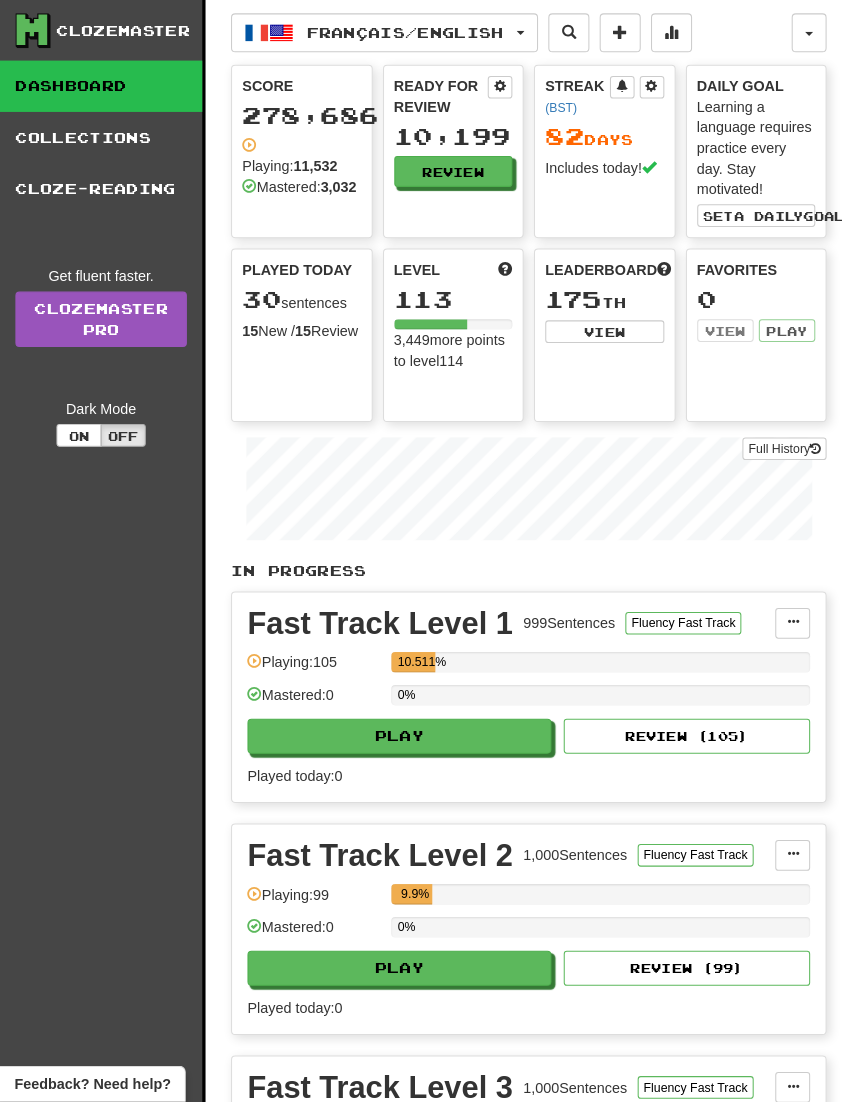 scroll, scrollTop: 0, scrollLeft: 0, axis: both 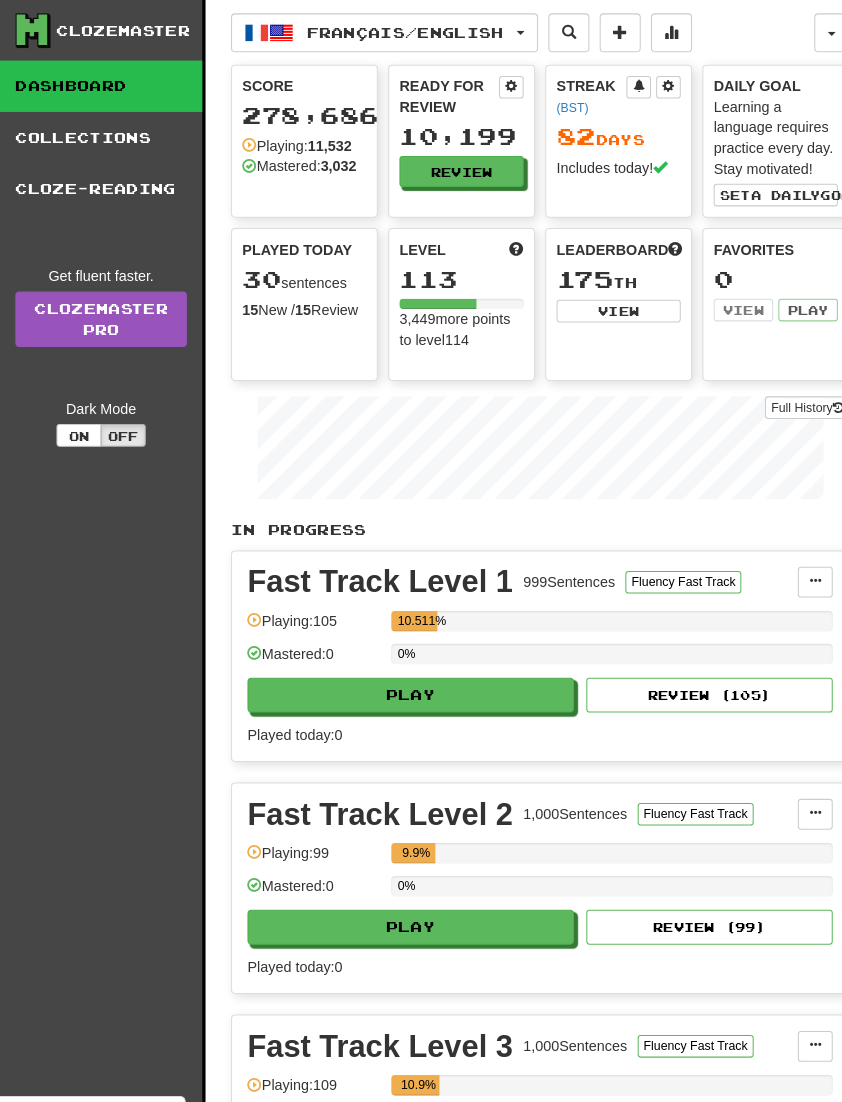 click on "Français  /  English" at bounding box center [374, 32] 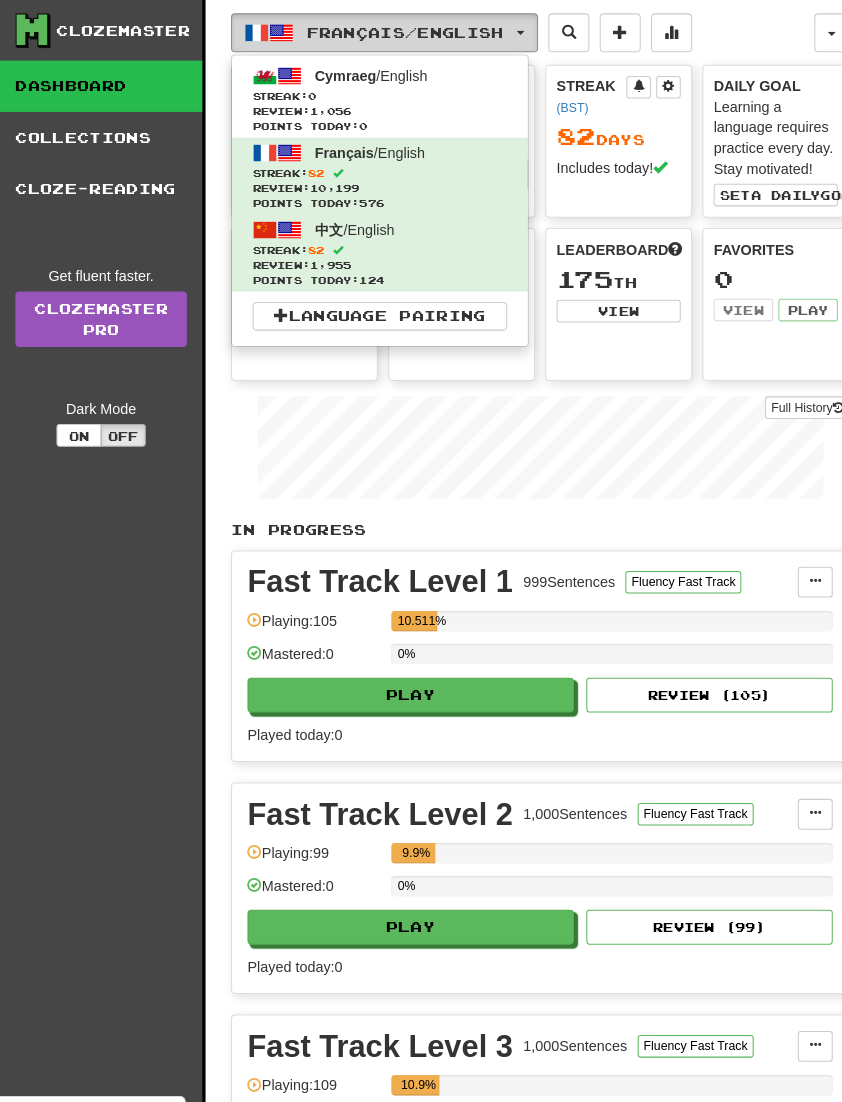 scroll, scrollTop: 3, scrollLeft: 0, axis: vertical 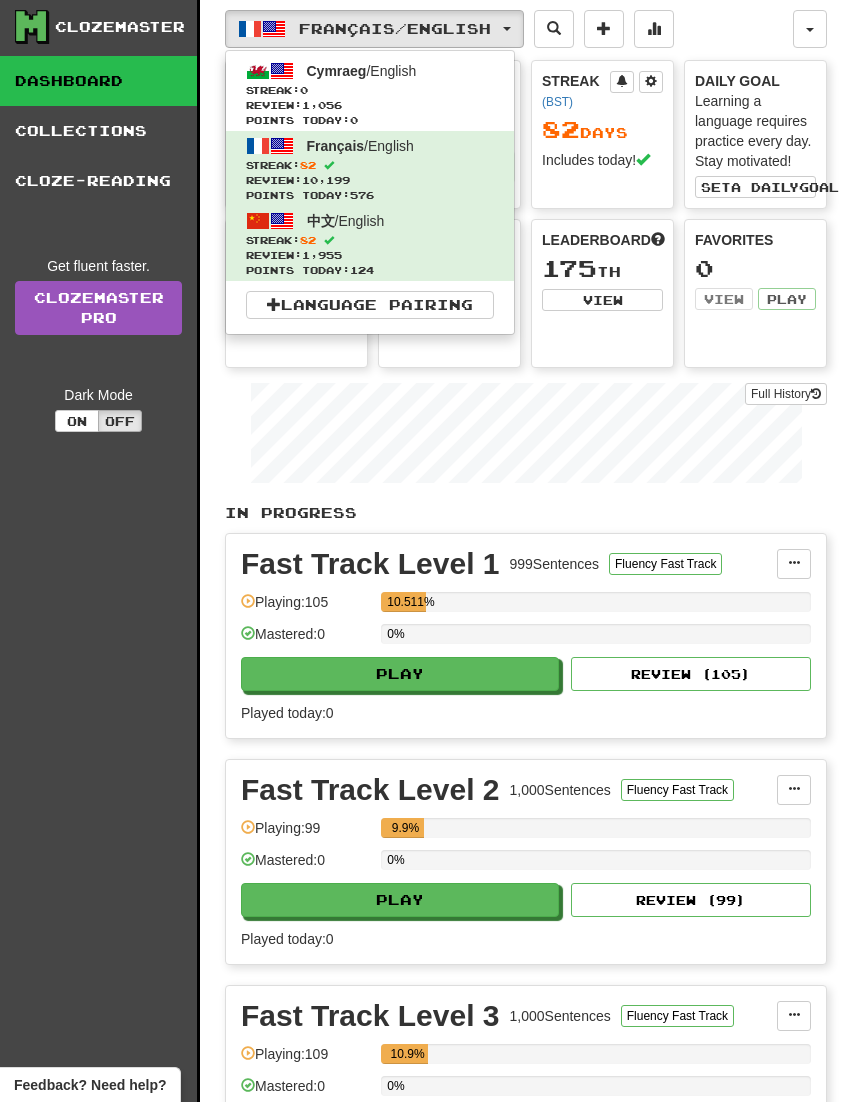 click on "Streak:  0" at bounding box center [370, 90] 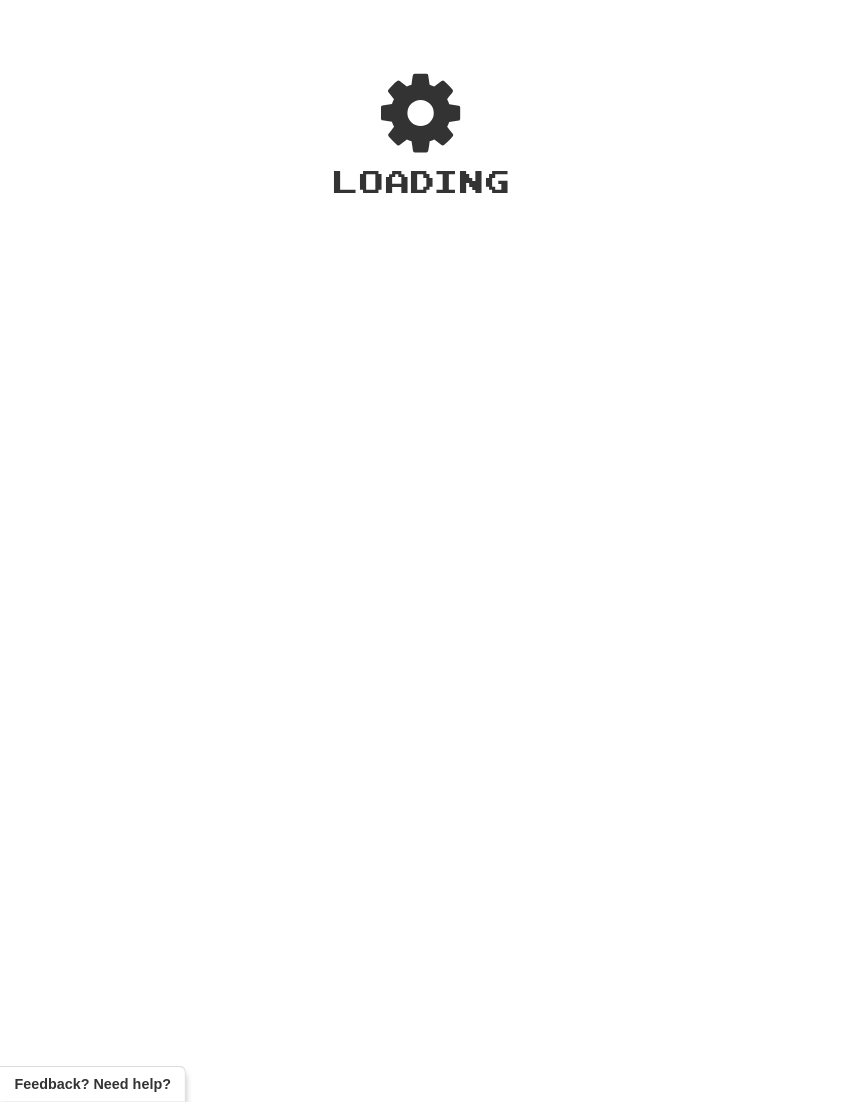 scroll, scrollTop: 3, scrollLeft: 0, axis: vertical 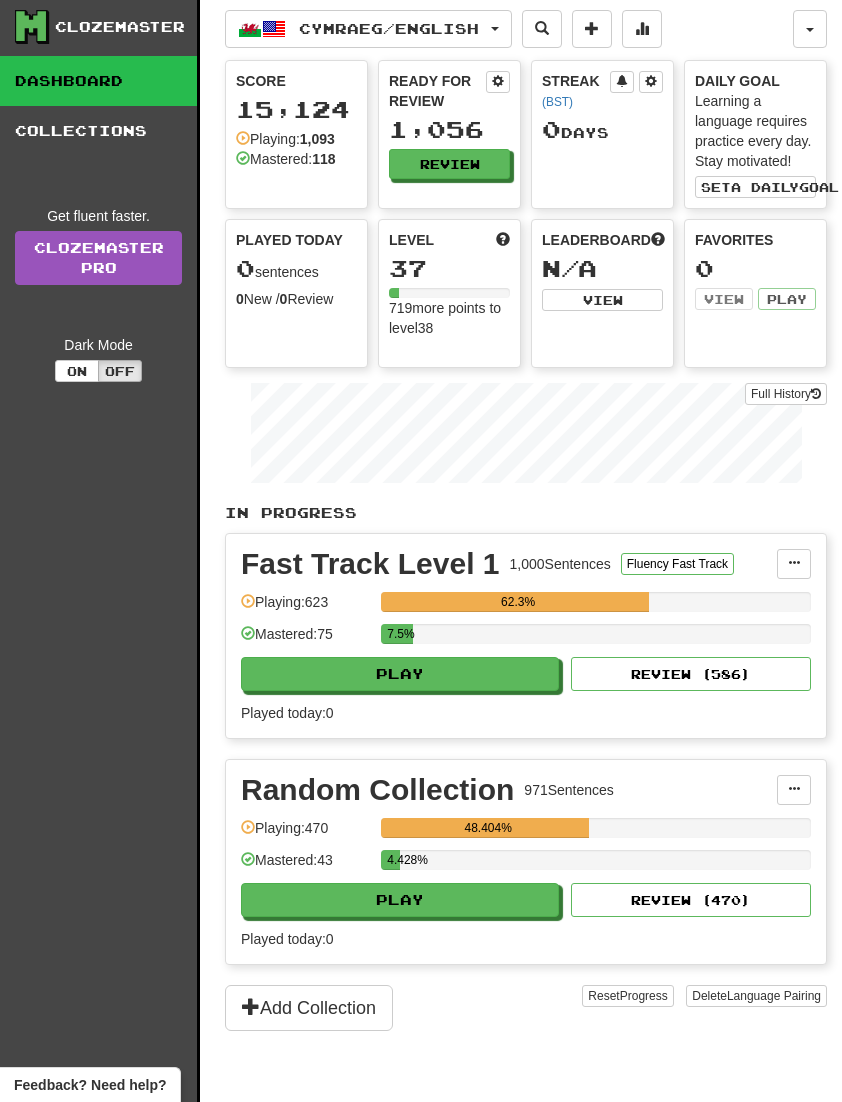 click on "Play" at bounding box center (400, 674) 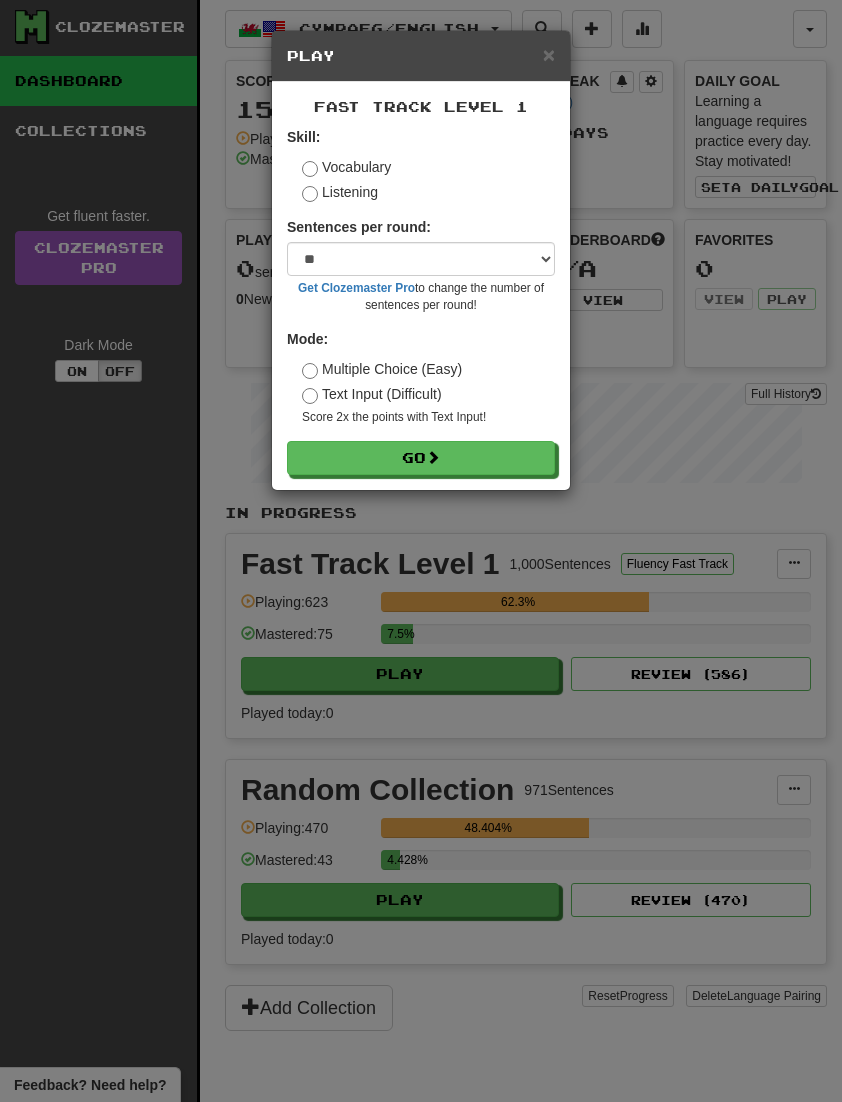 click on "Go" at bounding box center [421, 458] 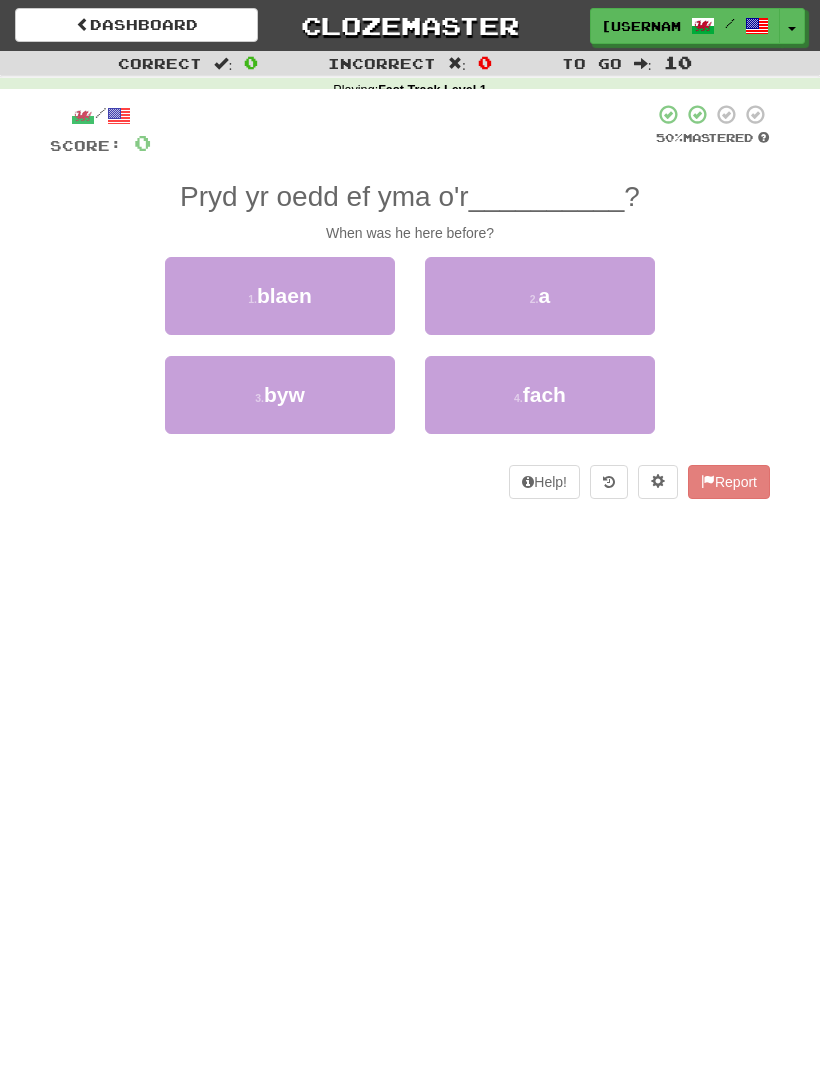 scroll, scrollTop: 0, scrollLeft: 0, axis: both 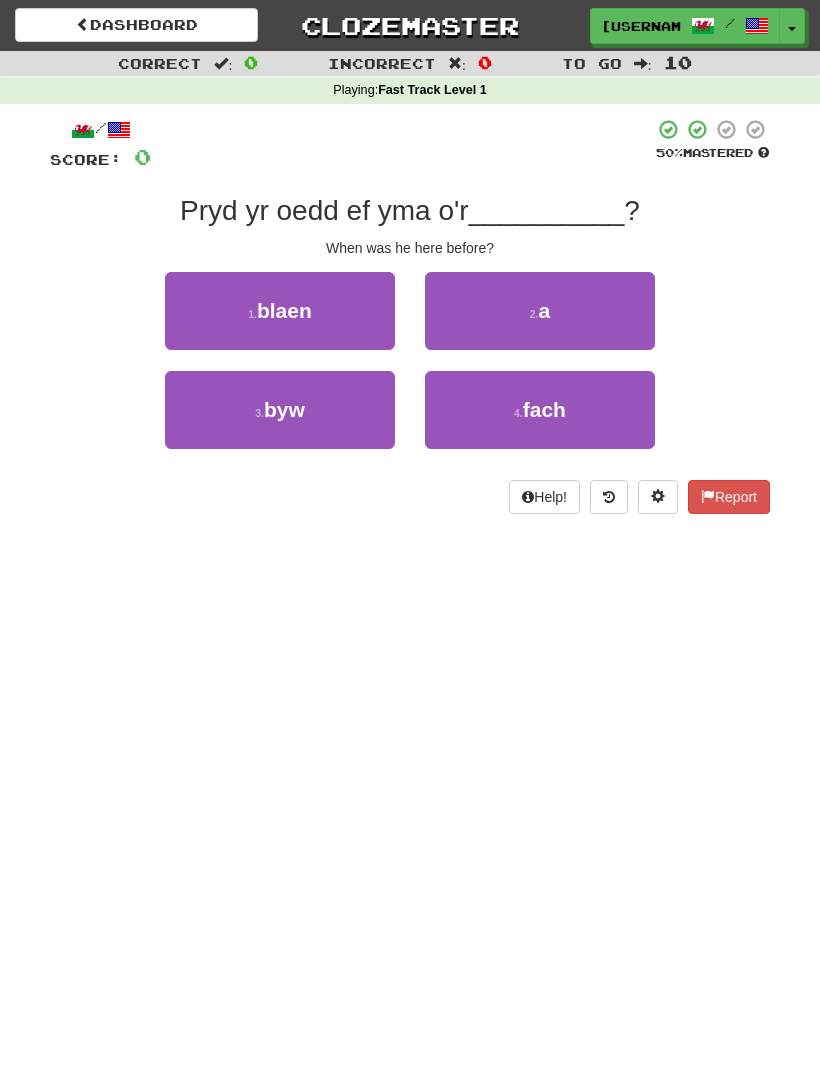 click on "blaen" at bounding box center (284, 310) 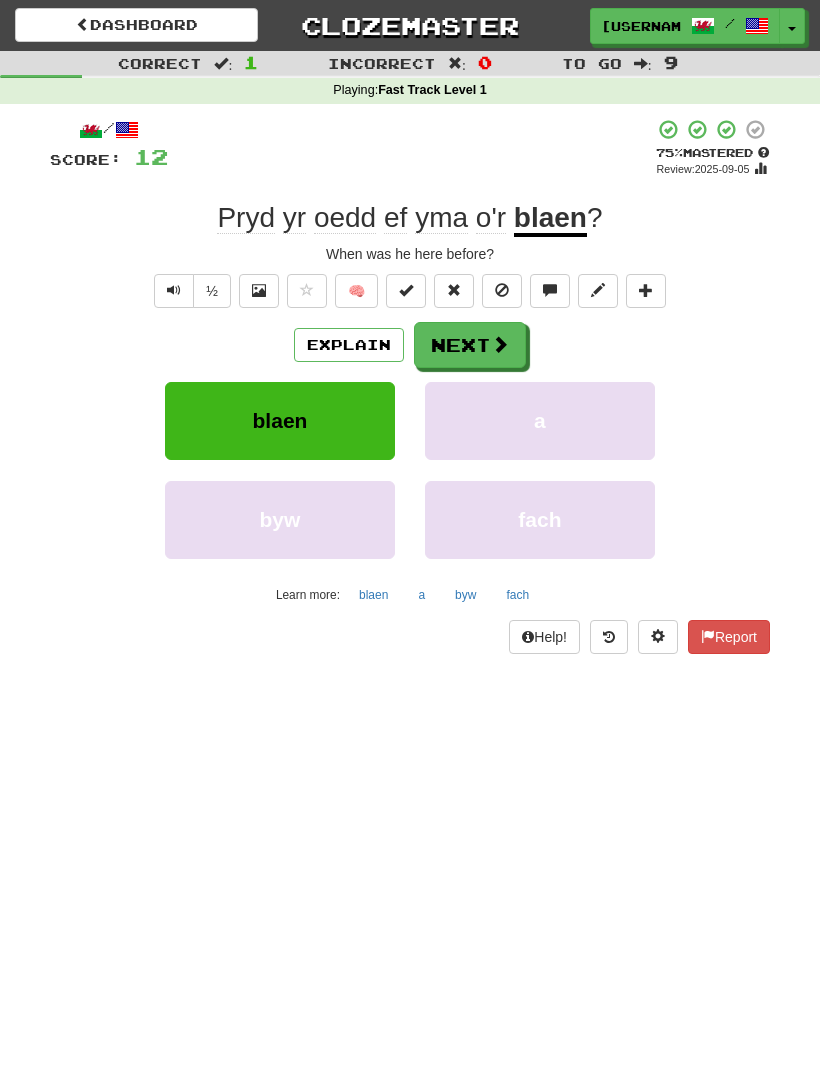 click on "Next" at bounding box center (470, 345) 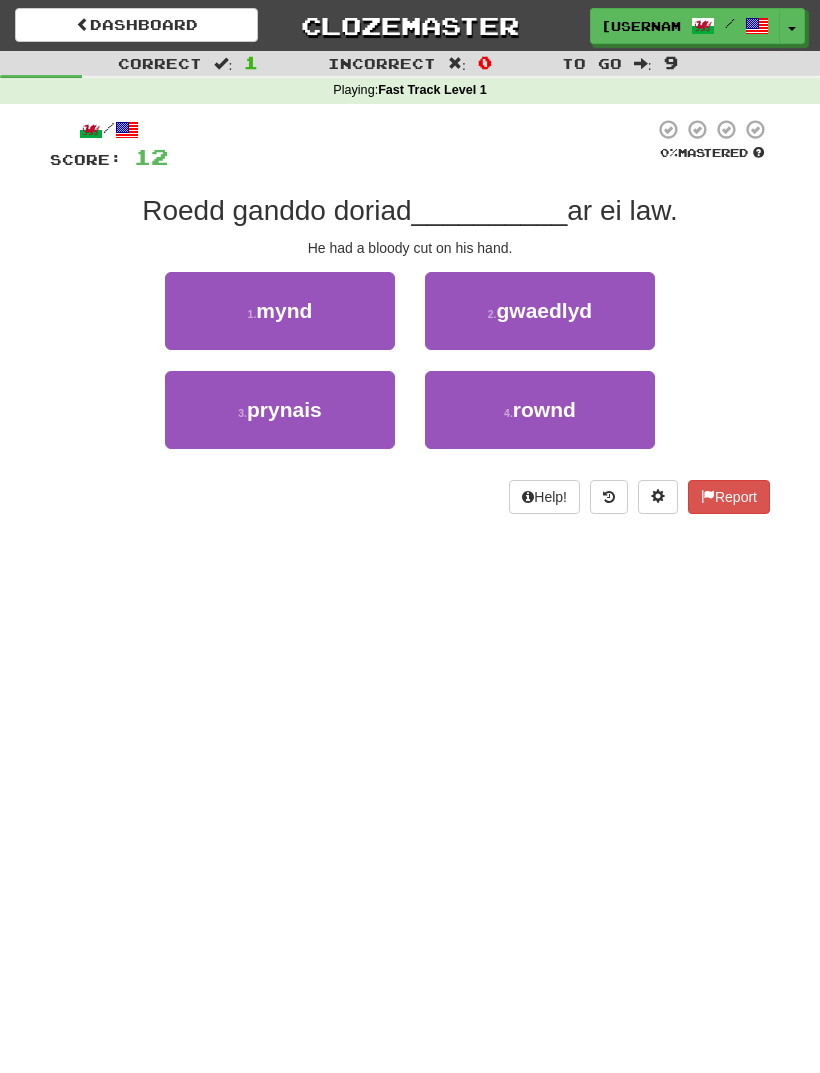 click on "2 .  gwaedlyd" at bounding box center (540, 311) 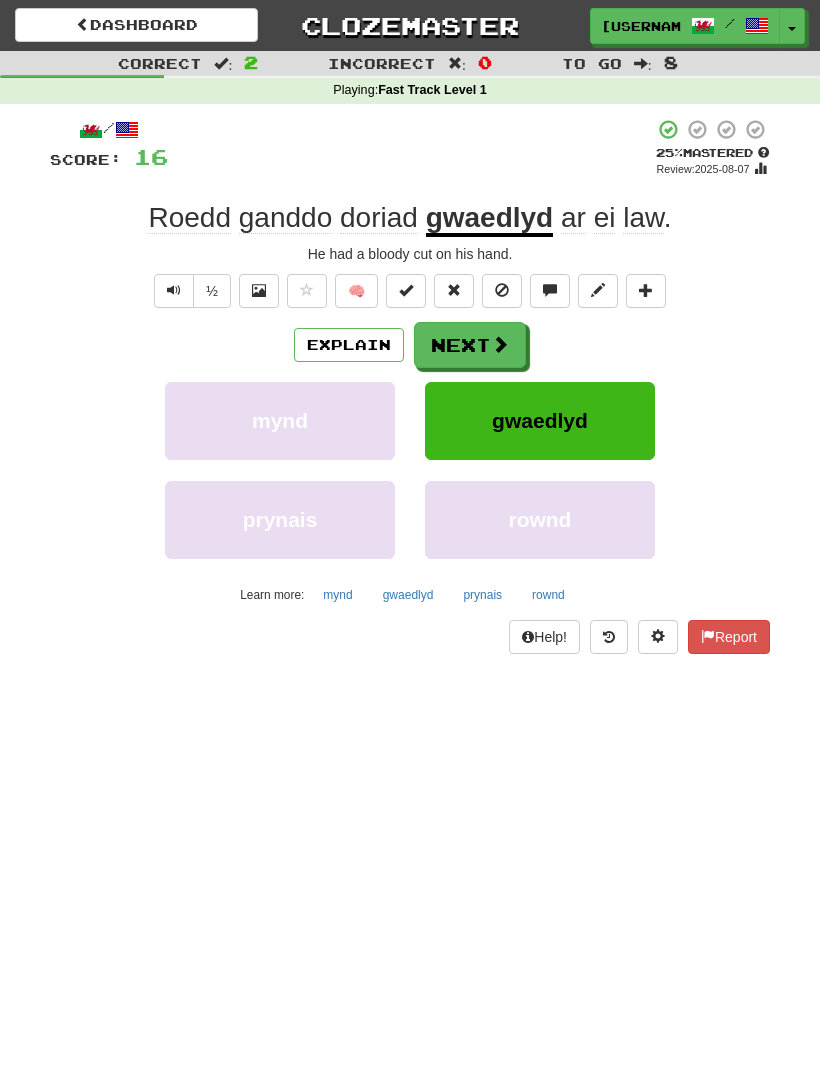 click on "Explain" at bounding box center [349, 345] 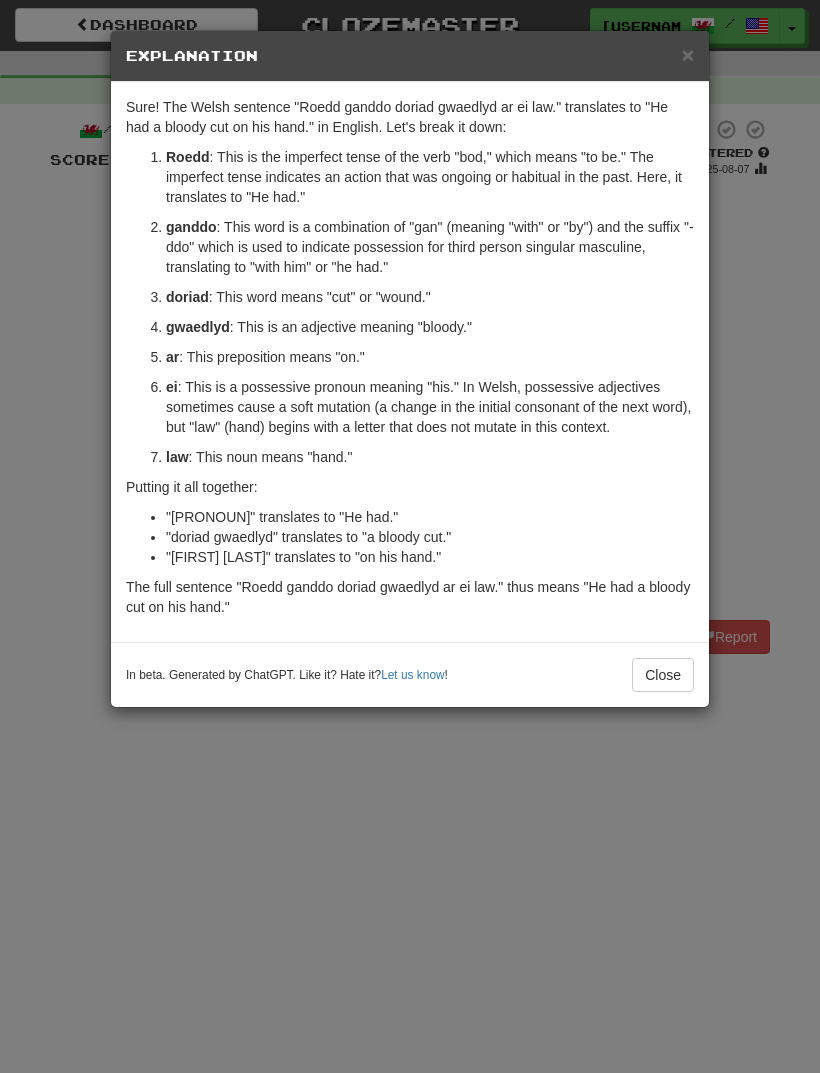 click on "× Explanation Sure! The Welsh sentence "Roedd ganddo doriad gwaedlyd ar ei law." translates to "He had a bloody cut on his hand." in English. Let's break it down:
Roedd : This is the imperfect tense of the verb "bod," which means "to be." The imperfect tense indicates an action that was ongoing or habitual in the past. Here, it translates to "He had."
ganddo : This word is a combination of "gan" (meaning "with" or "by") and the suffix "-ddo" which is used to indicate possession for third person singular masculine, translating to "with him" or "he had."
doriad : This word means "cut" or "wound."
gwaedlyd : This is an adjective meaning "bloody."
ar : This preposition means "on."
ei : This is a possessive pronoun meaning "his." In Welsh, possessive adjectives sometimes cause a soft mutation (a change in the initial consonant of the next word), but "law" (hand) begins with a letter that does not mutate in this context.
law : This noun means "hand."
!" at bounding box center [410, 536] 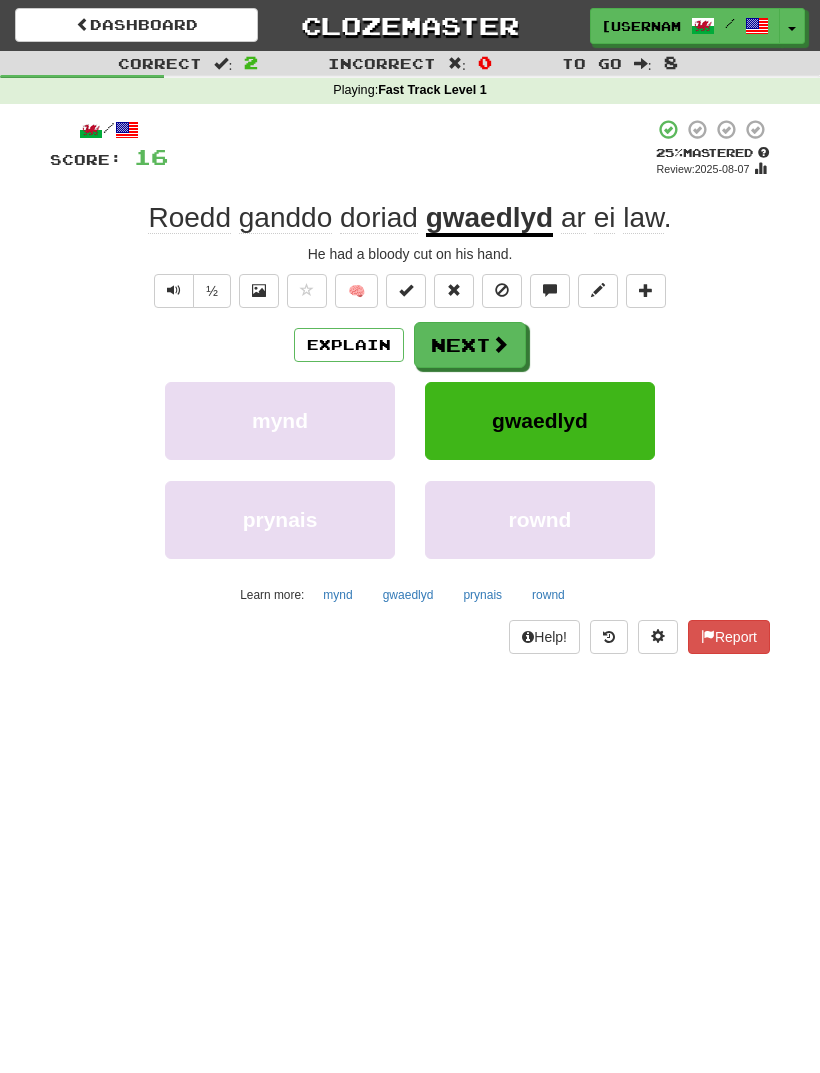 click on "Next" at bounding box center [470, 345] 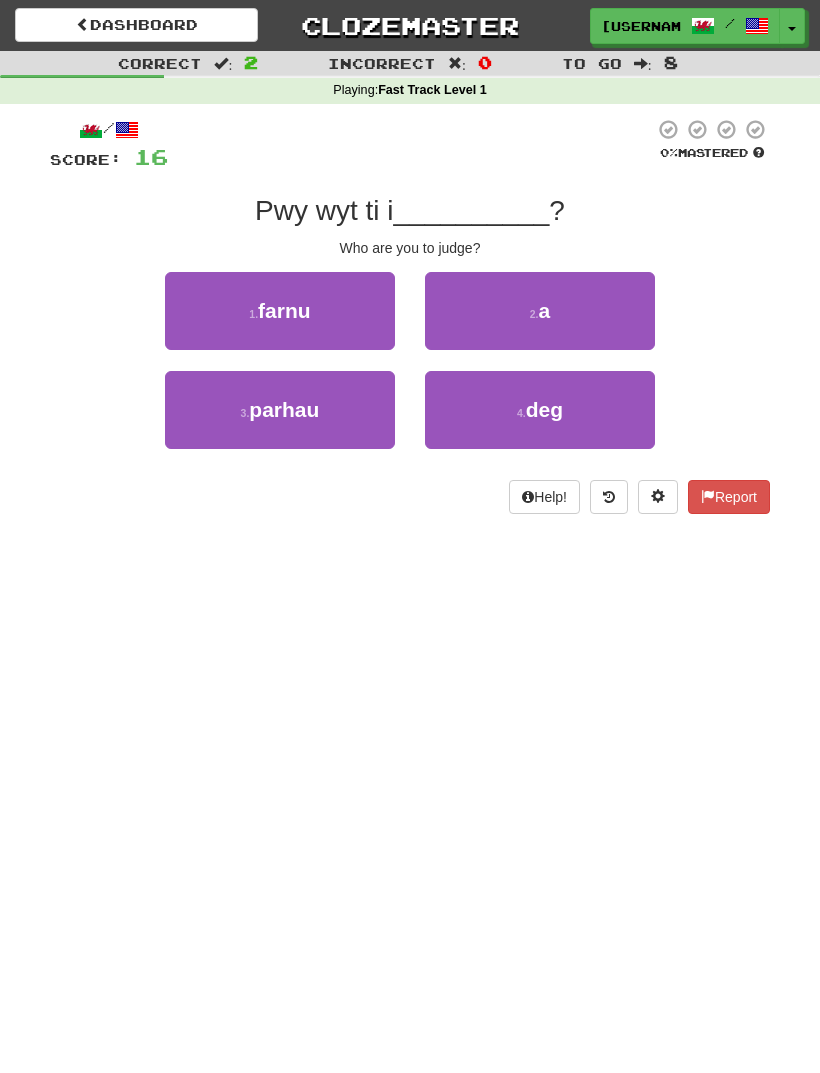click on "parhau" at bounding box center (284, 409) 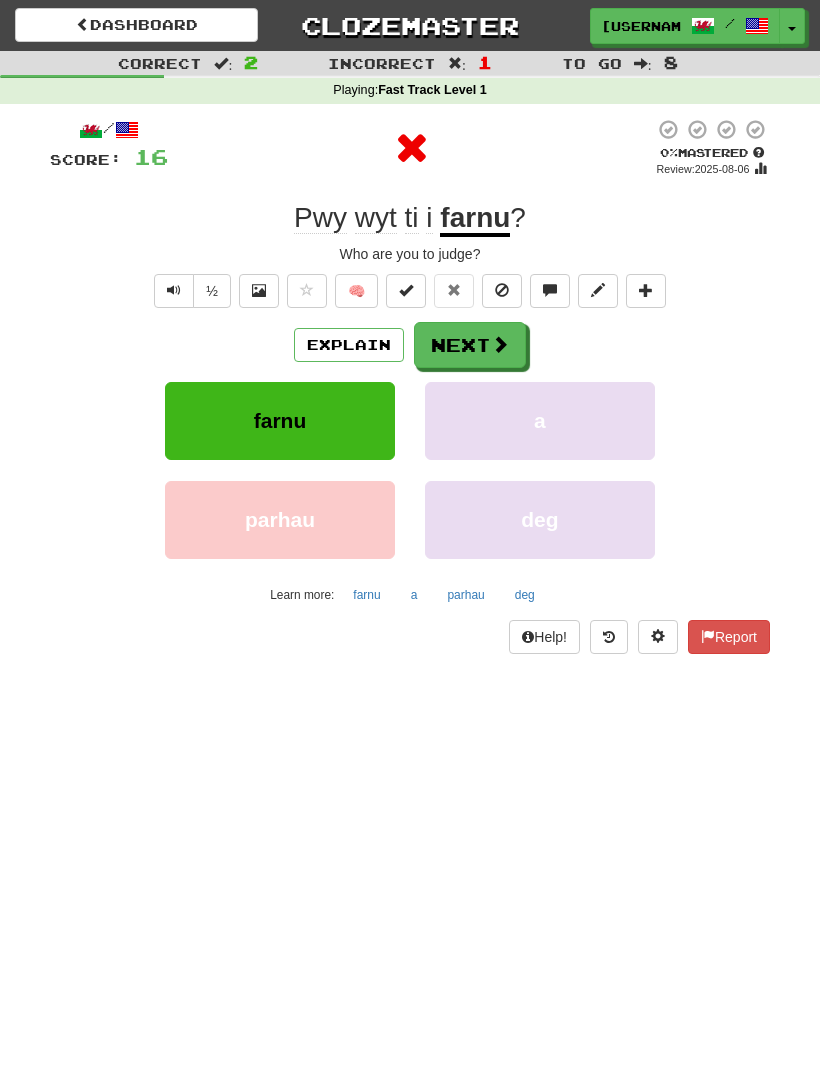 click on "farnu" at bounding box center (366, 595) 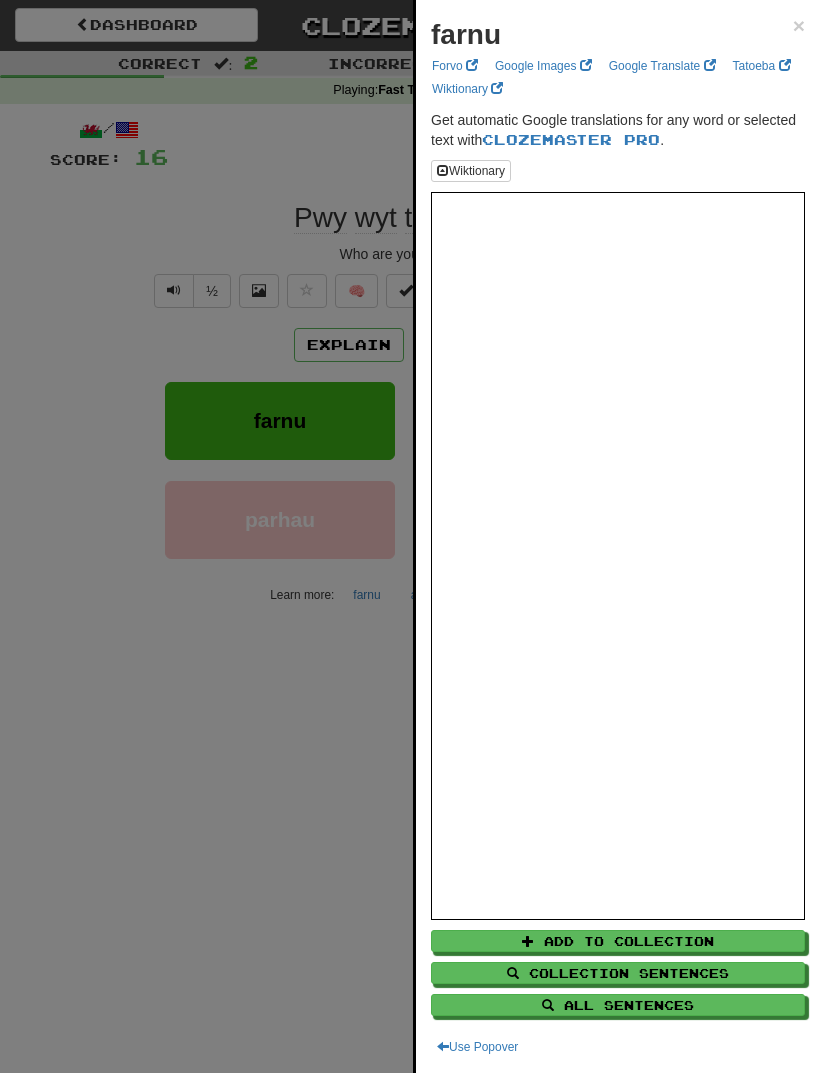 click at bounding box center (410, 536) 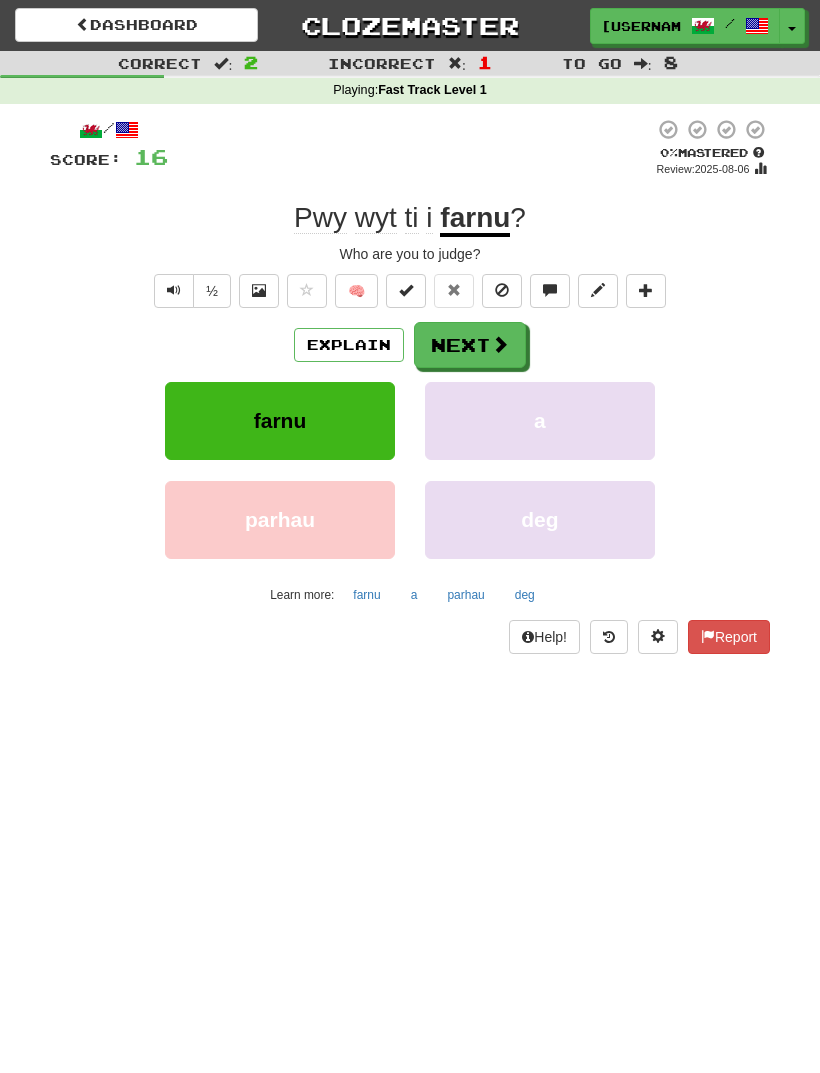 click on "Explain" at bounding box center [349, 345] 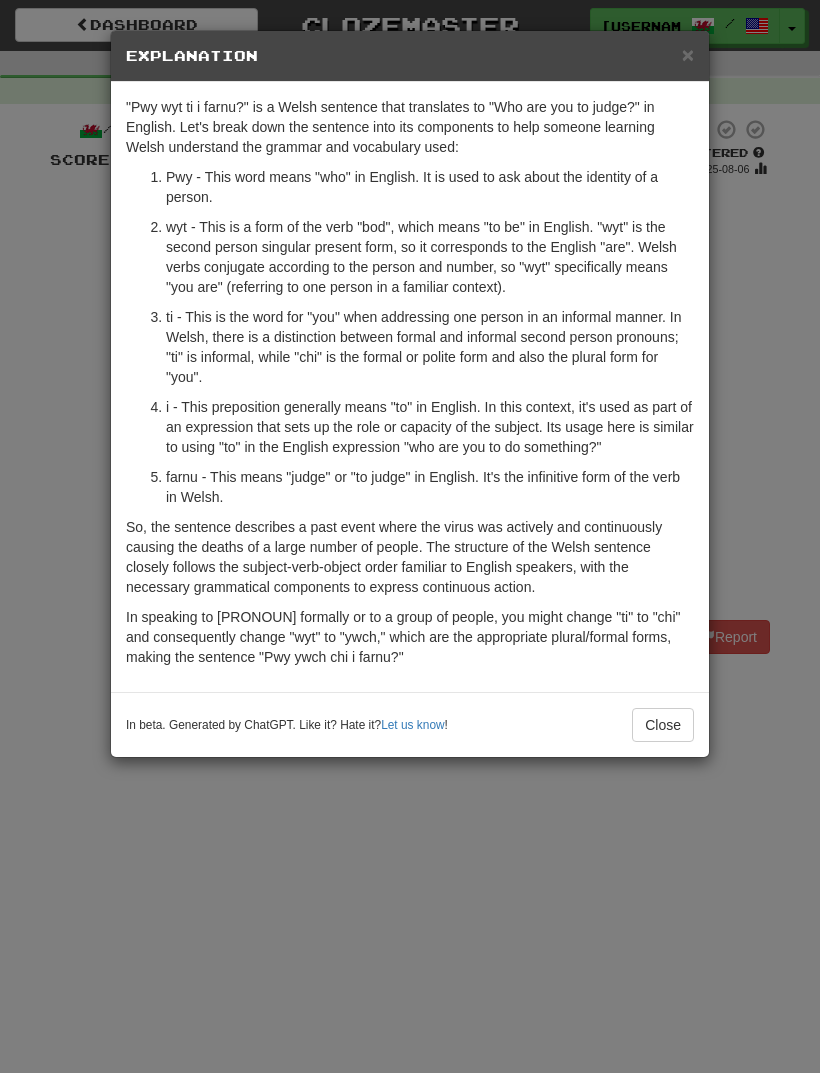 click on "× Explanation "Pwy wyt ti i farnu?" is a Welsh sentence that translates to "Who are you to judge?" in English. Let's break down the sentence into its components to help someone learning Welsh understand the grammar and vocabulary used:
Pwy - This word means "who" in English. It is used to ask about the identity of a person.
wyt - This is a form of the verb "bod", which means "to be" in English. "wyt" is the second person singular present form, so it corresponds to the English "are". Welsh verbs conjugate according to the person and number, so "wyt" specifically means "you are" (referring to one person in a familiar context).
ti - This is the word for "you" when addressing one person in an informal manner. In Welsh, there is a distinction between formal and informal second person pronouns; "ti" is informal, while "chi" is the formal or polite form and also the plural form for "you".
In beta. Generated by ChatGPT. Like it? Hate it?  Let us know ! Close" at bounding box center (410, 536) 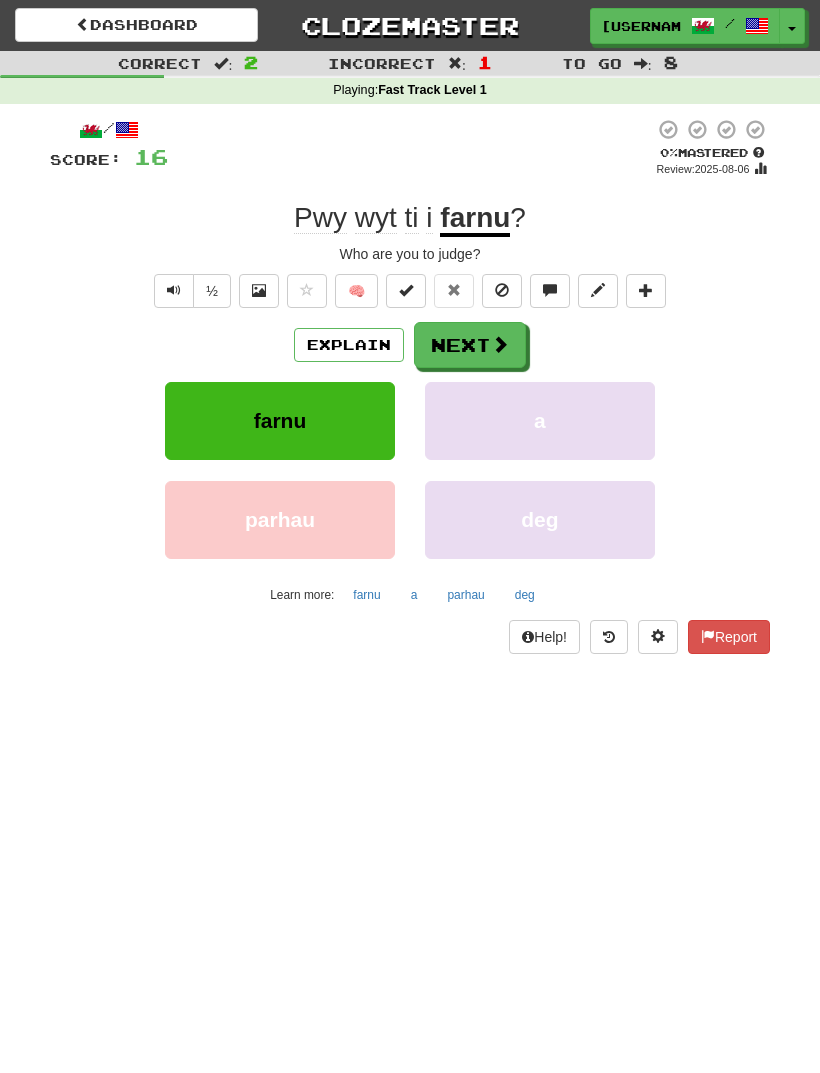 click on "parhau" at bounding box center (465, 595) 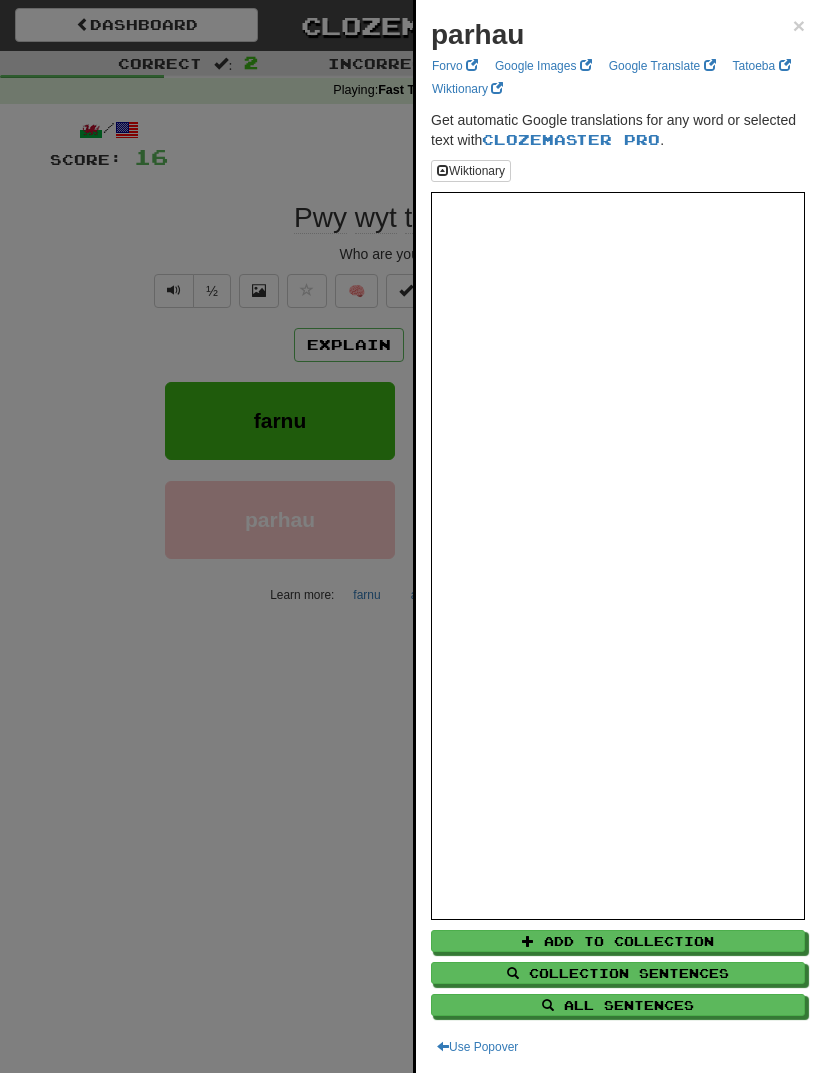 click at bounding box center [410, 536] 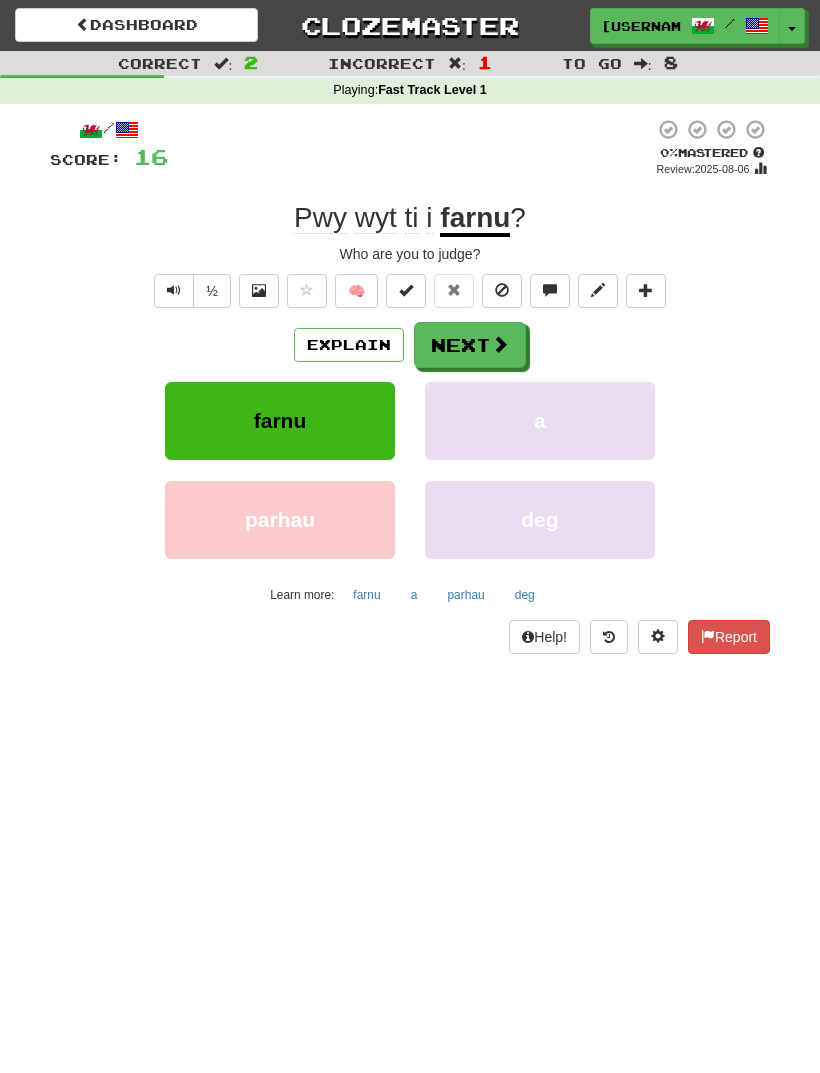 click at bounding box center (500, 344) 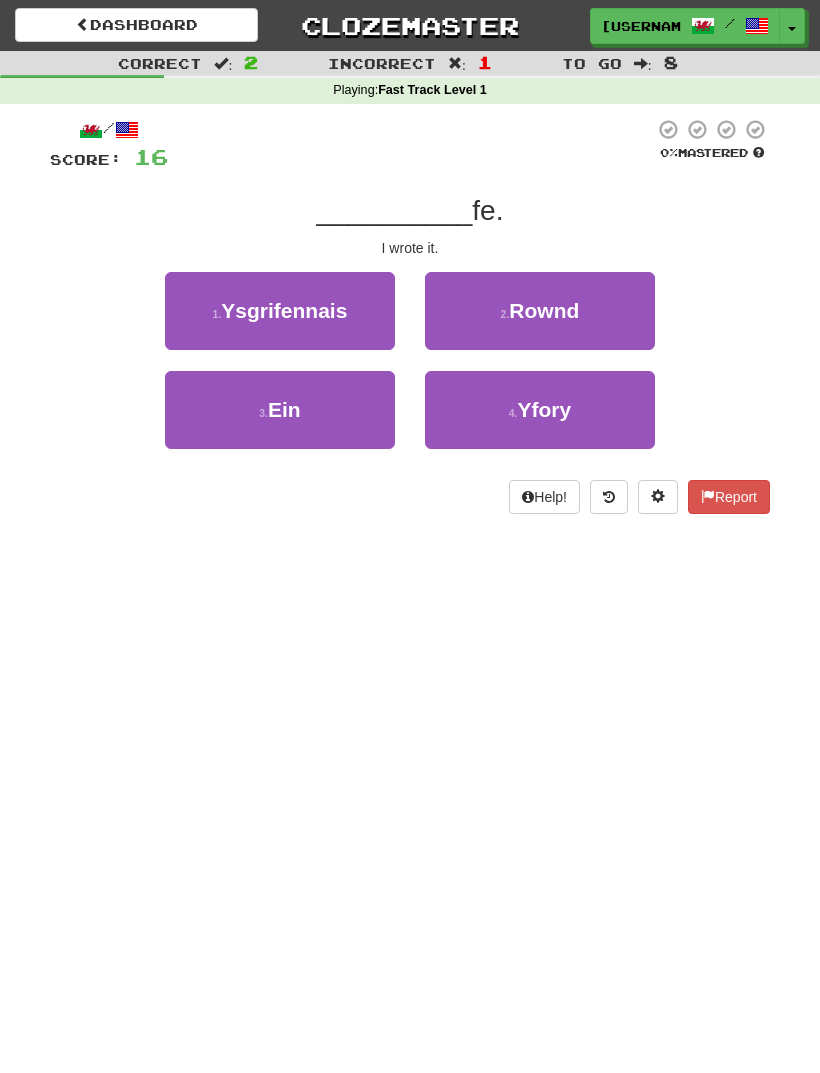 click on "Ysgrifennais" at bounding box center (284, 310) 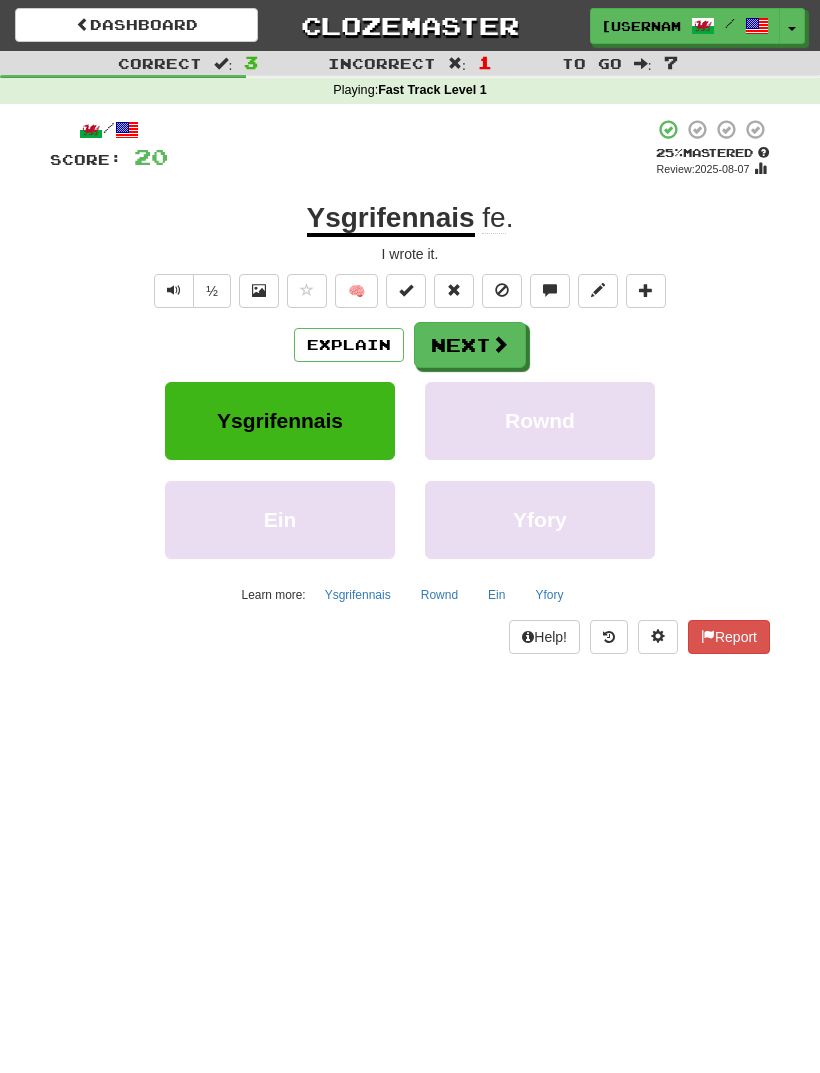 click at bounding box center [500, 344] 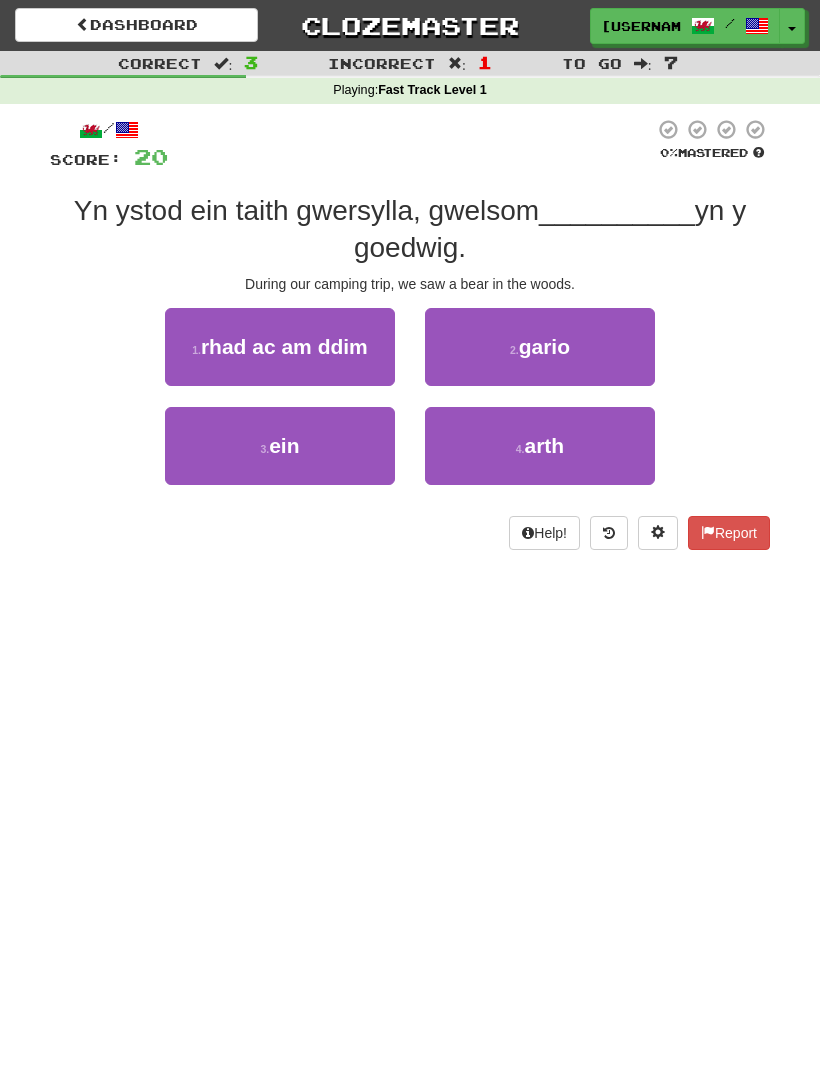 click on "4 .  arth" at bounding box center [540, 446] 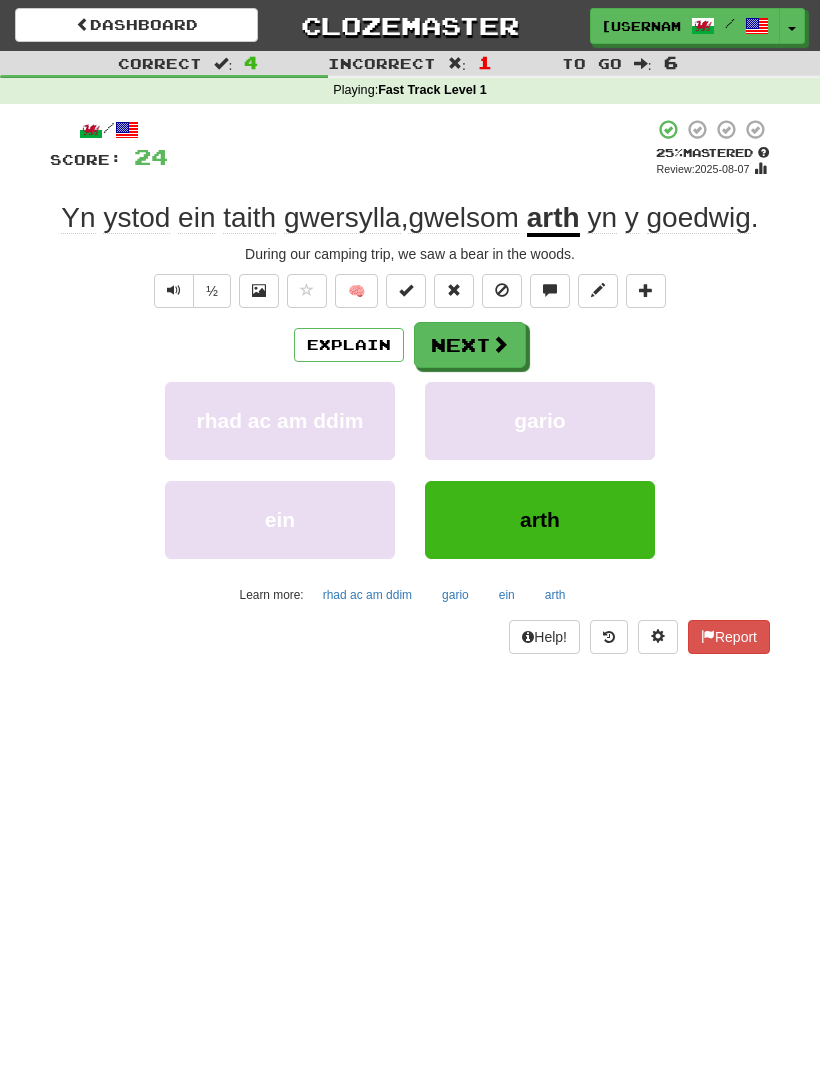 click on "Explain" at bounding box center (349, 345) 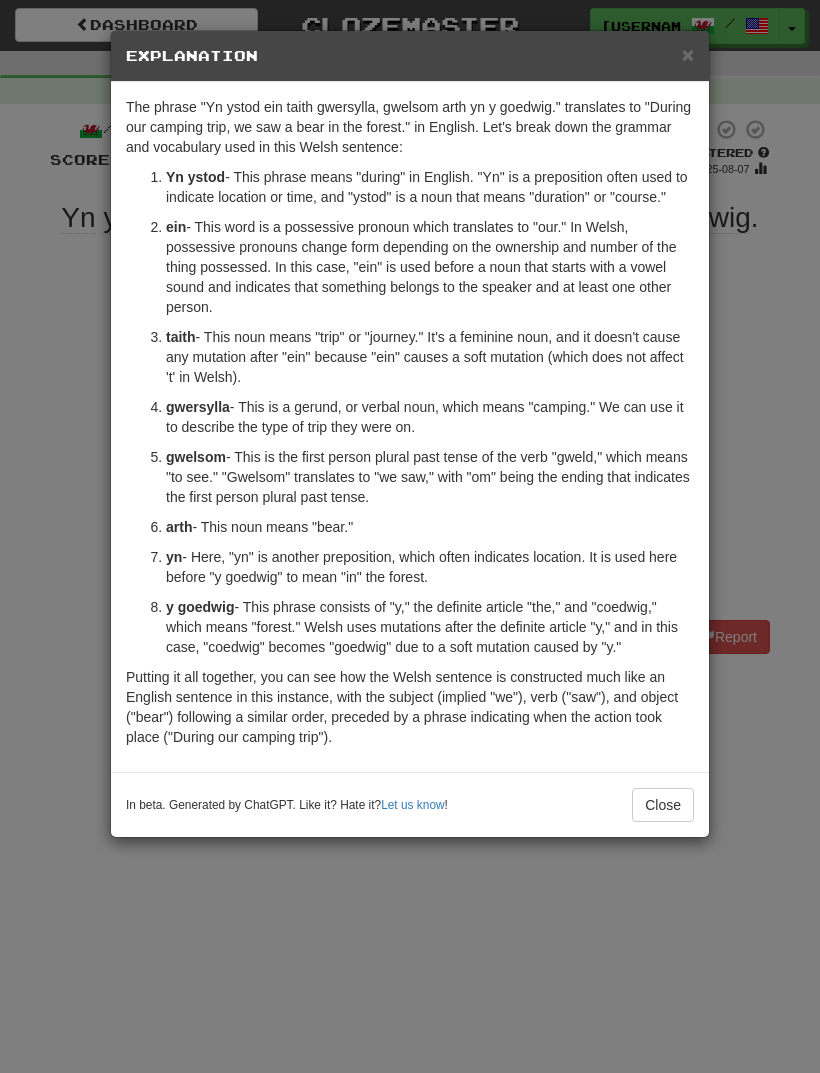 click on "× Explanation The phrase "Yn ystod ein taith gwersylla, gwelsom arth yn y goedwig." translates to "During our camping trip, we saw a bear in the forest." in English. Let's break down the grammar and vocabulary used in this Welsh sentence:
Yn ystod  - This phrase means "during" in English. "Yn" is a preposition often used to indicate location or time, and "ystod" is a noun that means "duration" or "course."
ein  - This word is a possessive pronoun which translates to "our." In Welsh, possessive pronouns change form depending on the ownership and number of the thing possessed. In this case, "ein" is used before a noun that starts with a vowel sound and indicates that something belongs to the speaker and at least one other person.
taith  - This noun means "trip" or "journey." It's a feminine noun, and it doesn't cause any mutation after "ein" because "ein" causes a soft mutation (which does not affect 't' in Welsh).
gwersylla
gwelsom
arth  - This noun means "bear."
yn" at bounding box center [410, 536] 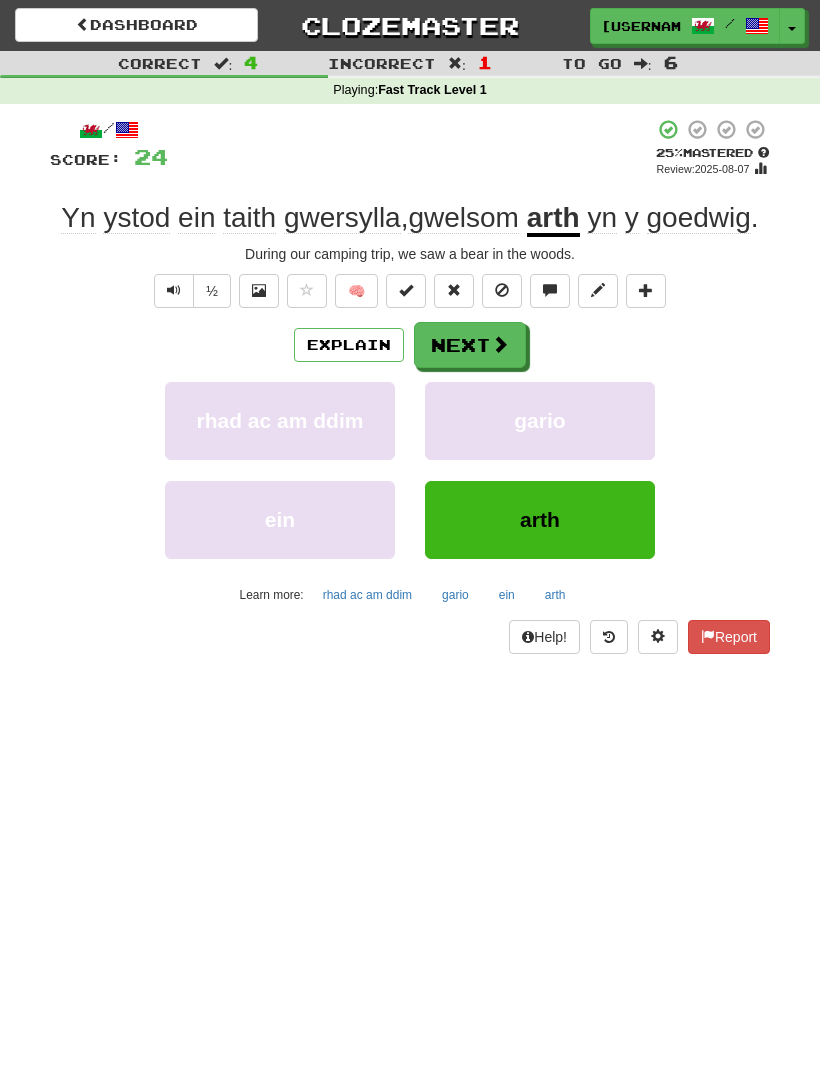 click on "gwelsom" 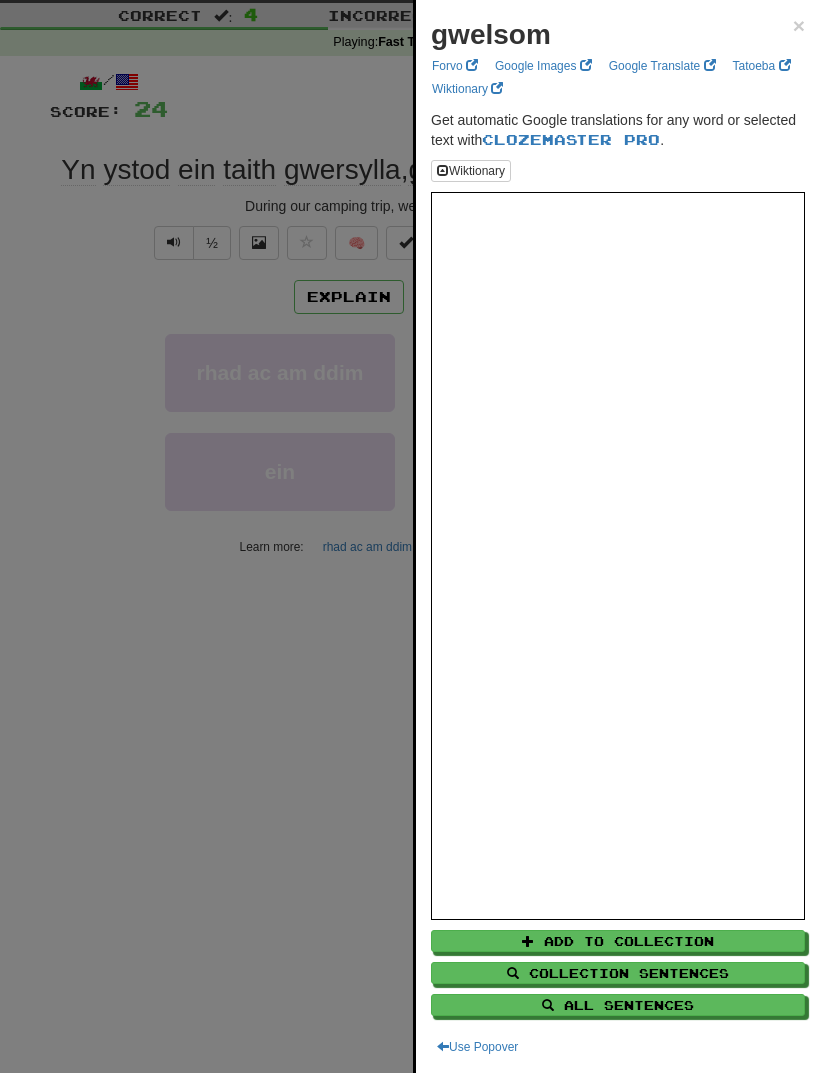 scroll, scrollTop: 48, scrollLeft: 0, axis: vertical 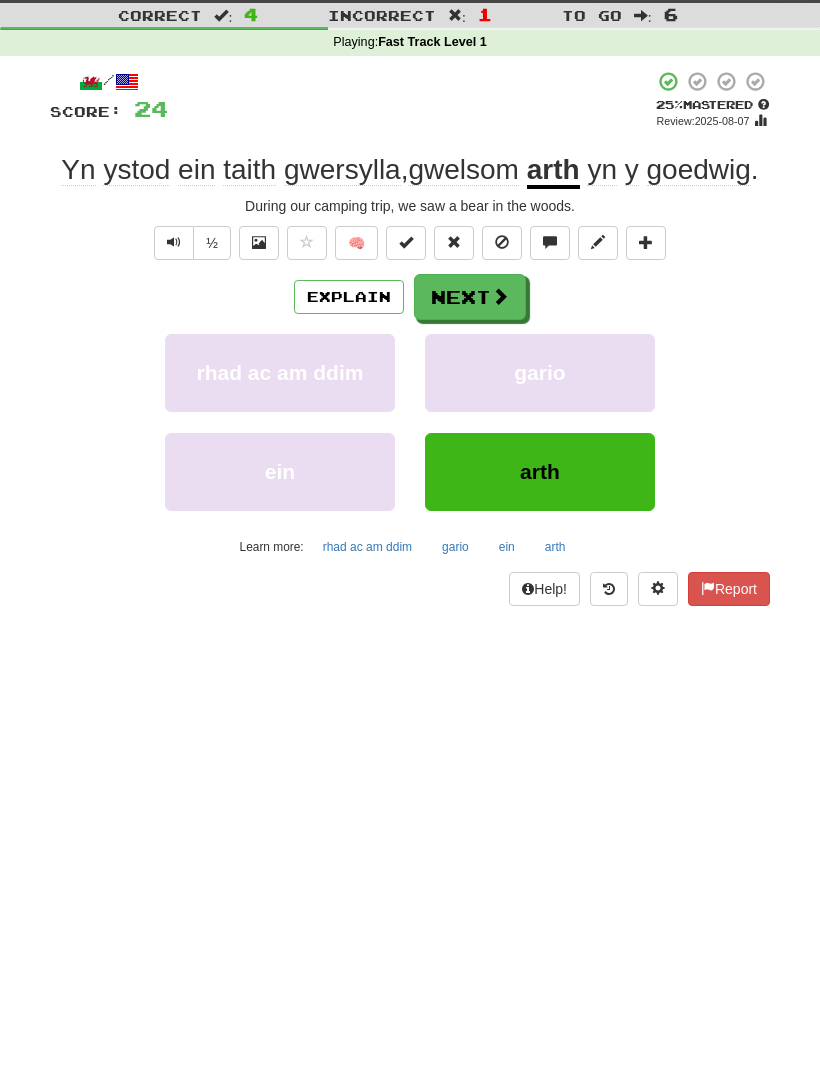 click on "Next" at bounding box center (470, 297) 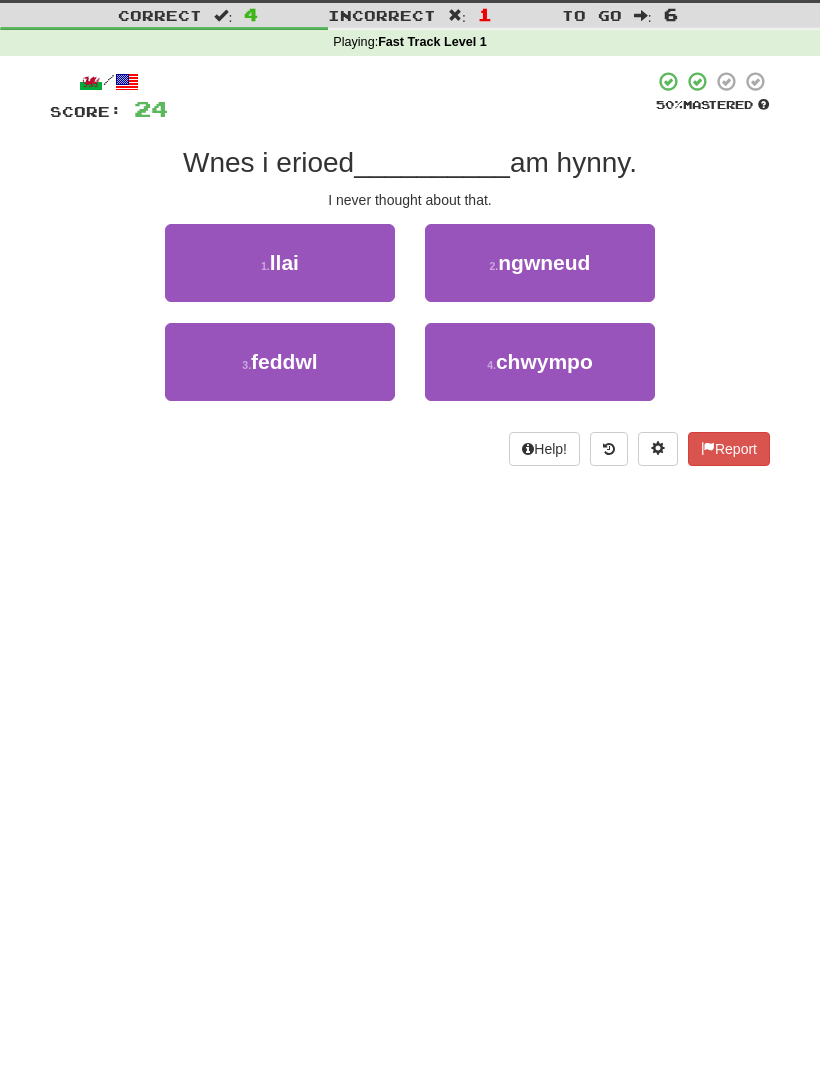 click on "3 .  feddwl" at bounding box center [280, 362] 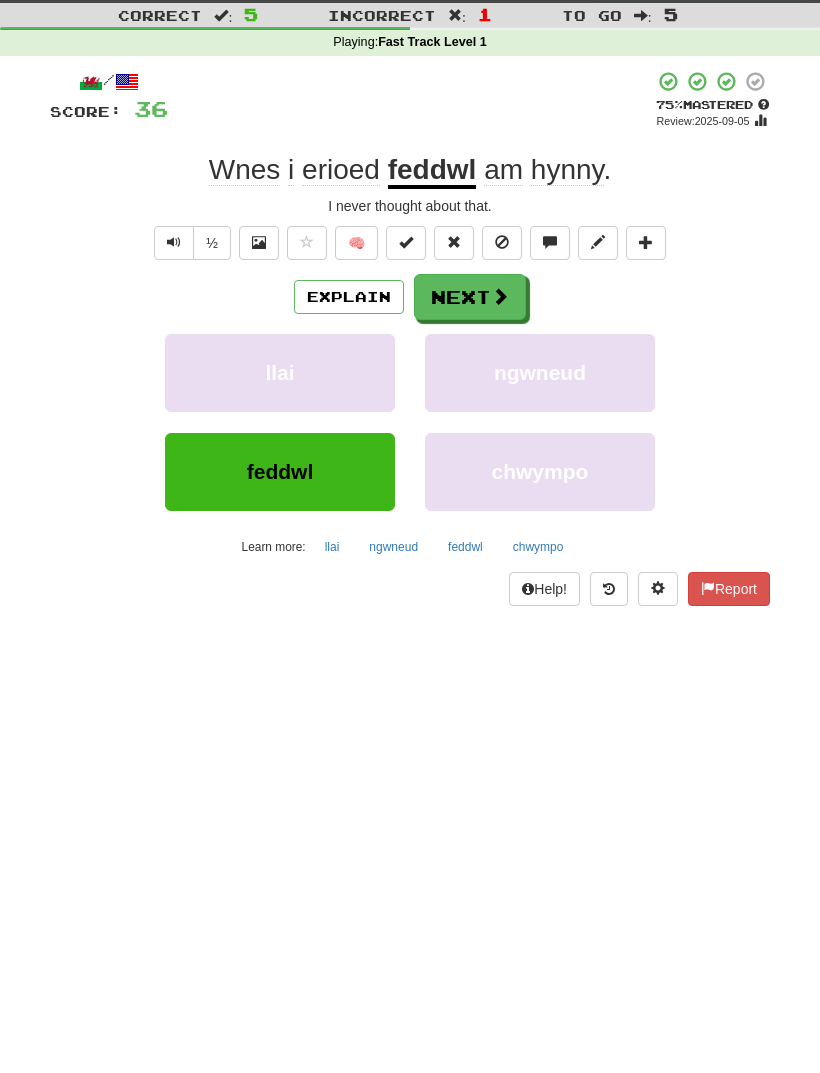 click at bounding box center [500, 296] 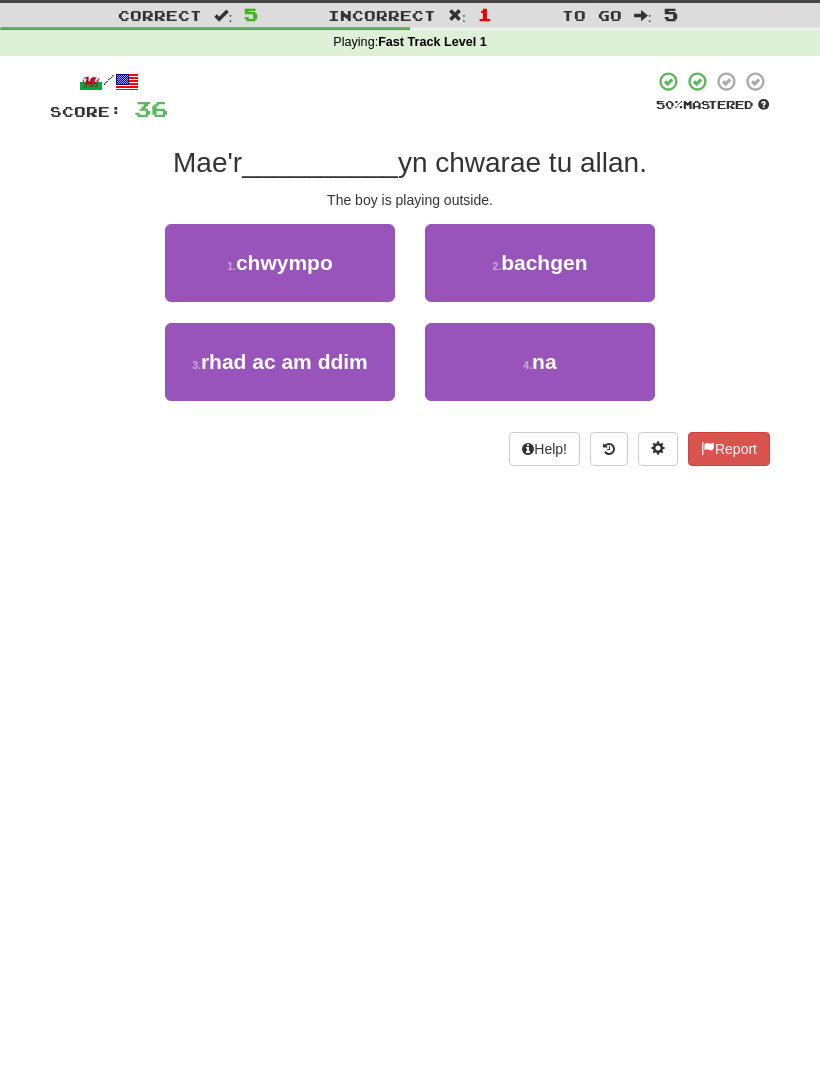 click on "bachgen" at bounding box center (544, 262) 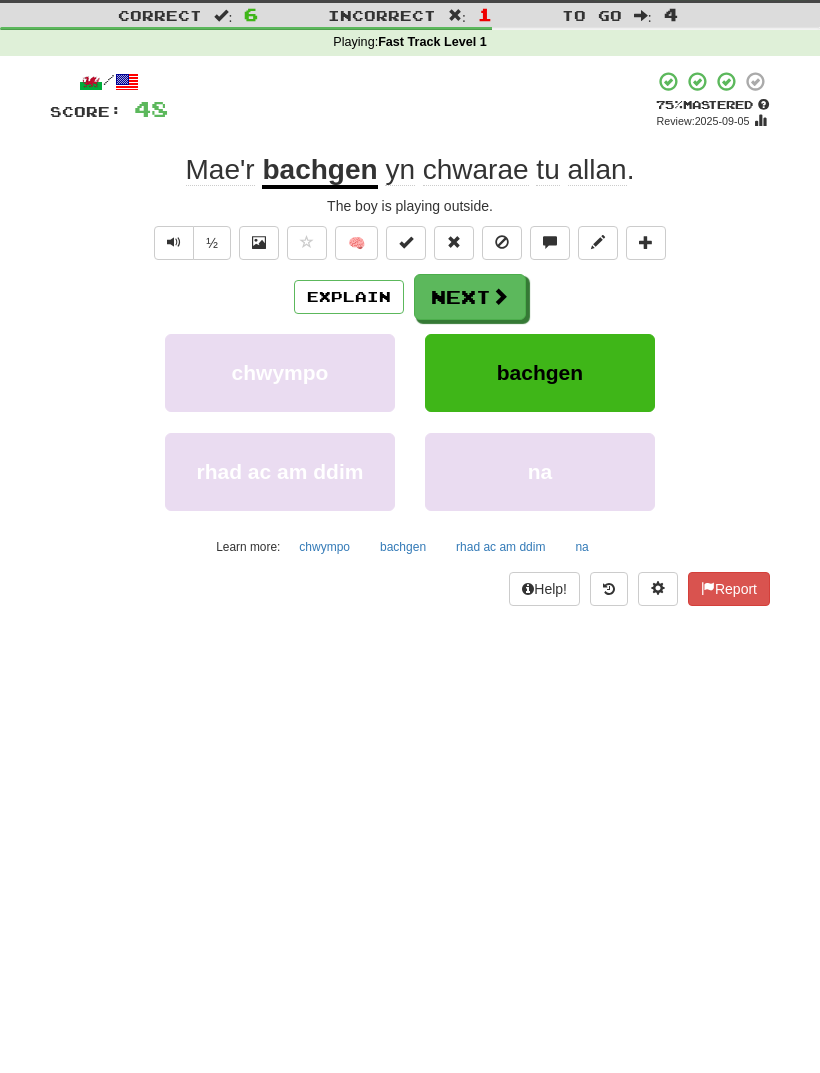 click on "Explain" at bounding box center (349, 297) 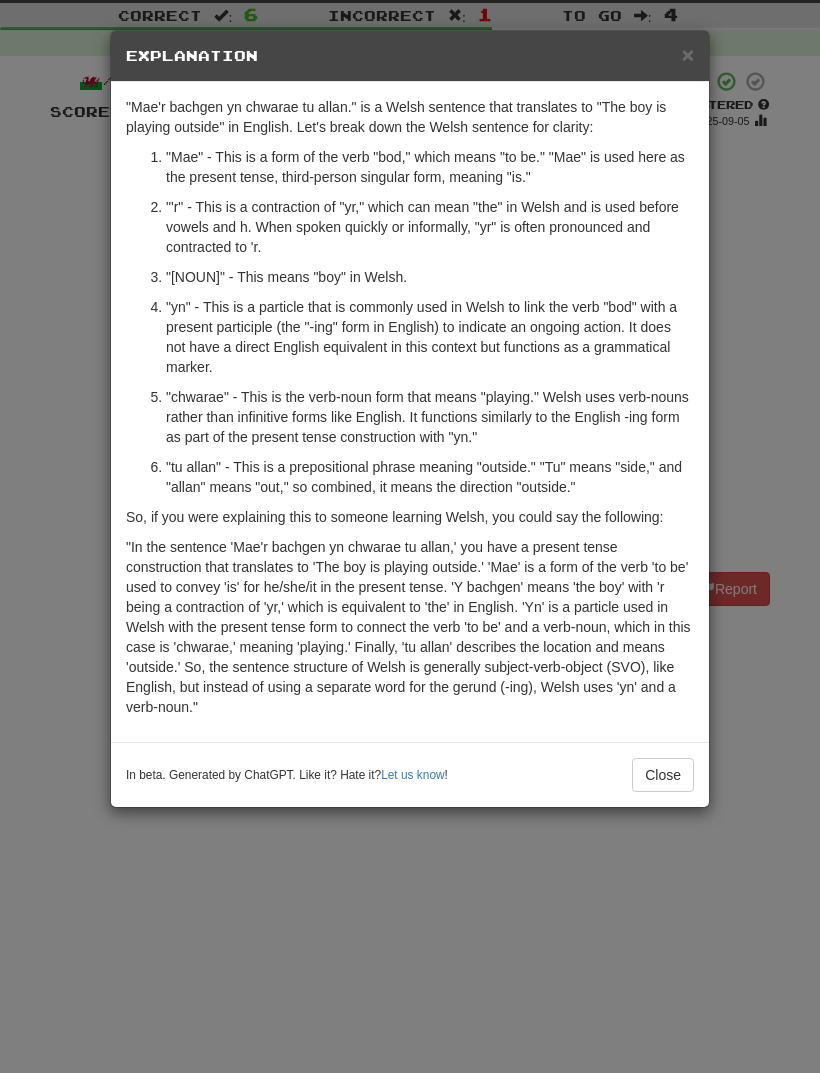 click on "× Explanation "Mae'r bachgen yn chwarae tu allan." is a Welsh sentence that translates to "The boy is playing outside" in English. Let's break down the Welsh sentence for clarity:
"Mae" - This is a form of the verb "bod," which means "to be." "Mae" is used here as the present tense, third-person singular form, meaning "is."
"'r" - This is a contraction of "yr," which can mean "the" in Welsh and is used before vowels and h. When spoken quickly or informally, "yr" is often pronounced and contracted to 'r.
"bachgen" - This means "boy" in Welsh.
"yn" - This is a particle that is commonly used in Welsh to link the verb "bod" with a present participle (the "-ing" form in English) to indicate an ongoing action. It does not have a direct English equivalent in this context but functions as a grammatical marker.
"tu allan" - This is a prepositional phrase meaning "outside." "Tu" means "side," and "allan" means "out," so combined, it means the direction "outside."
Let us know" at bounding box center [410, 536] 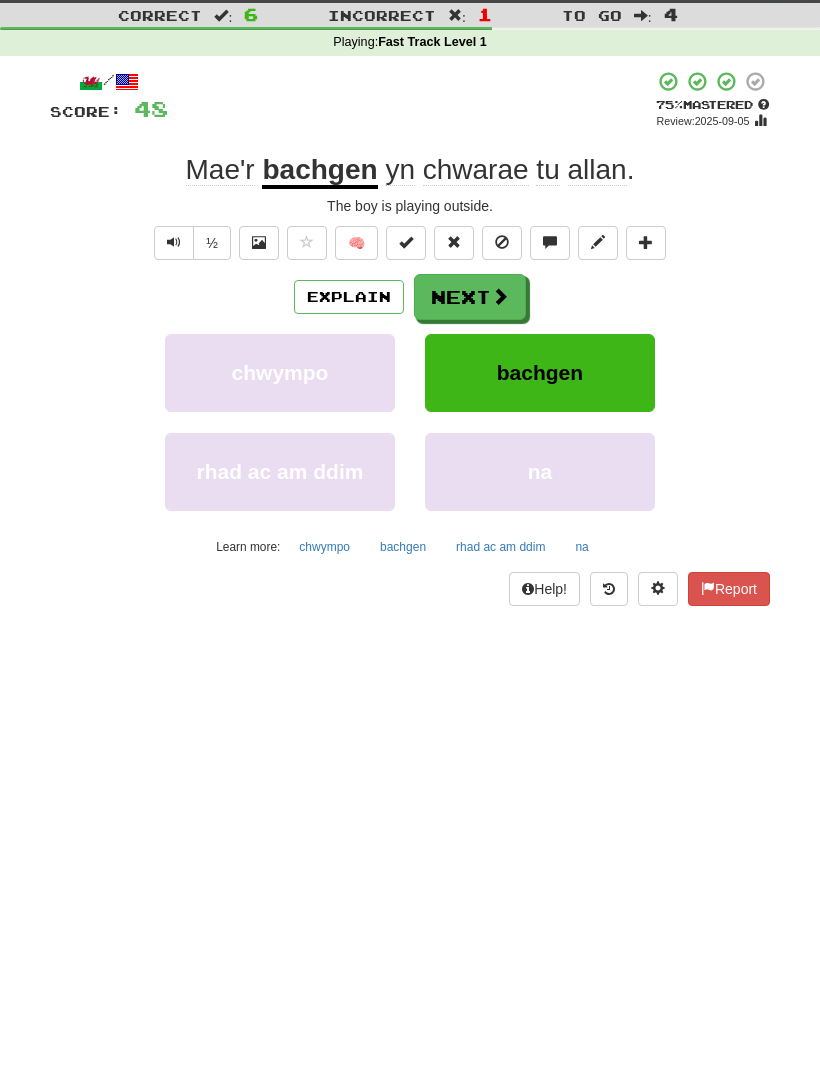 click at bounding box center (500, 296) 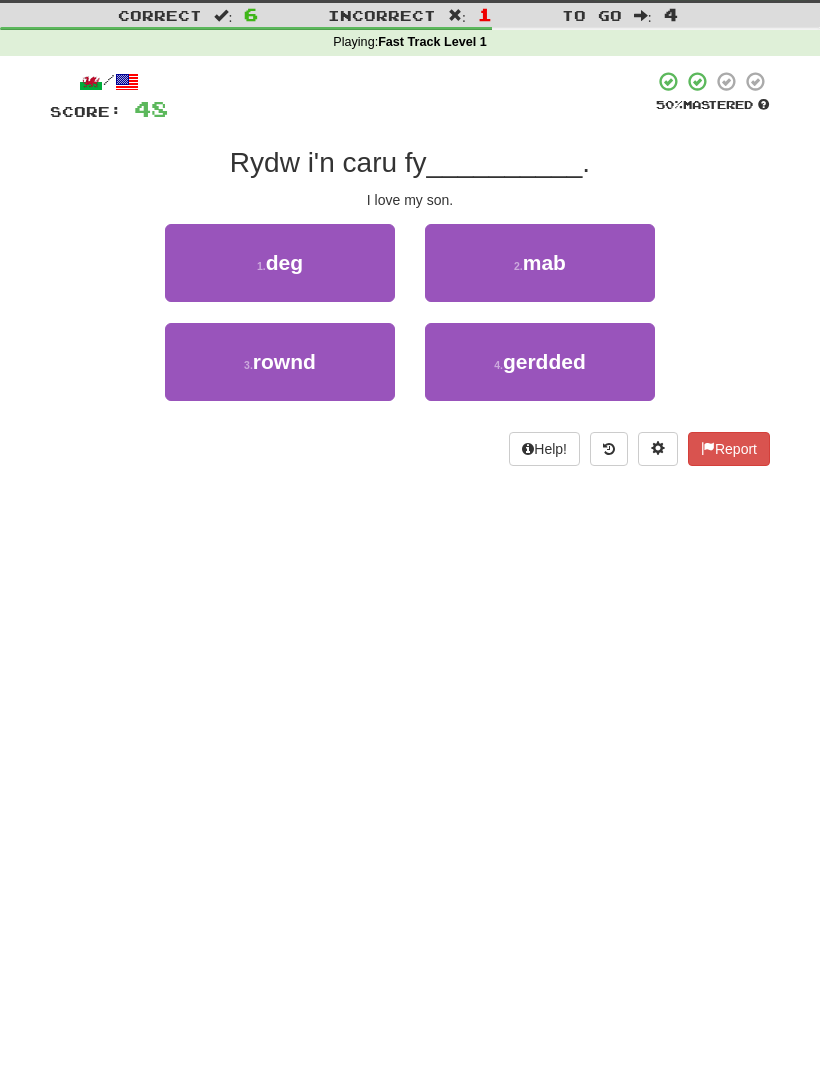 click on "2 .  mab" at bounding box center [540, 263] 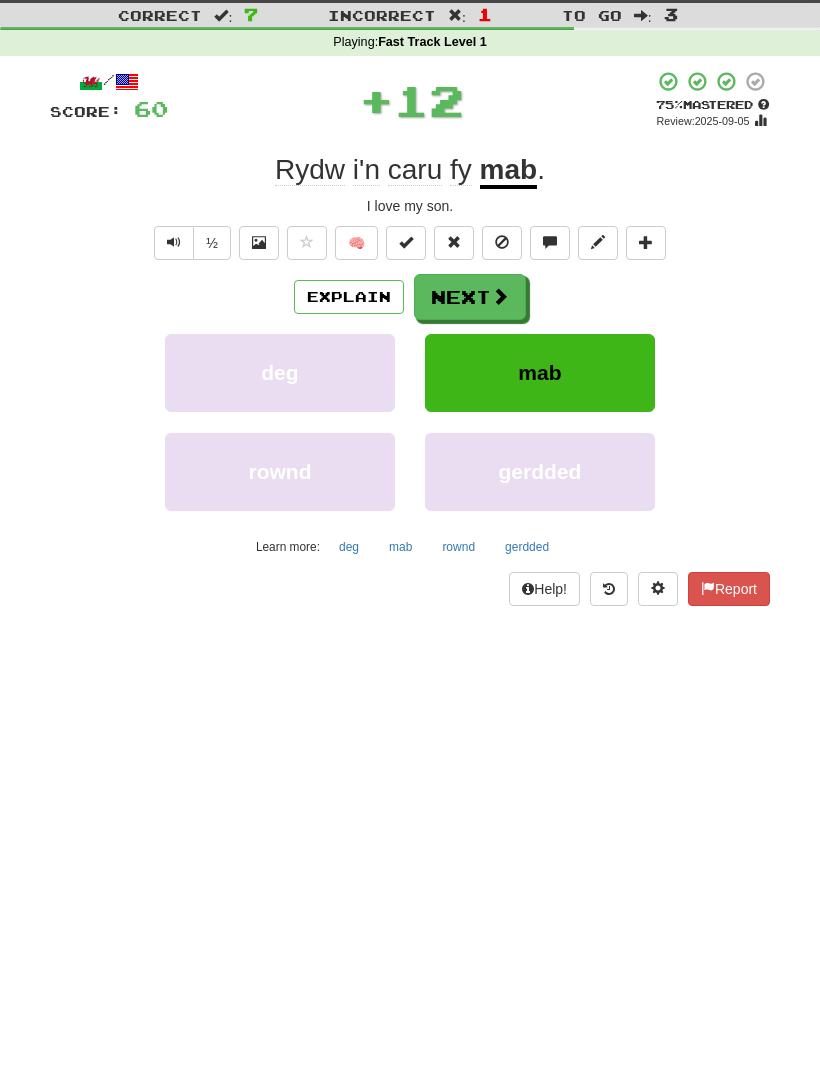 click on "Explain" at bounding box center (349, 297) 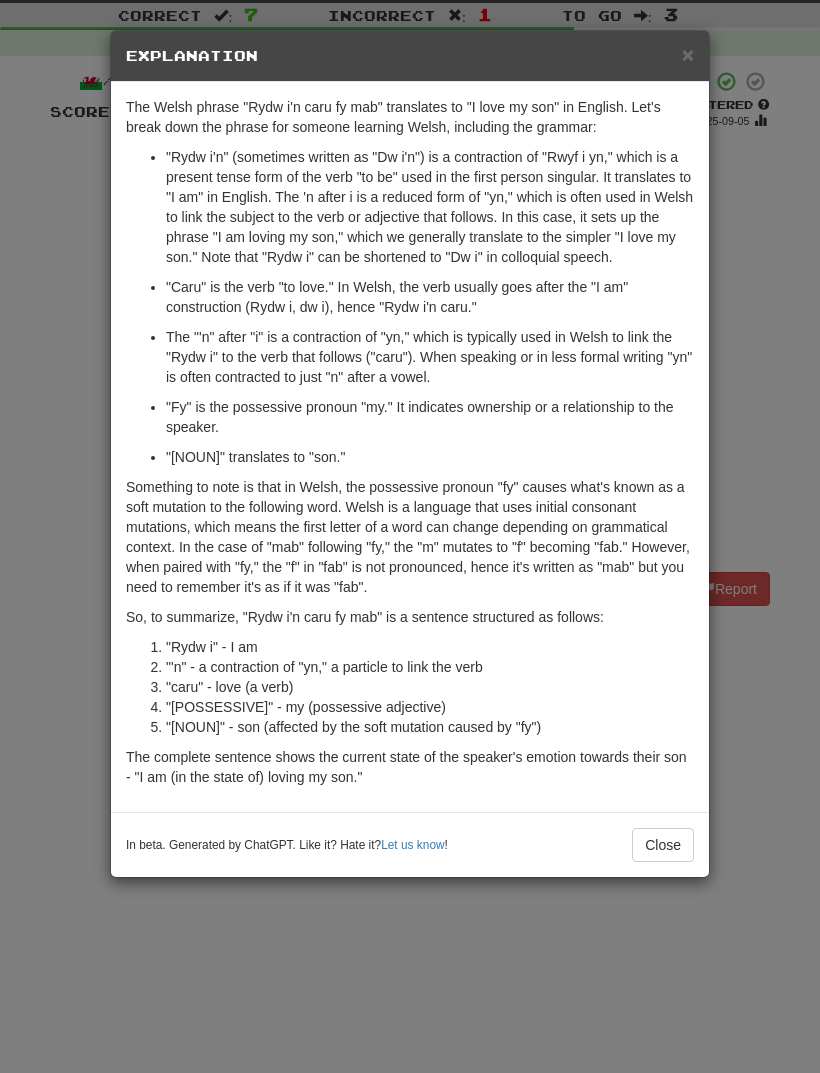click on "× Explanation The Welsh phrase "Rydw i'n caru fy mab" translates to "I love my son" in English. Let's break down the phrase for someone learning Welsh, including the grammar:
"Rydw i" is a present tense form of the verb "to be" (bod) used with "I" (fi). This part of the phrase literally means "I am" and is often used before another verb to indicate an ongoing state or action. In this case, it sets up the phrase "I am loving my son," which we generally translate to the simpler "I love my son." Note that "Rydw i" can be shortened to "Dw i" in colloquial speech.
"Caru" is the verb "to love." In Welsh, the verb usually goes after the "I am" construction (Rydw i, dw i), hence "Rydw i'n caru."
The "'n" after "i" is a contraction of "yn," which is typically used in Welsh to link the "Rydw i" to the verb that follows ("caru"). When speaking or in less formal writing "yn" is often contracted to just "n" after a vowel.
"Mab" translates to "son."
"Rydw i" - I am
!" at bounding box center (410, 536) 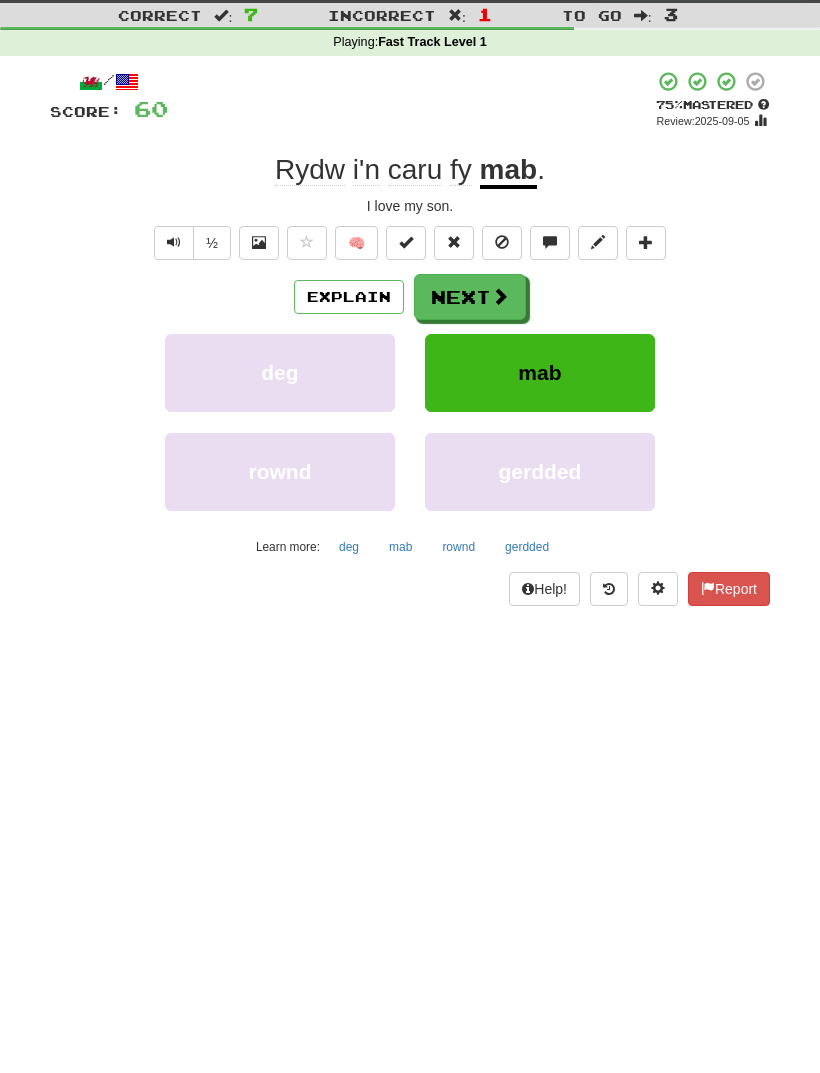 click on "mab" at bounding box center [400, 547] 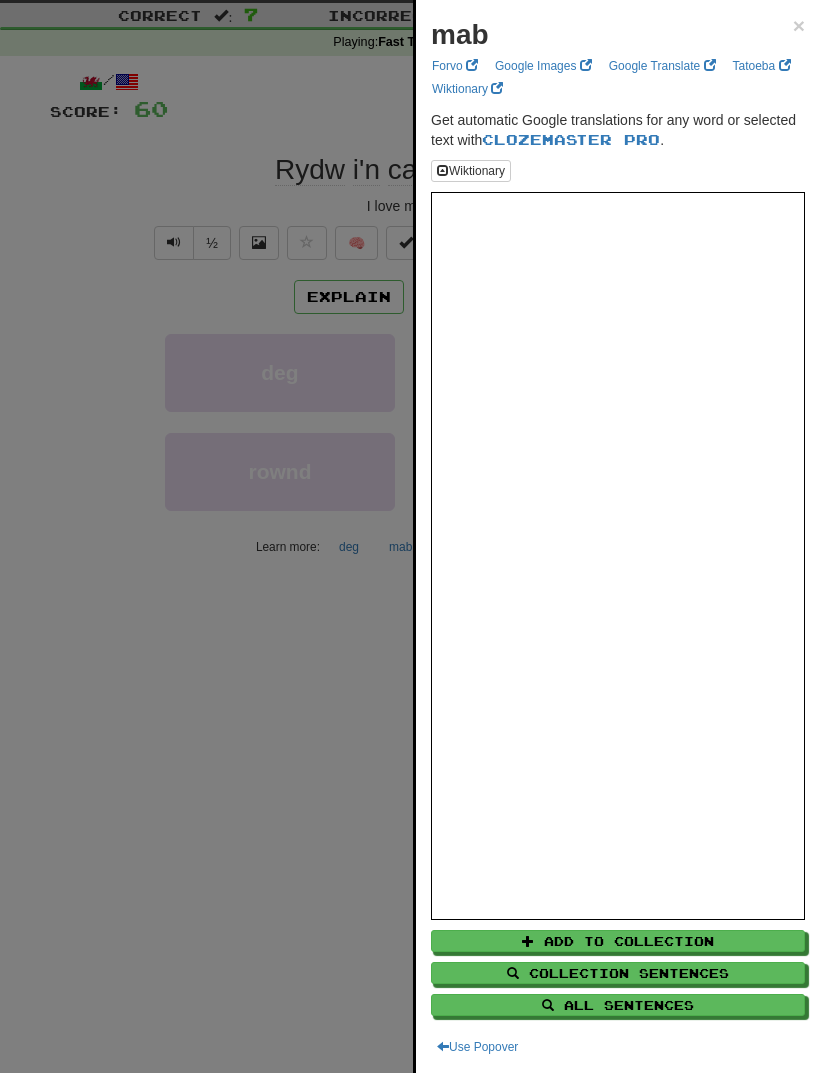 click at bounding box center (410, 536) 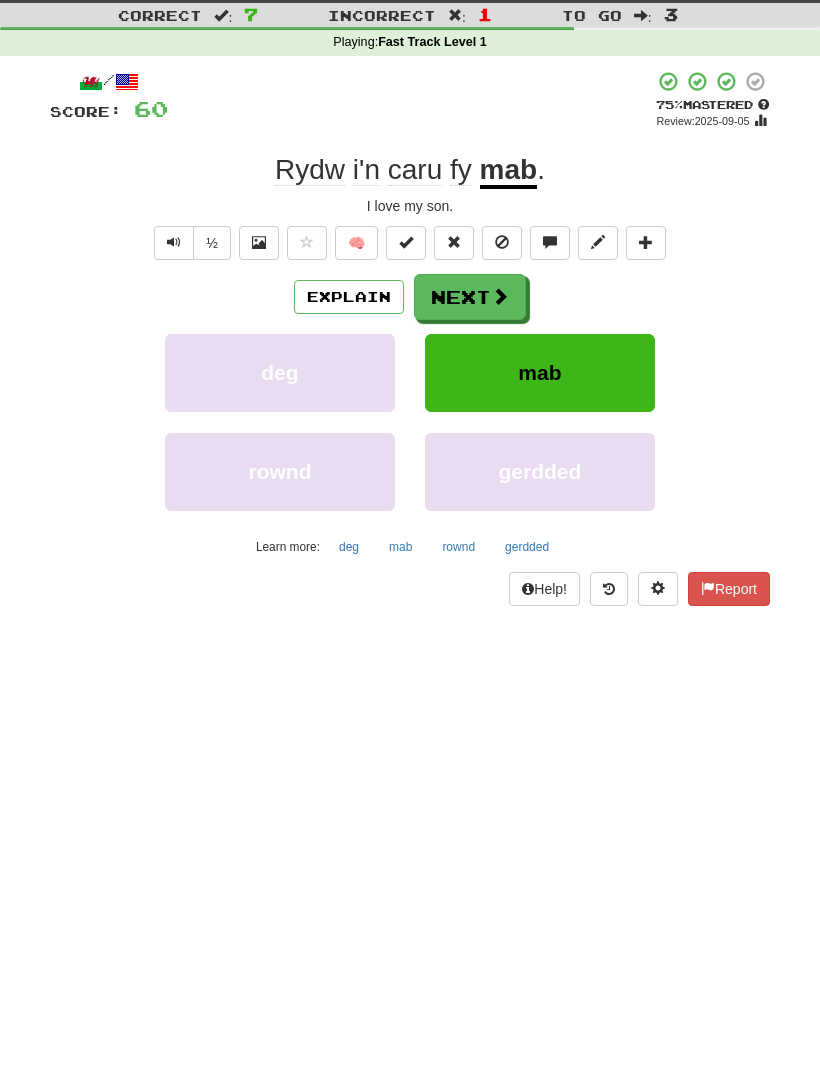 click on "Next" at bounding box center (470, 297) 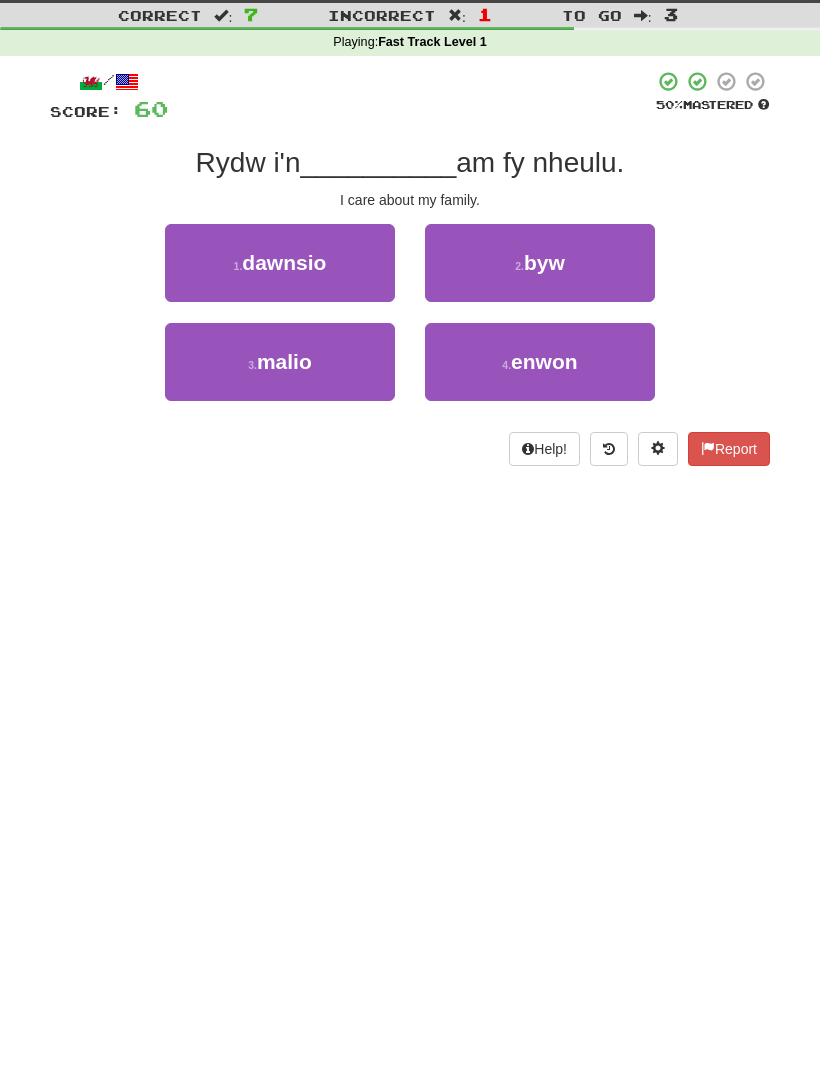 click on "4 .  enwon" at bounding box center [540, 362] 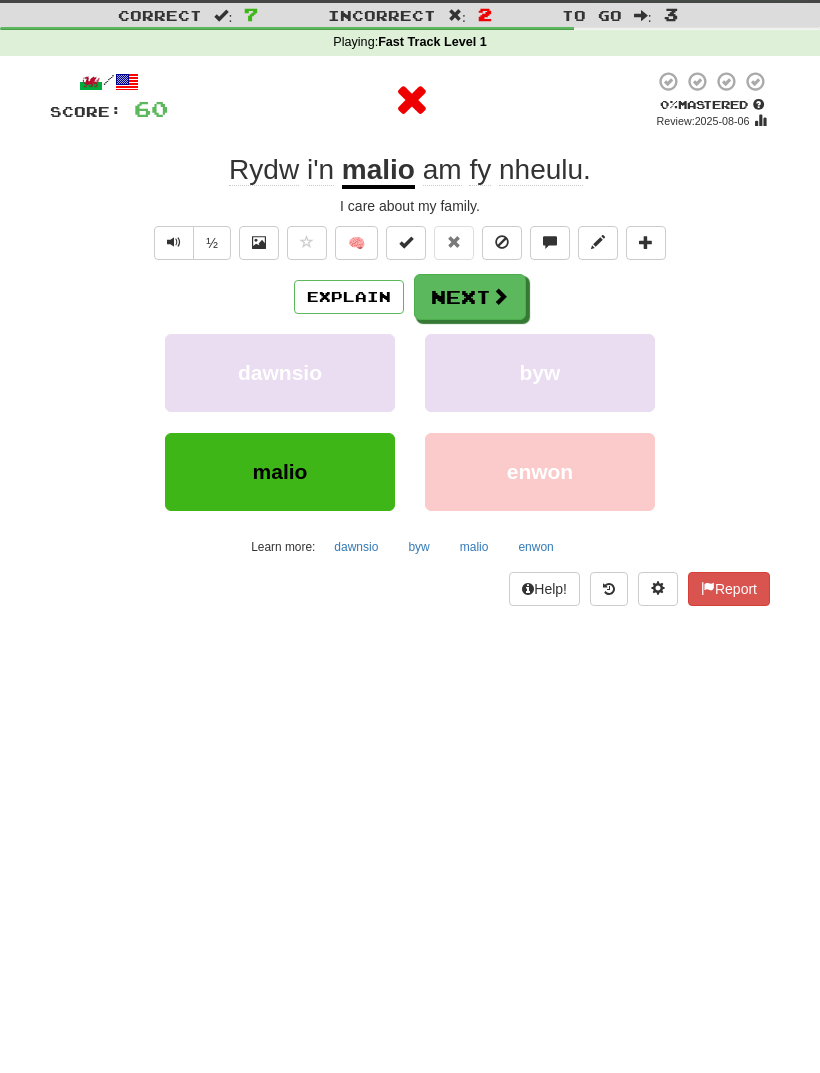 click on "Explain" at bounding box center (349, 297) 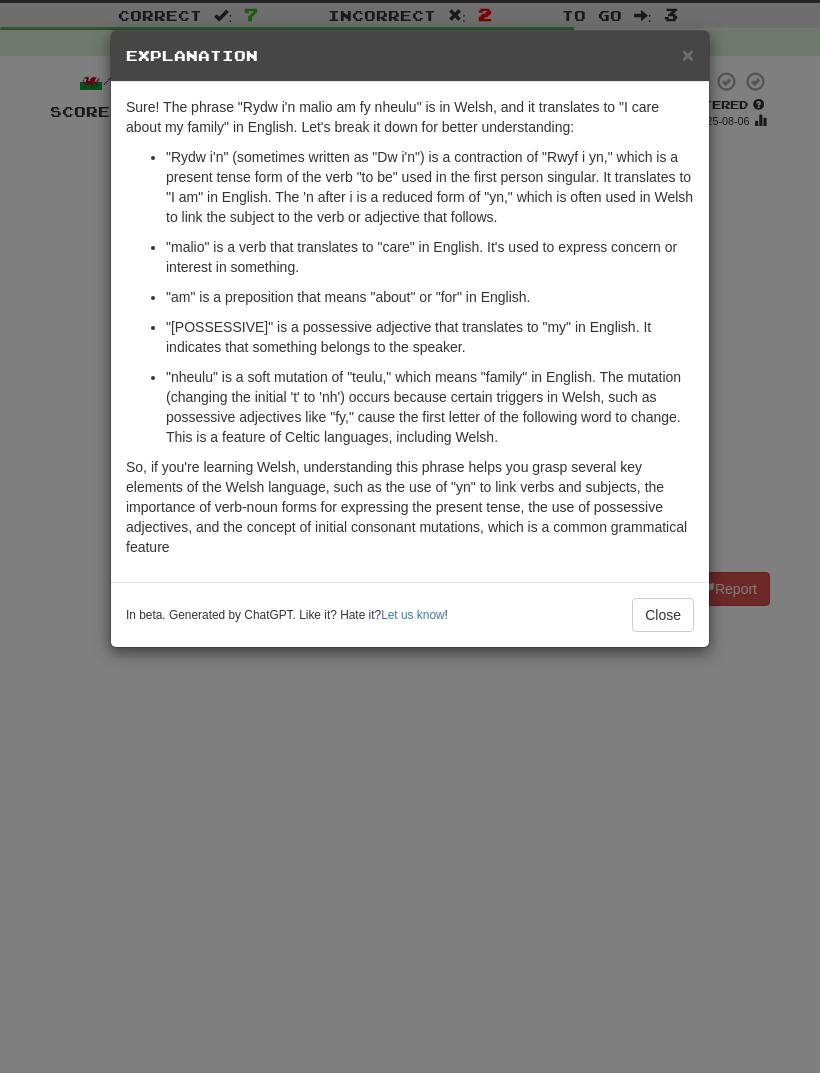 click on "× Explanation Sure! The phrase "Rydw i'n malio am fy nheulu" is in Welsh, and it translates to "I care about my family" in English. Let's break it down for better understanding:
"Rydw i'n" (sometimes written as "Dw i'n") is a contraction of "Rwyf i yn," which is a present tense form of the verb "to be" used in the first person singular. It translates to "I am" in English. The 'n after i is a reduced form of "yn," which is often used in Welsh to link the subject to the verb or adjective that follows.
"malio" is a verb that translates to "care" in English. It's used to express concern or interest in something.
"am" is a preposition that means "about" or "for" in English.
"fy" is a possessive adjective that translates to "my" in English. It indicates that something belongs to the speaker.
In beta. Generated by ChatGPT. Like it? Hate it?  Let us know ! Close" at bounding box center (410, 536) 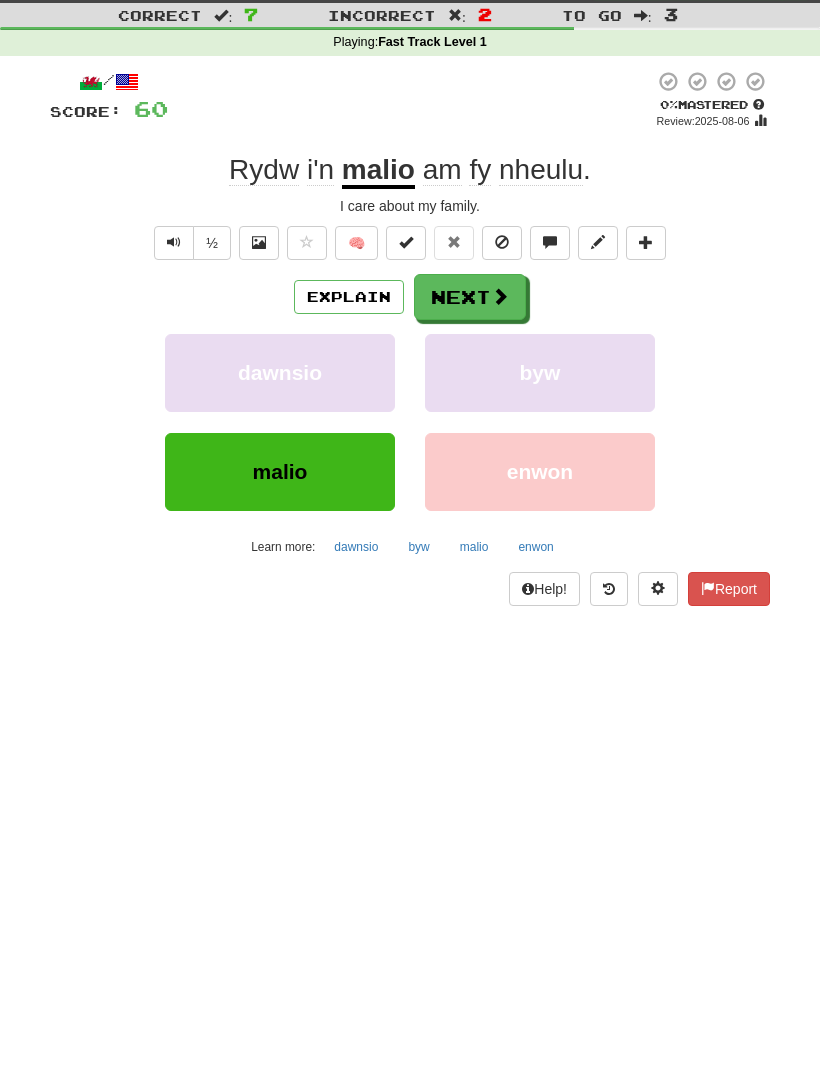 click on "malio" at bounding box center [474, 547] 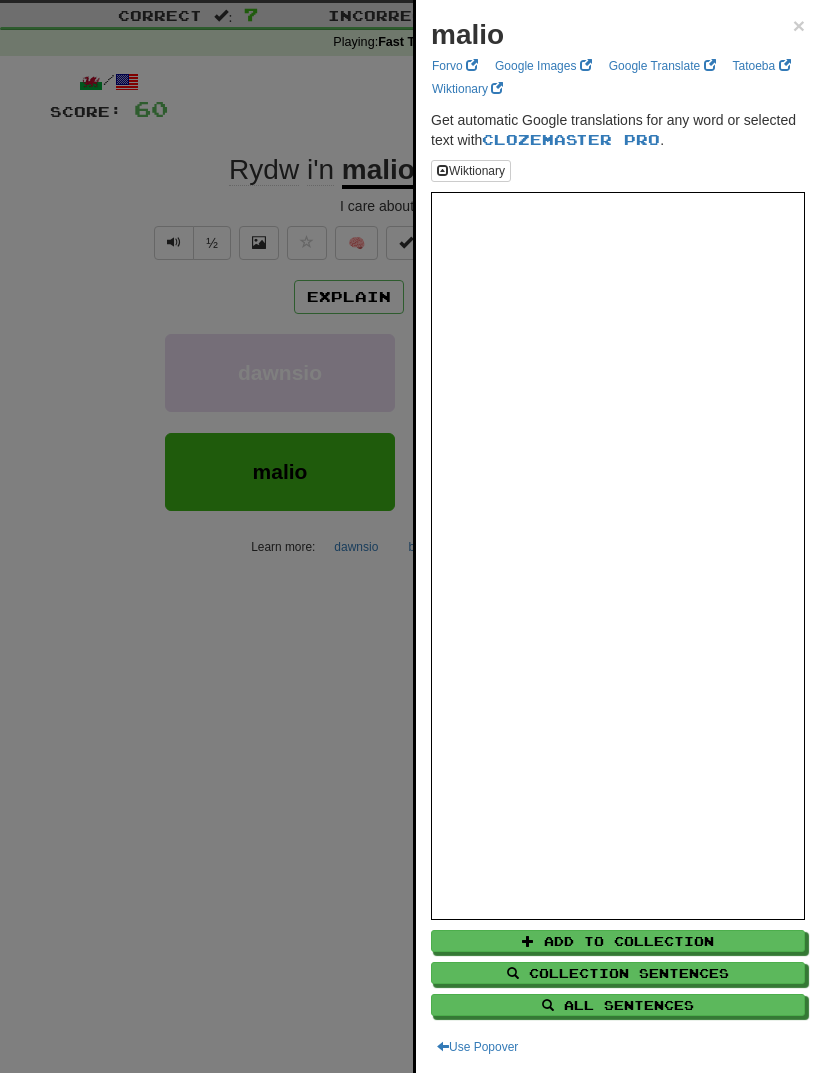 click at bounding box center (410, 536) 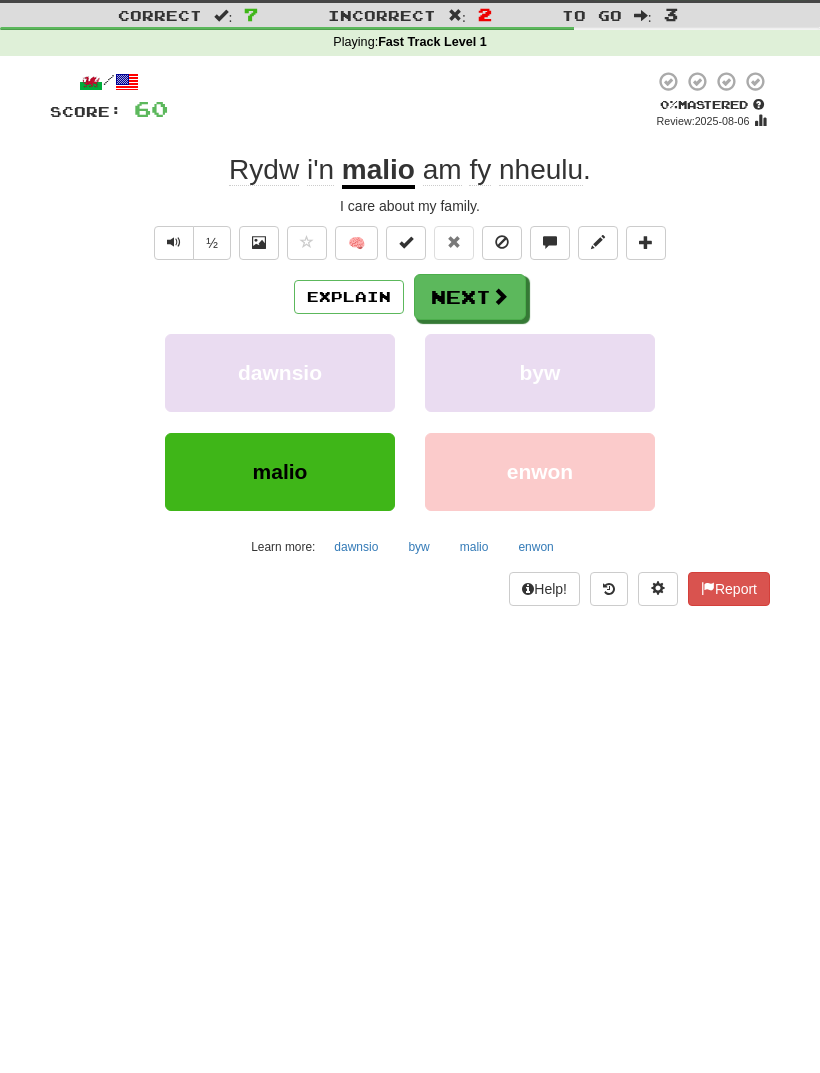 click on "Dashboard
Clozemaster
[USERNAME]
/
Toggle Dropdown
Dashboard
Leaderboard
Activity Feed
Notifications
Profile
Discussions
Cymraeg
/
English
Streak:
0
Review:
1,056
Points Today: 0
Français
/
English
Streak:
82
Review:
10,199
Points Today: 576
中文
/
English
Streak:
82
Review:
1,955
Points Today: 124
Languages
Account
Logout
[USERNAME]
/
Toggle Dropdown
Dashboard
Leaderboard
Activity Feed
Notifications
Profile
Discussions
Cymraeg
/
English
Streak:
0
Review:
1,056
Points Today: 0
Français
/
English
Streak:
82
Review:
10,199" at bounding box center (410, 488) 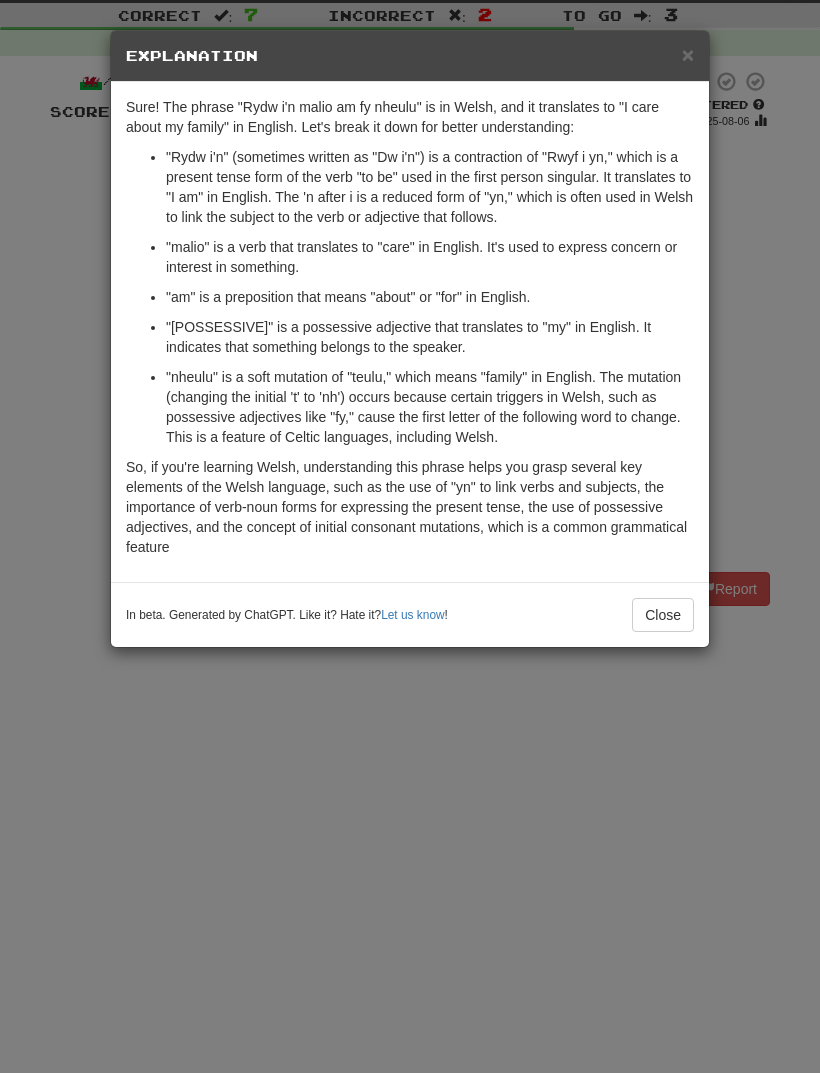 click on "× Explanation Sure! The phrase "Rydw i'n malio am fy nheulu" is in Welsh, and it translates to "I care about my family" in English. Let's break it down for better understanding:
"Rydw i'n" (sometimes written as "Dw i'n") is a contraction of "Rwyf i yn," which is a present tense form of the verb "to be" used in the first person singular. It translates to "I am" in English. The 'n after i is a reduced form of "yn," which is often used in Welsh to link the subject to the verb or adjective that follows.
"malio" is a verb that translates to "care" in English. It's used to express concern or interest in something.
"am" is a preposition that means "about" or "for" in English.
"fy" is a possessive adjective that translates to "my" in English. It indicates that something belongs to the speaker.
In beta. Generated by ChatGPT. Like it? Hate it?  Let us know ! Close" at bounding box center (410, 536) 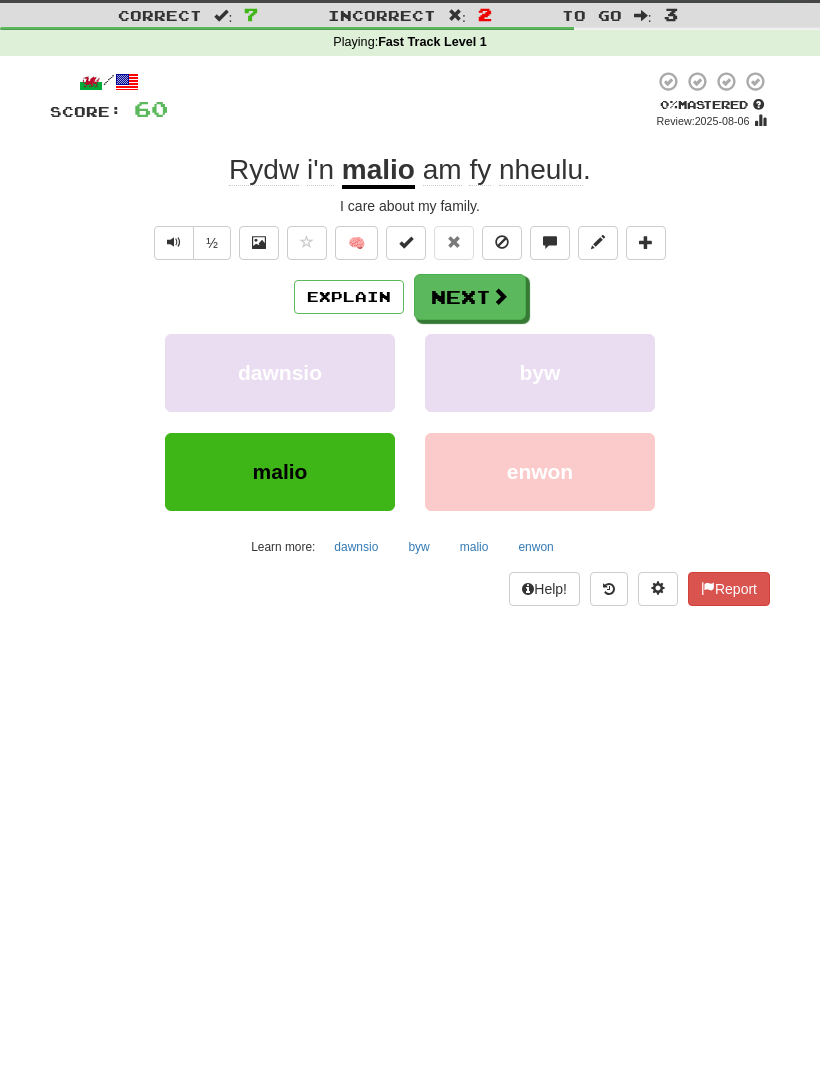 click on "Next" at bounding box center [470, 297] 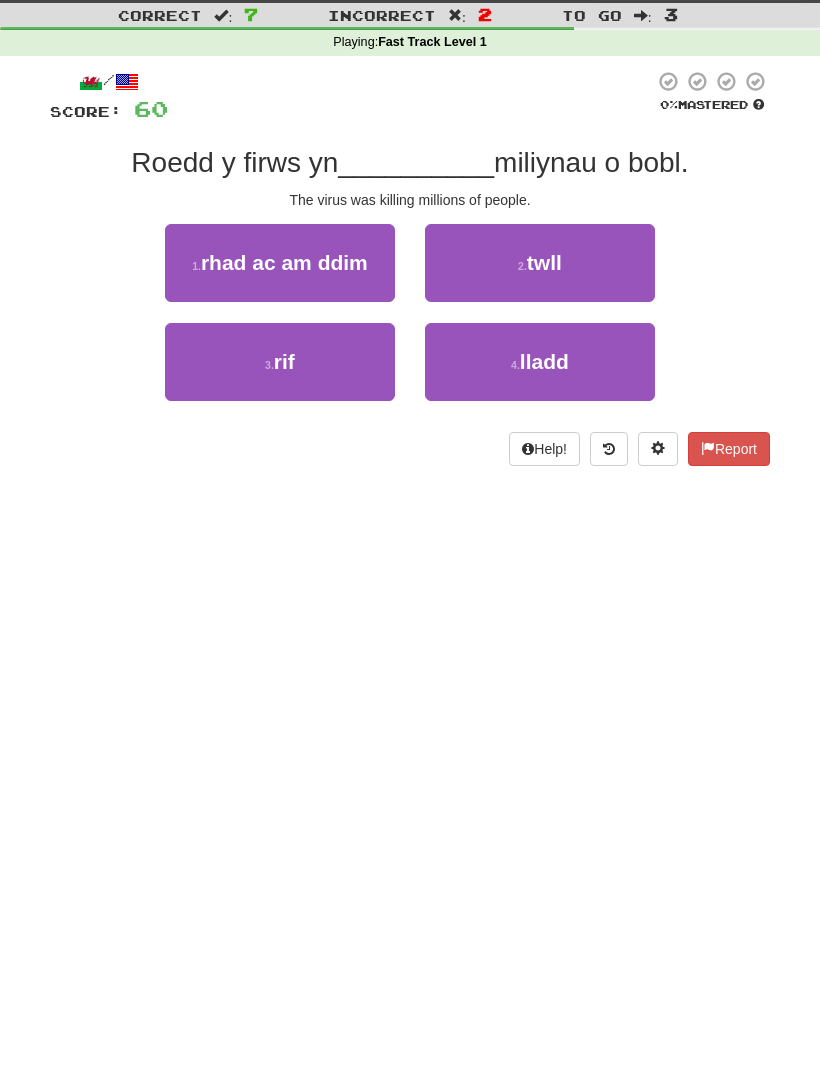click on "4 .  lladd" at bounding box center [540, 362] 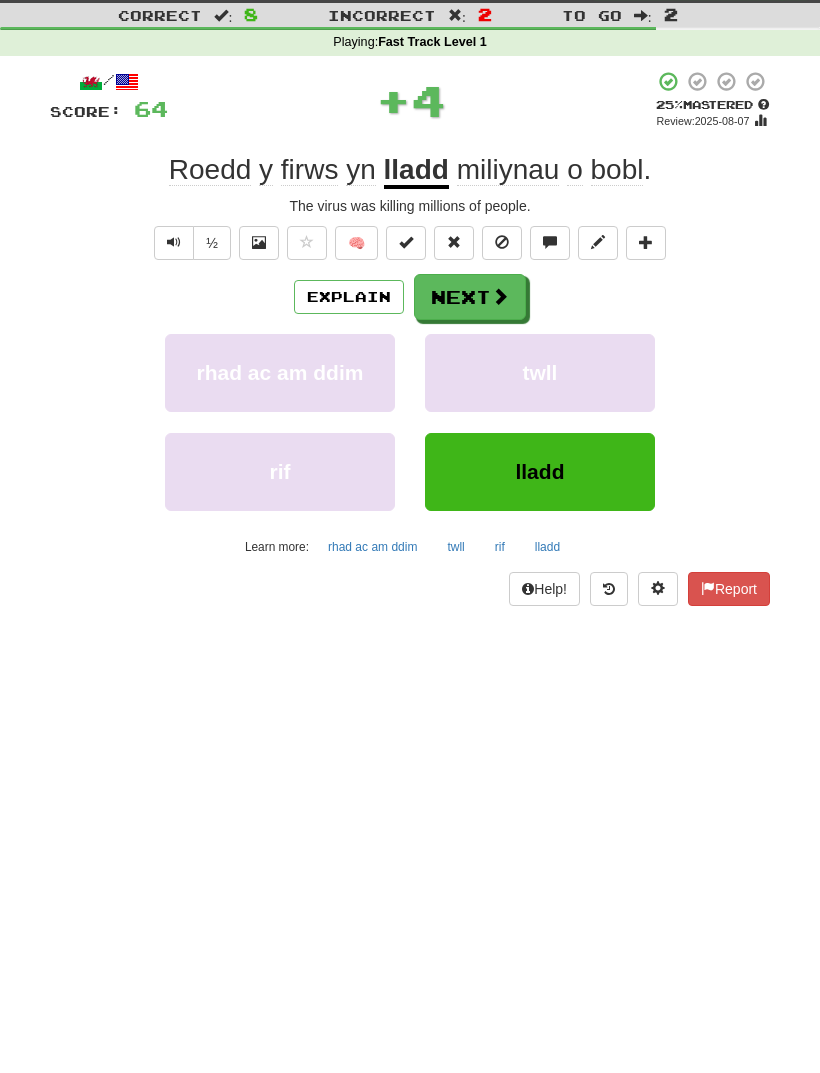 click on "Explain" at bounding box center (349, 297) 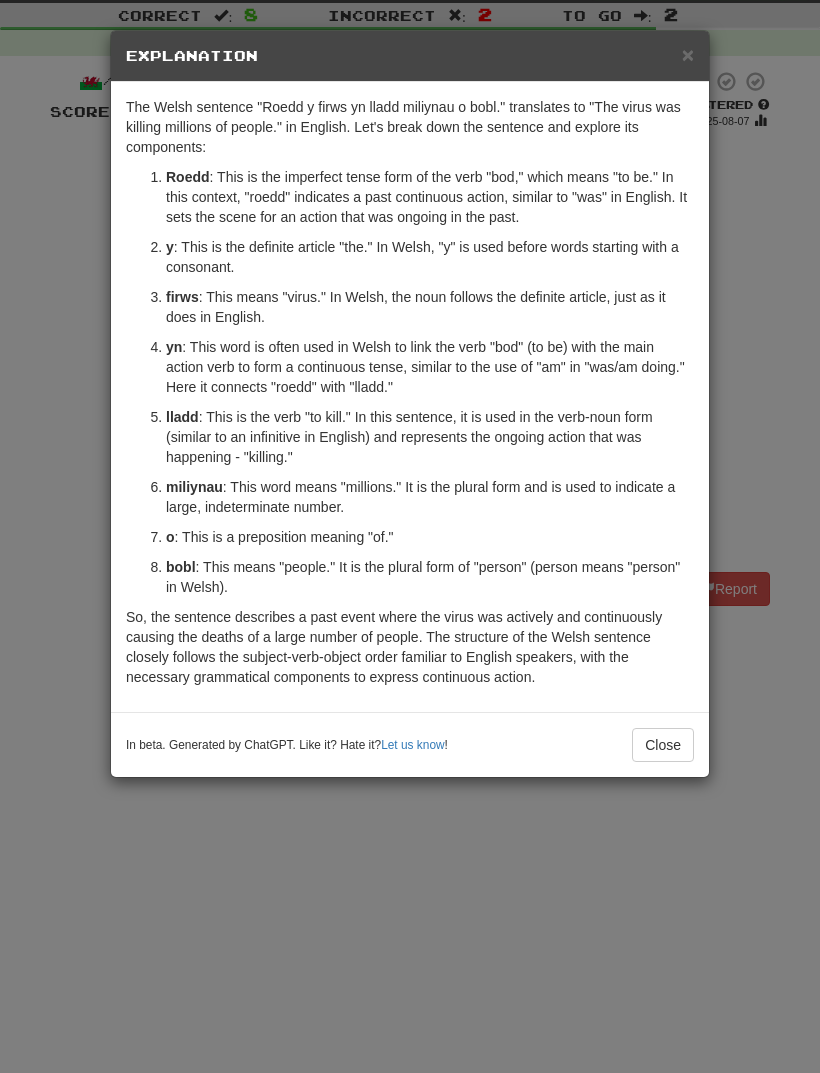click on "× Explanation The Welsh sentence "Roedd y firws yn lladd miliynau o bobl." translates to "The virus was killing millions of people." in English. Let's break down the sentence and explore its components:
Roedd : This is the imperfect tense form of the verb "bod," which means "to be." In this context, "roedd" indicates a past continuous action, similar to "was" in English. It sets the scene for an action that was ongoing in the past.
y : This is the definite article "the." In Welsh, "y" is used before words starting with a consonant.
firws : This means "virus." In Welsh, the noun follows the definite article, just as it does in English.
yn : This word is often used in Welsh to link the verb "bod" (to be) with the main action verb to form a continuous tense, similar to the use of "am" in "was/am doing." Here it connects "roedd" with "lladd."
lladd
miliynau : This word means "millions." It is the plural form and is used to indicate a large, indeterminate number.
o" at bounding box center (410, 536) 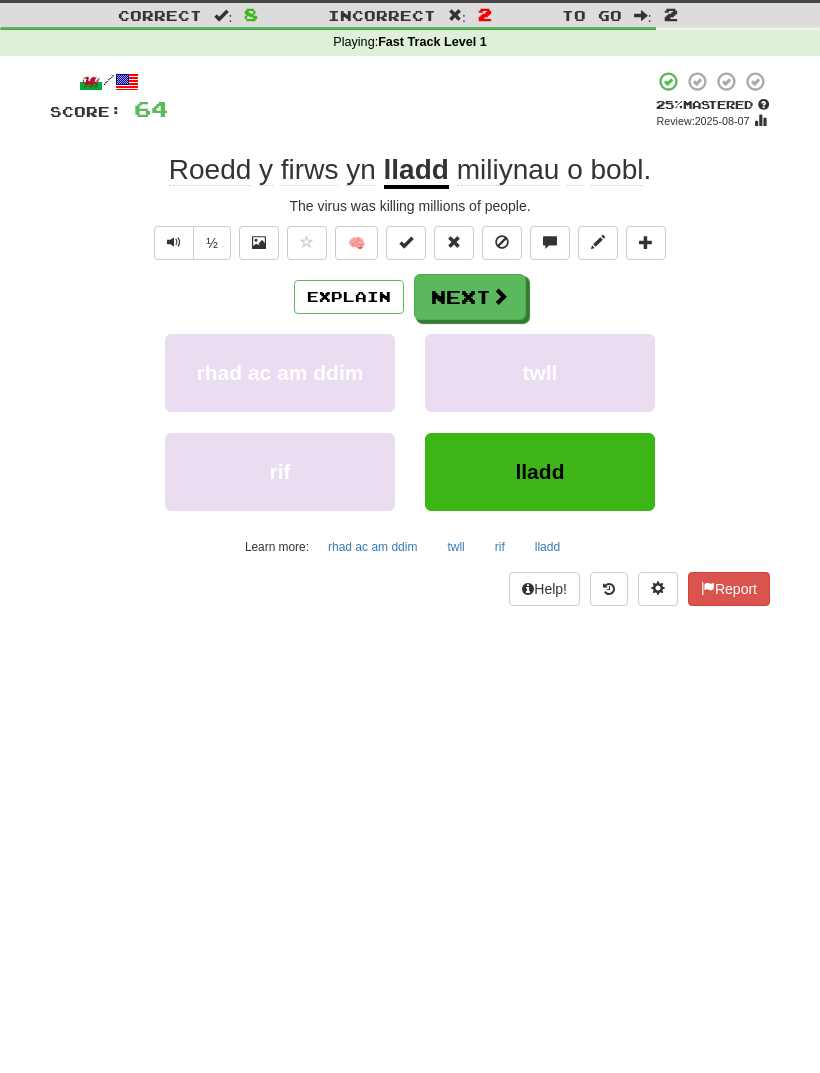 click on "lladd" at bounding box center [547, 547] 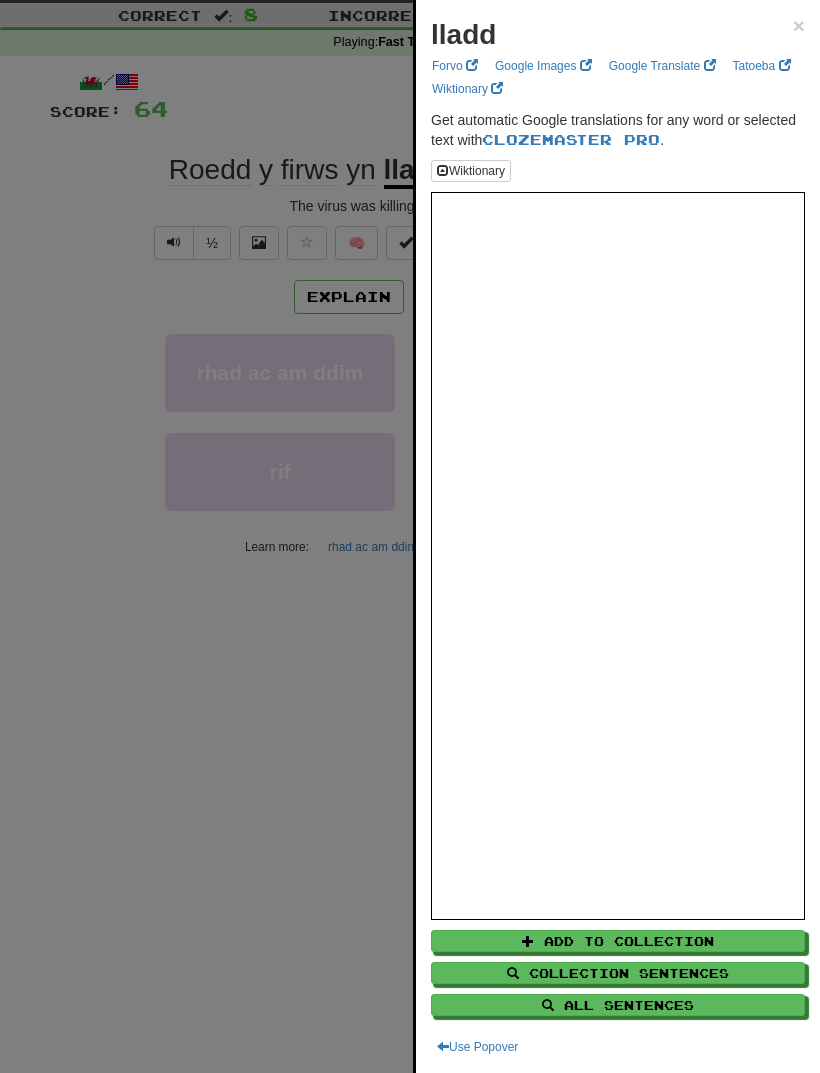 click at bounding box center (410, 536) 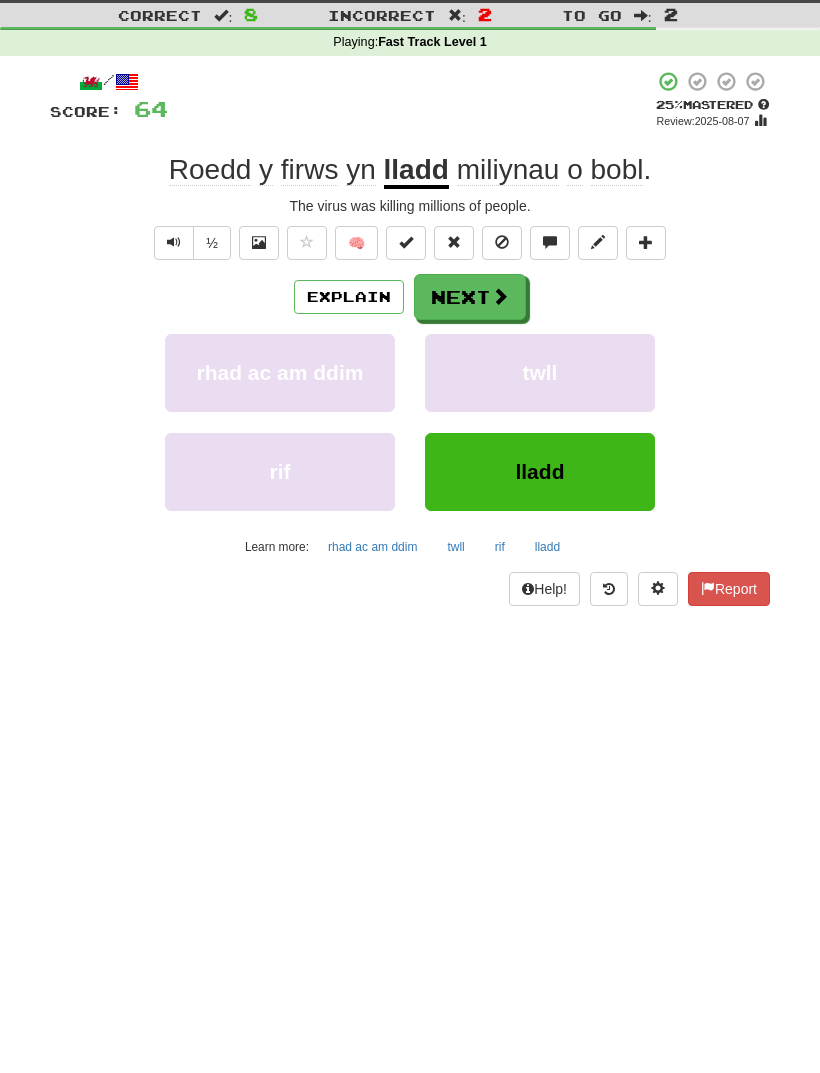 click on "Dashboard
Clozemaster
[USERNAME]
/
Toggle Dropdown
Dashboard
Leaderboard
Activity Feed
Notifications
Profile
Discussions
Cymraeg
/
English
Streak:
0
Review:
1,056
Points Today: 0
Français
/
English
Streak:
82
Review:
10,199
Points Today: 576
中文
/
English
Streak:
82
Review:
1,955
Points Today: 124
Languages
Account
Logout
[USERNAME]
/
Toggle Dropdown
Dashboard
Leaderboard
Activity Feed
Notifications
Profile
Discussions
Cymraeg
/
English
Streak:
0
Review:
1,056
Points Today: 0
Français
/
English
Streak:
82
Review:
10,199" at bounding box center (410, 488) 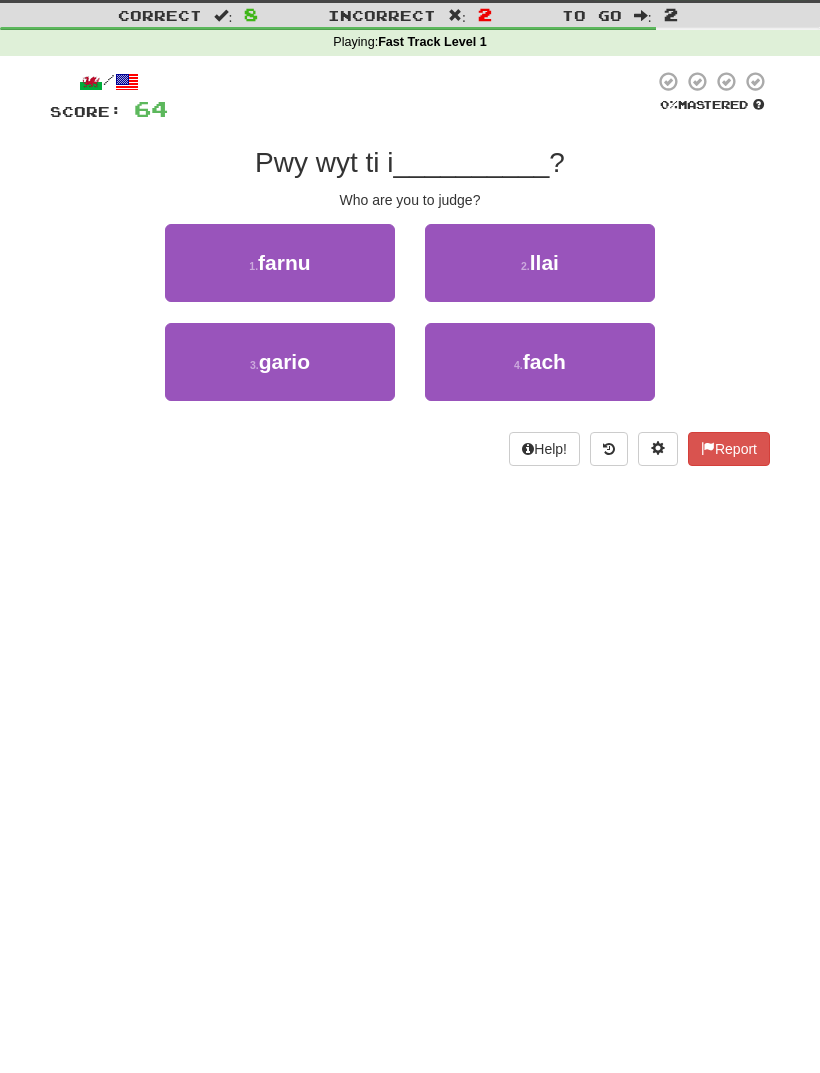 click on "1 .  farnu" at bounding box center (280, 263) 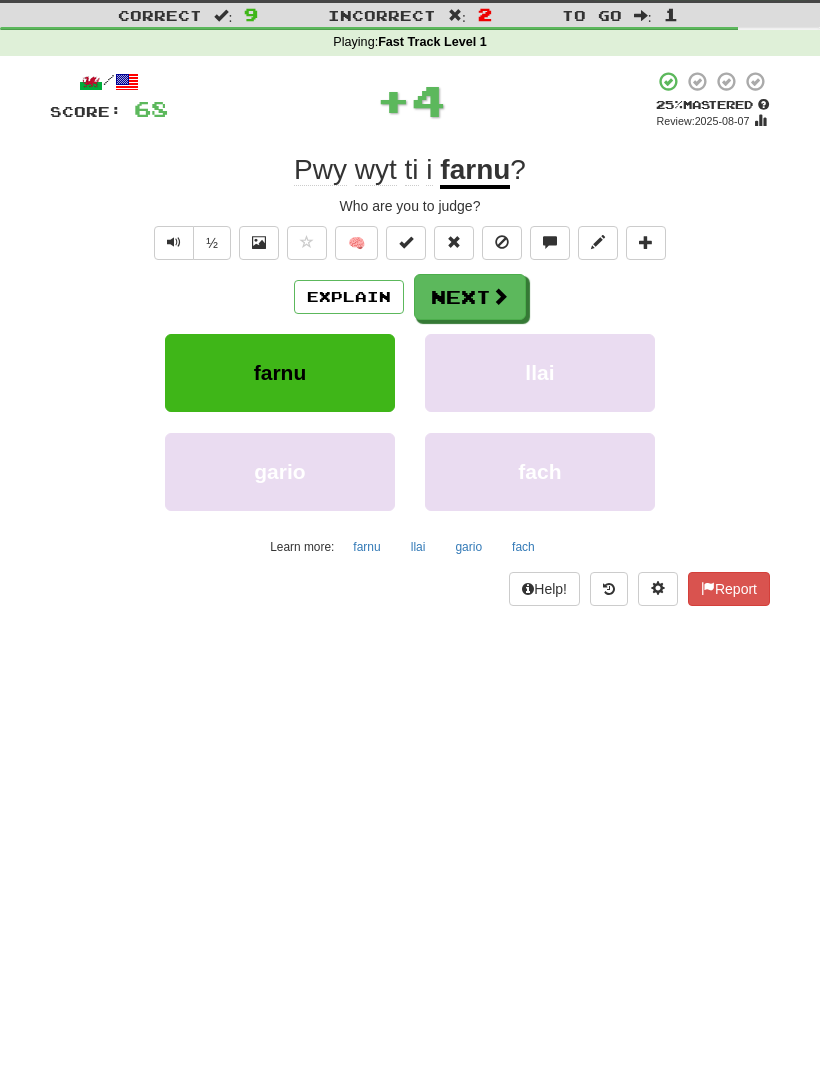 click on "Next" at bounding box center (470, 297) 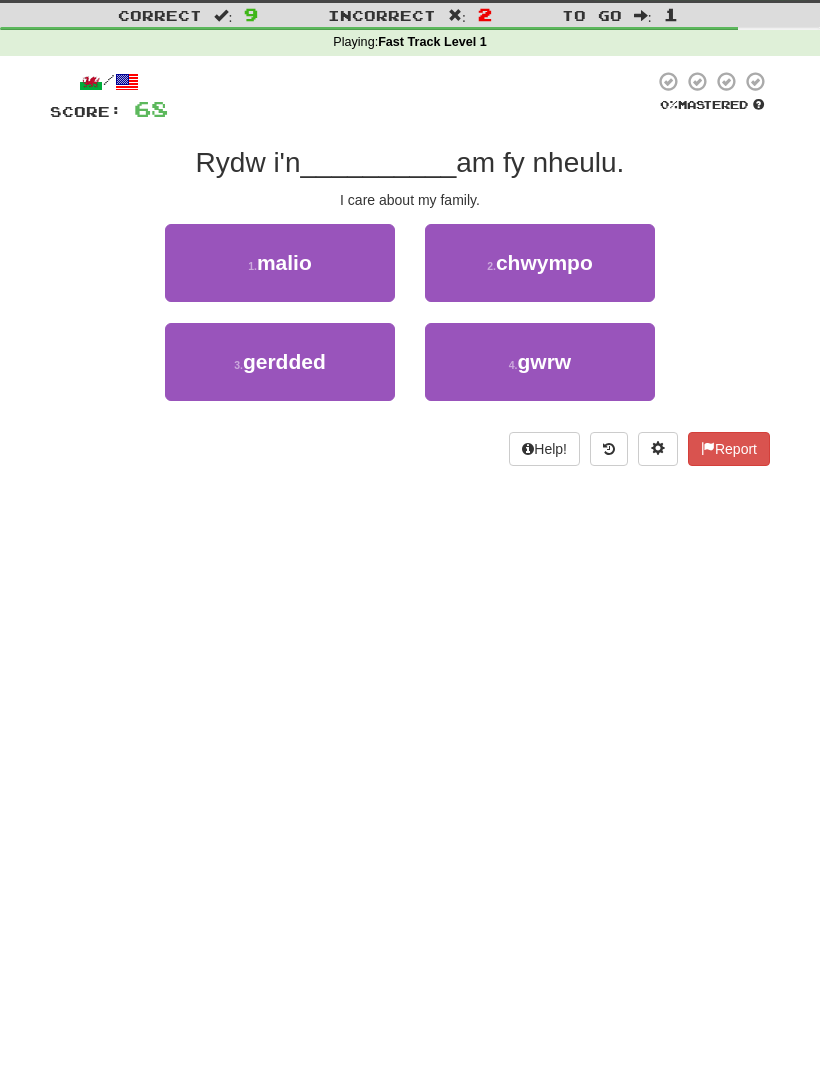 click on "malio" at bounding box center [284, 262] 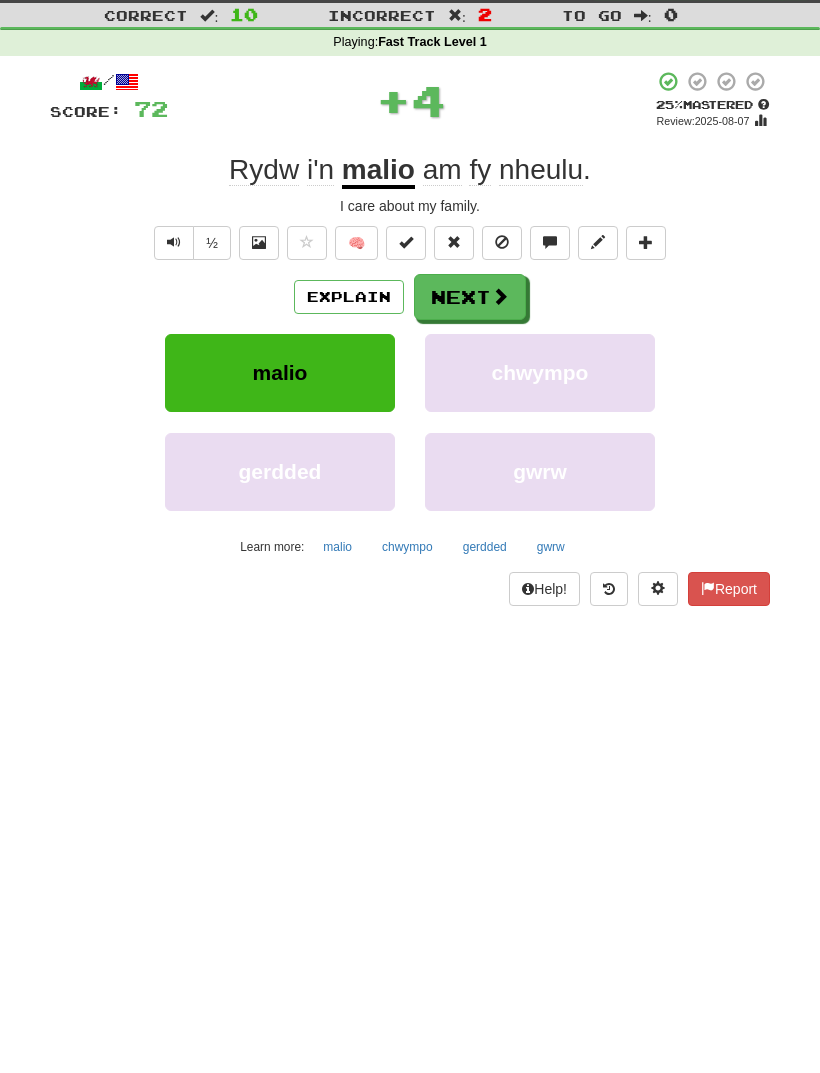 click on "Next" at bounding box center [470, 297] 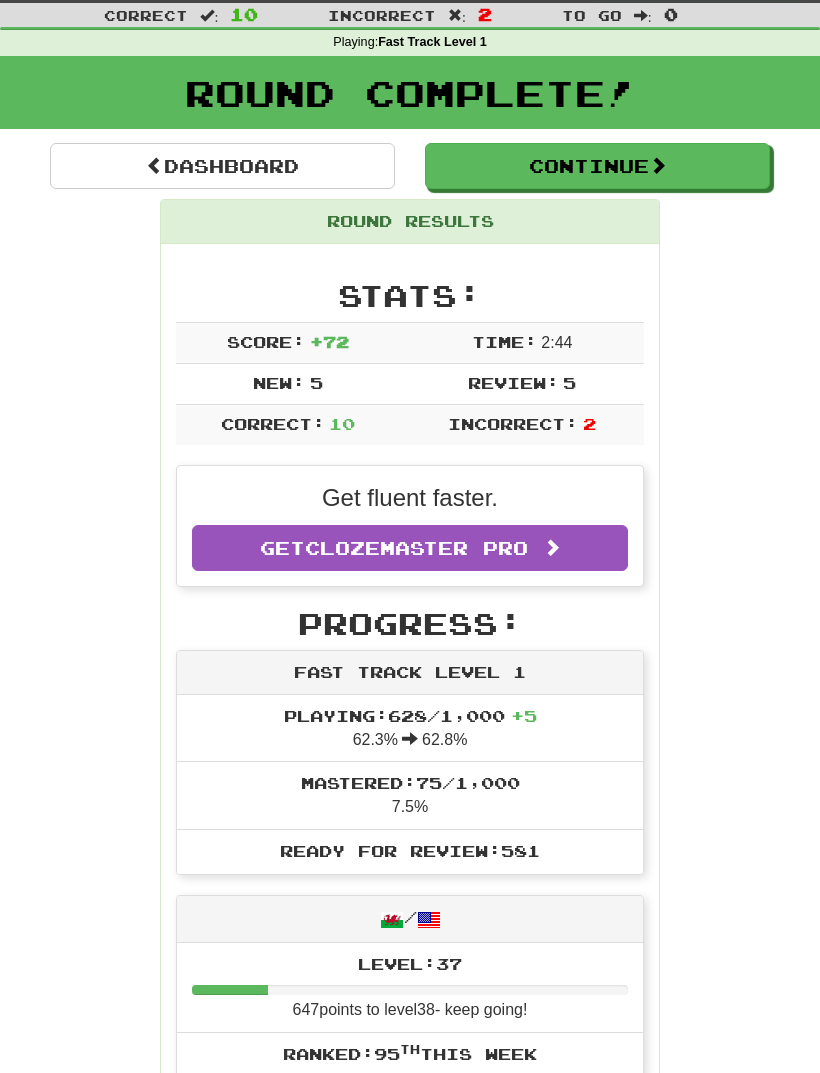 click on "Continue" at bounding box center [597, 166] 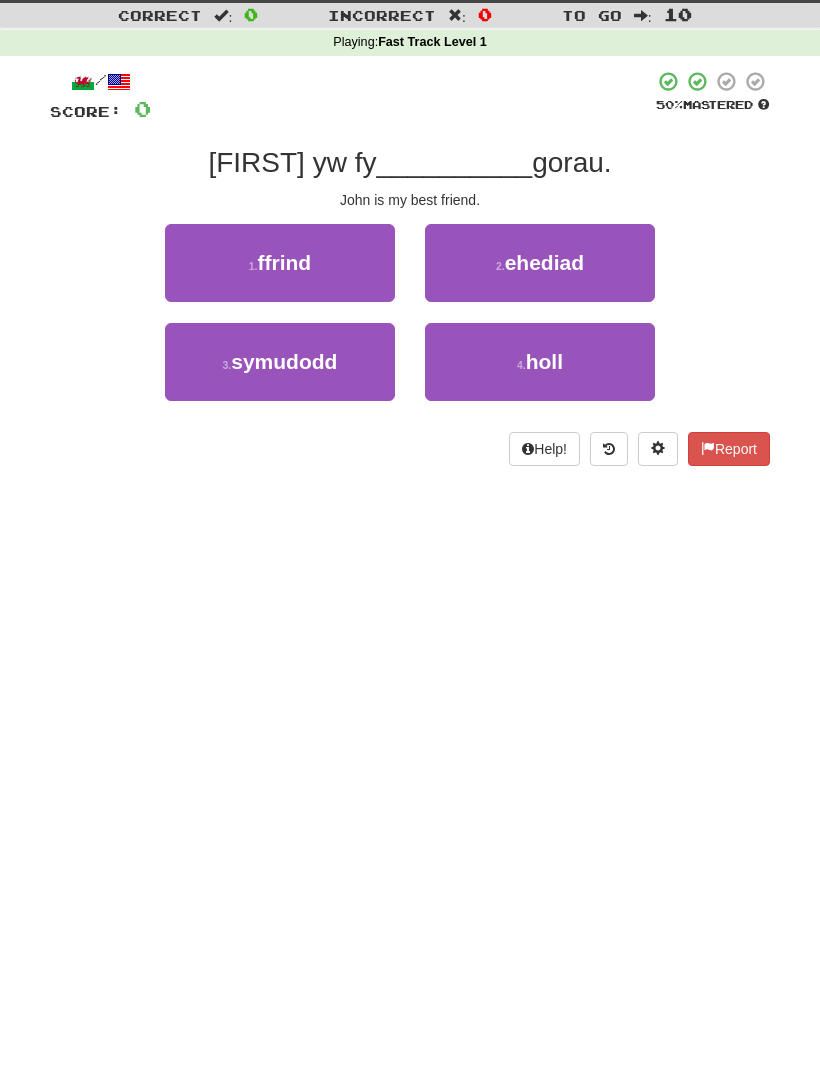 click on "1 .  ffrind" at bounding box center (280, 263) 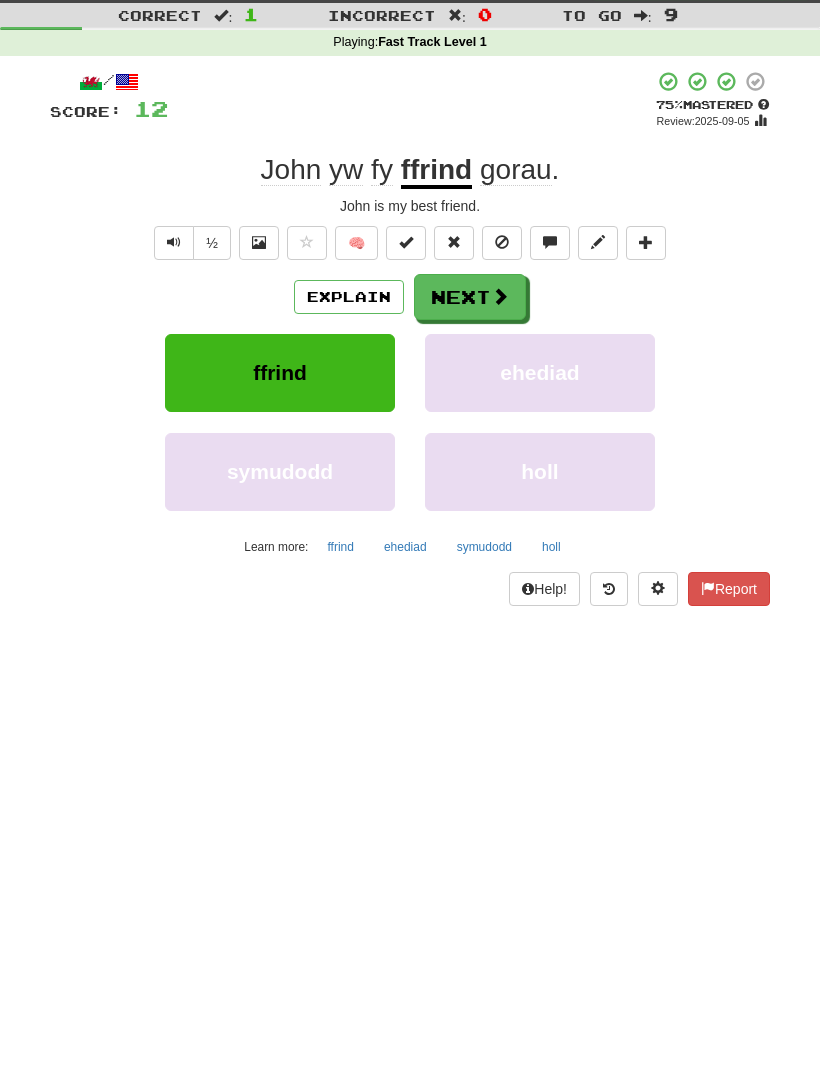 click at bounding box center [500, 296] 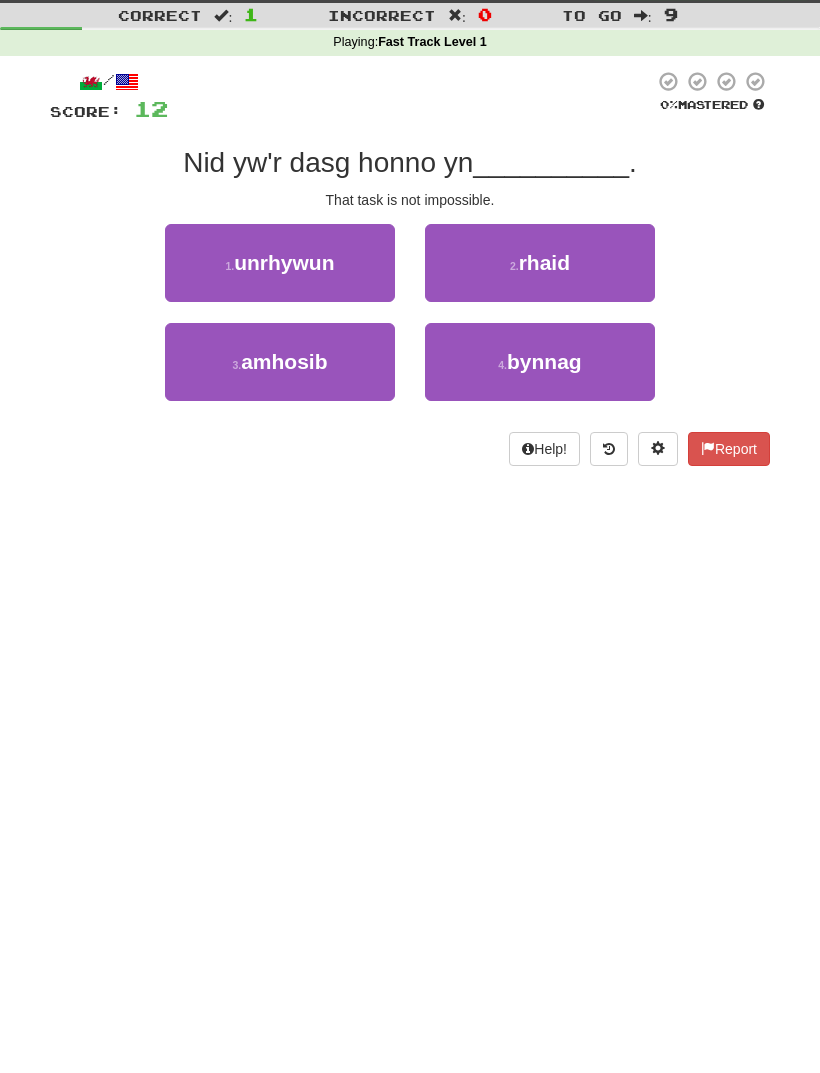 click on "3 .  amhosib" at bounding box center [280, 362] 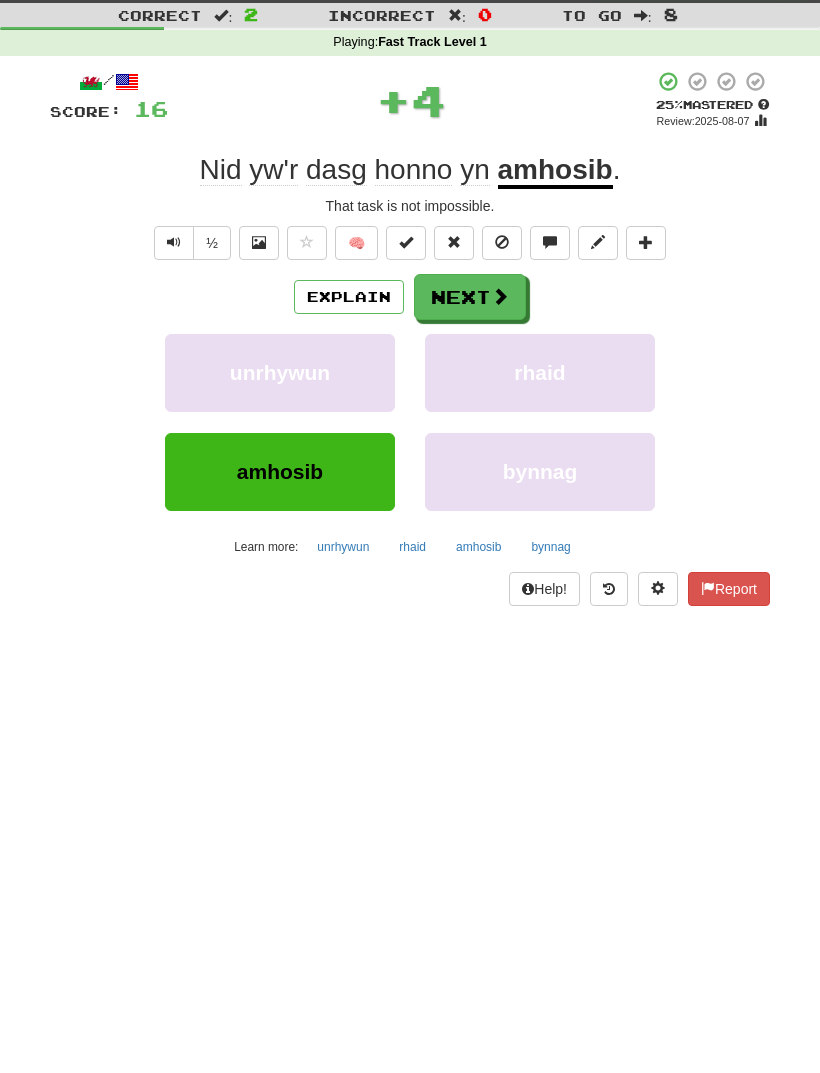 click on "Explain" at bounding box center (349, 297) 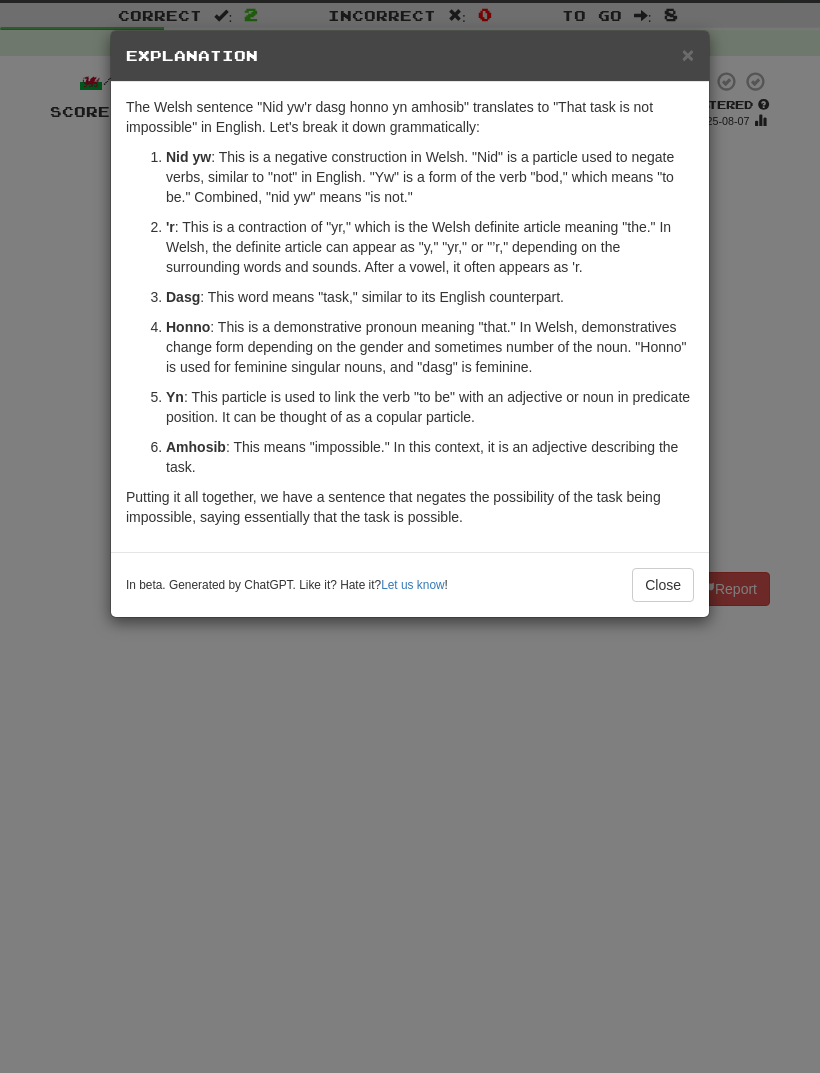 click on "× Explanation The Welsh sentence "Nid yw'r dasg honno yn amhosib" translates to "That task is not impossible" in English. Let's break it down grammatically:
Nid yw : This is a negative construction in Welsh. "Nid" is a particle used to negate verbs, similar to "not" in English. "Yw" is a form of the verb "bod," which means "to be." Combined, "nid yw" means "is not."
'r : This is a contraction of "yr," which is the Welsh definite article meaning "the." In Welsh, the definite article can appear as "y," "yr," or "’r," depending on the surrounding words and sounds. After a vowel, it often appears as 'r.
Dasg : This word means "task," similar to its English counterpart.
Honno : This is a demonstrative pronoun meaning "that." In Welsh, demonstratives change form depending on the gender and sometimes number of the noun. "Honno" is used for feminine singular nouns, and "dasg" is feminine.
Yn
Amhosib
In beta. Generated by ChatGPT. Like it? Hate it?  Let us know ! Close" at bounding box center [410, 536] 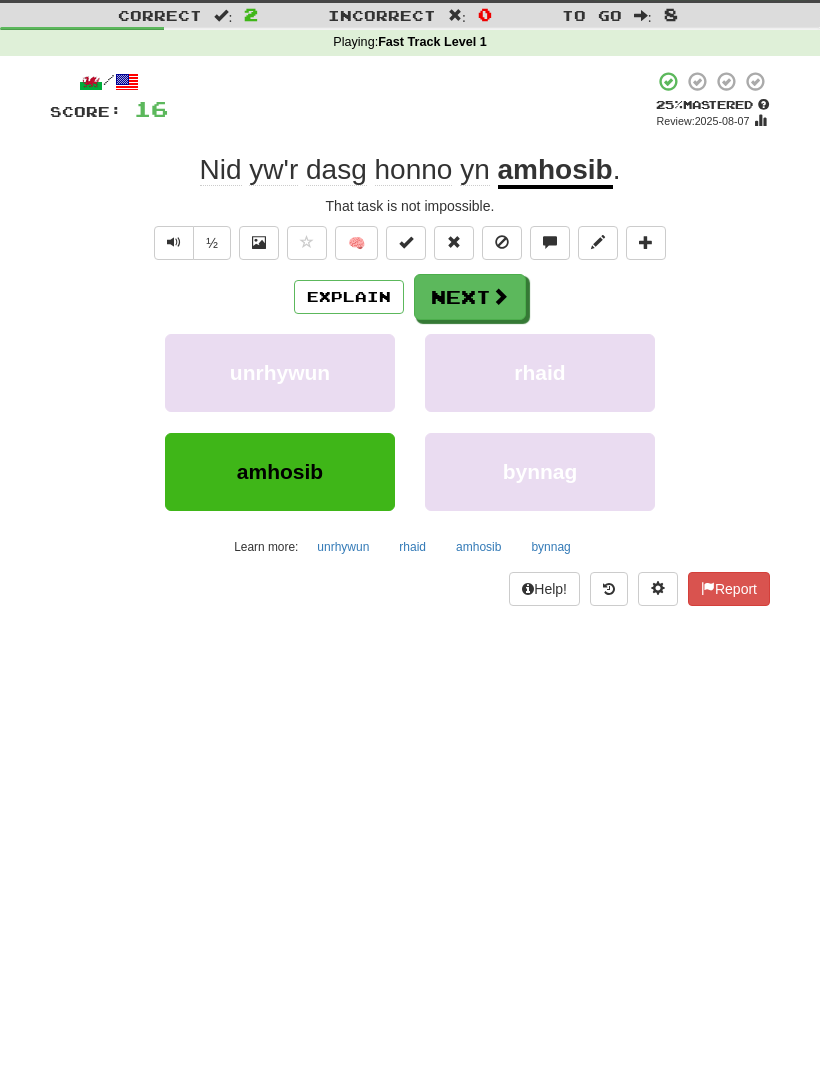 click on "Next" at bounding box center [470, 297] 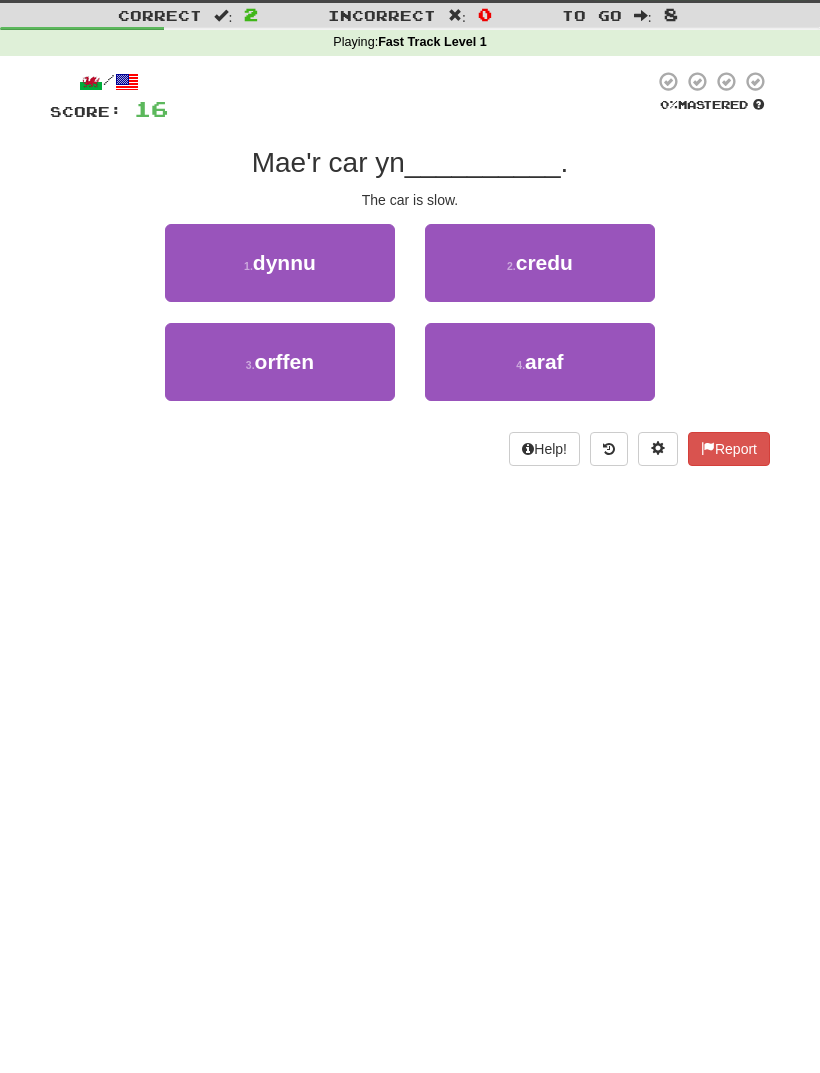click on "4 .  araf" at bounding box center [540, 362] 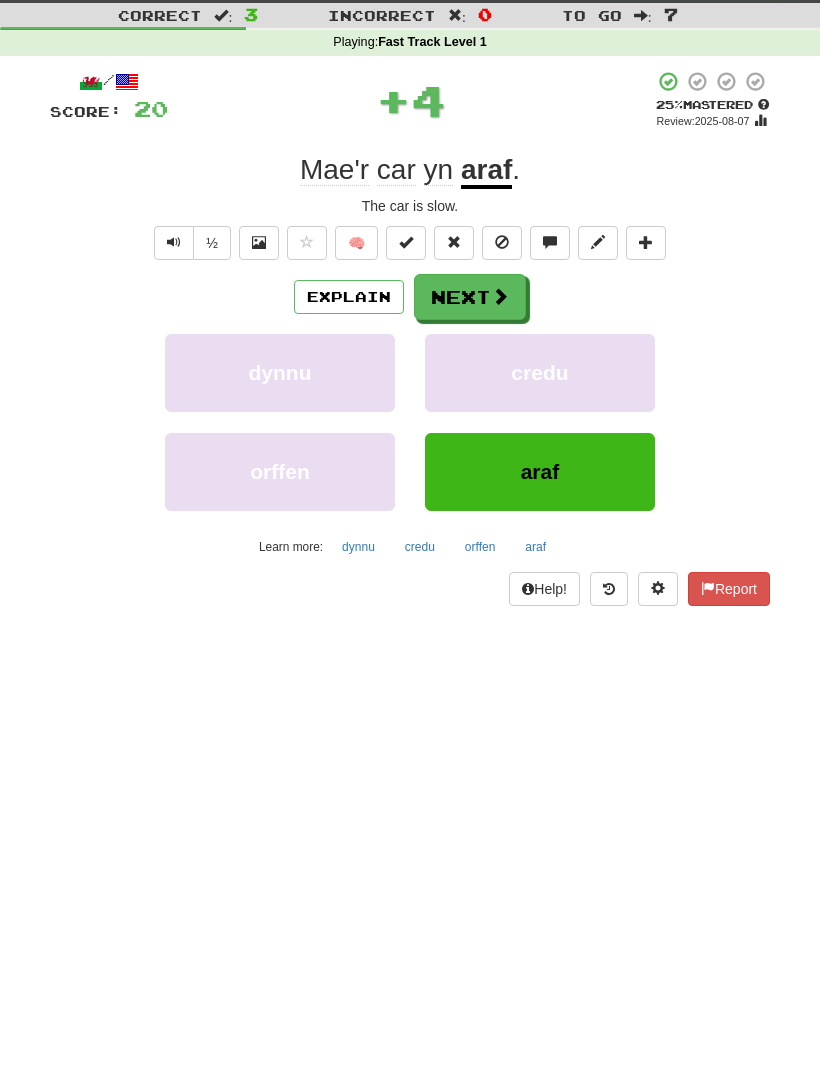 click on "Next" at bounding box center [470, 297] 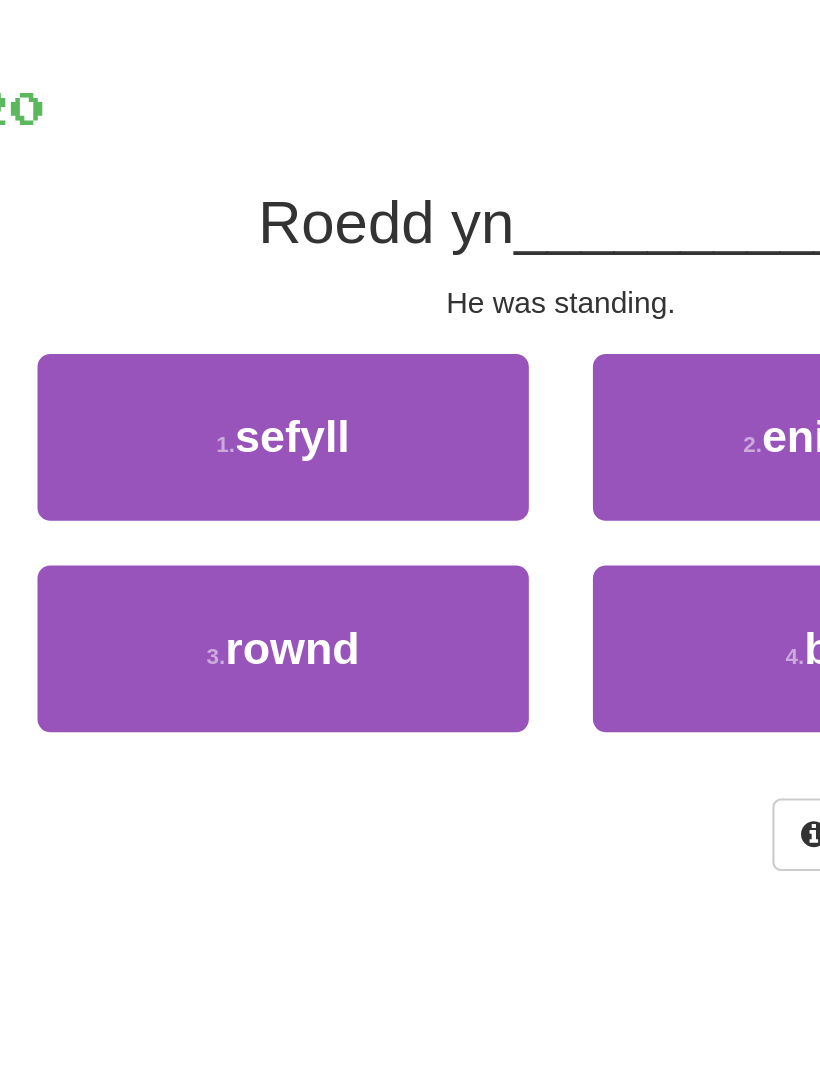scroll, scrollTop: 22, scrollLeft: 0, axis: vertical 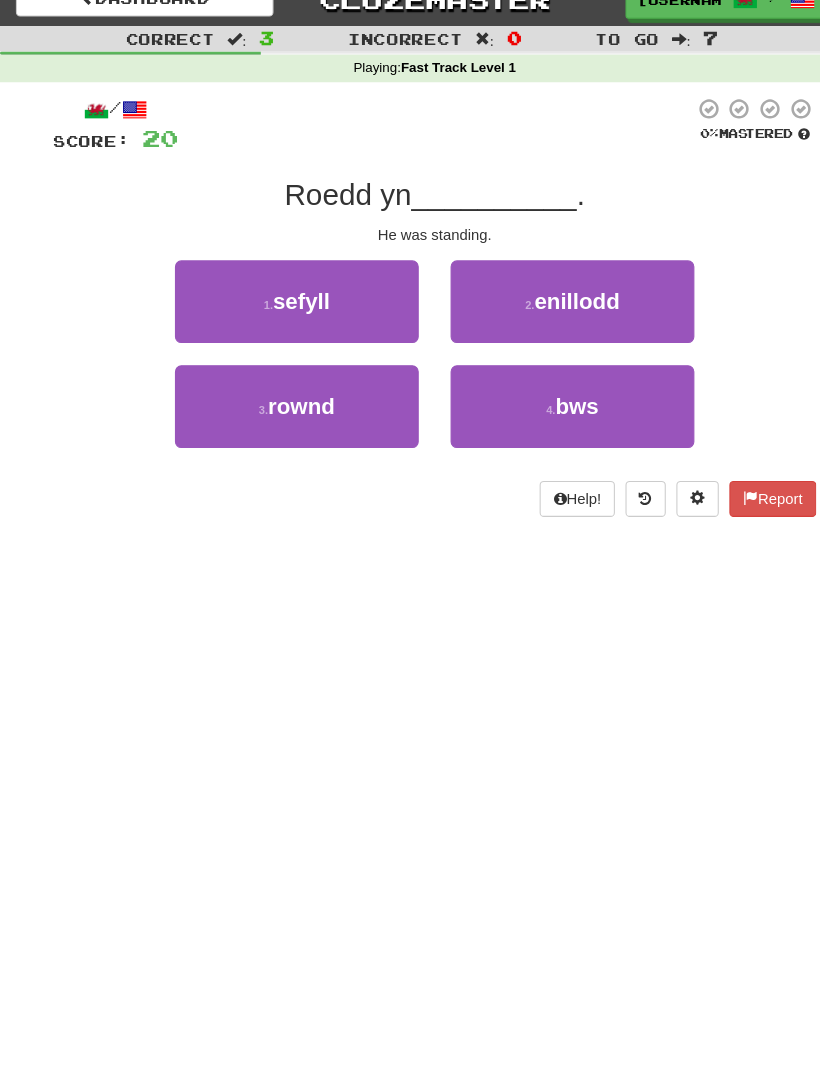 click on "1 .  sefyll" at bounding box center [280, 289] 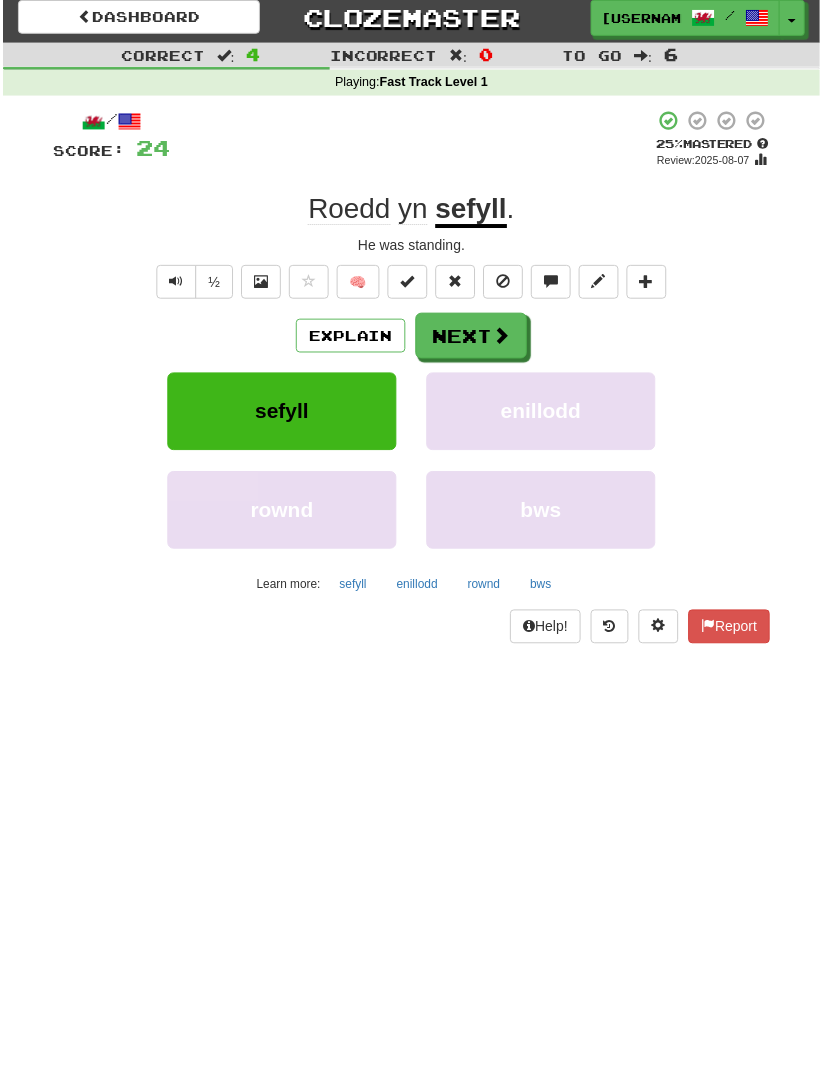 scroll, scrollTop: 2, scrollLeft: 0, axis: vertical 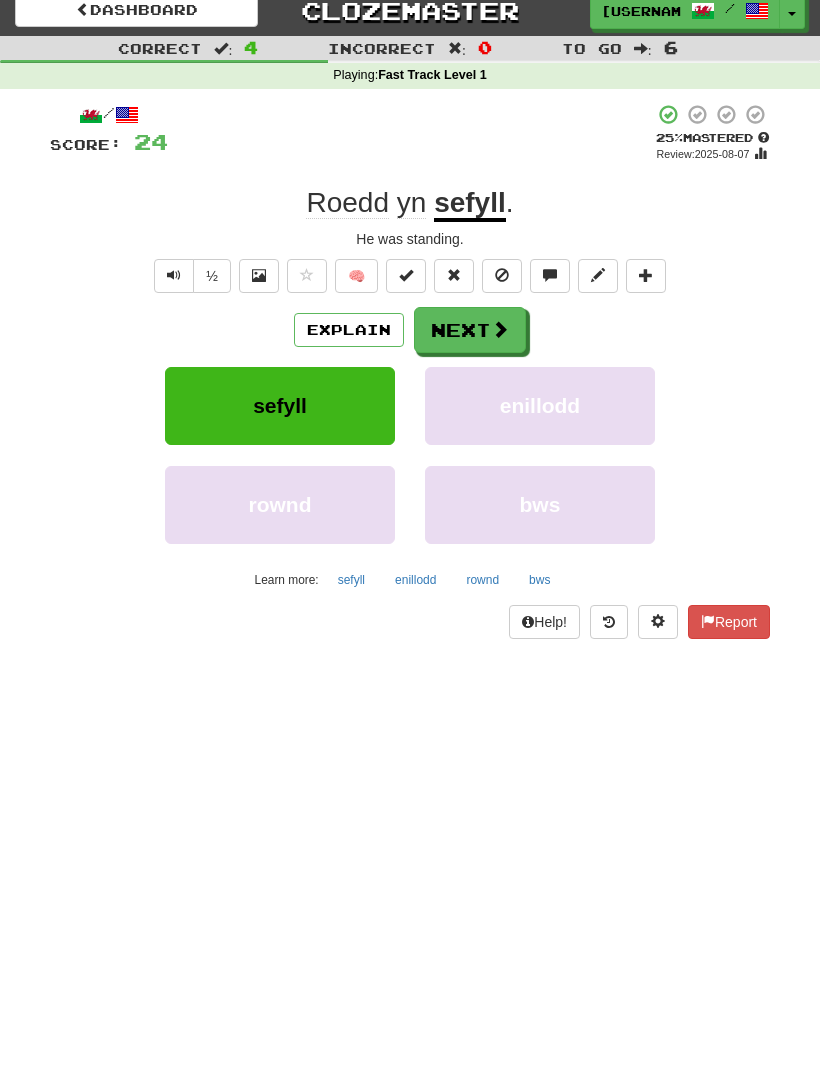 click on "Next" at bounding box center (470, 343) 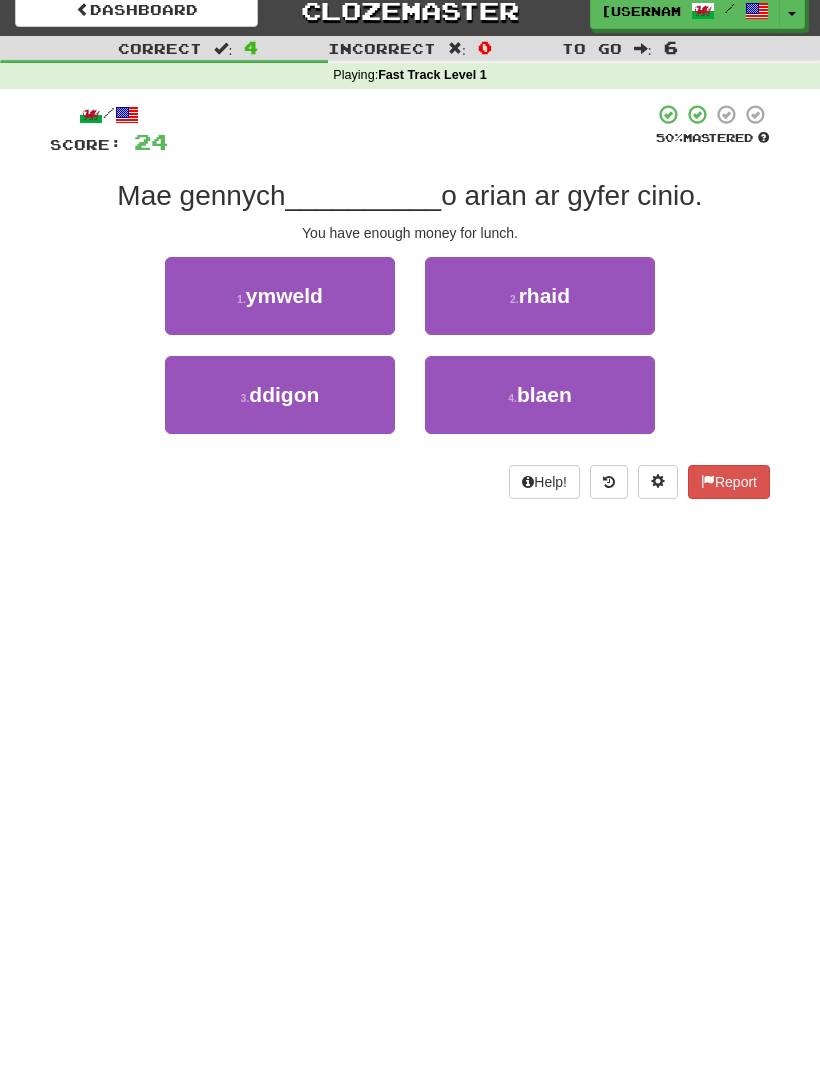 click on "3 .  ddigon" at bounding box center [280, 408] 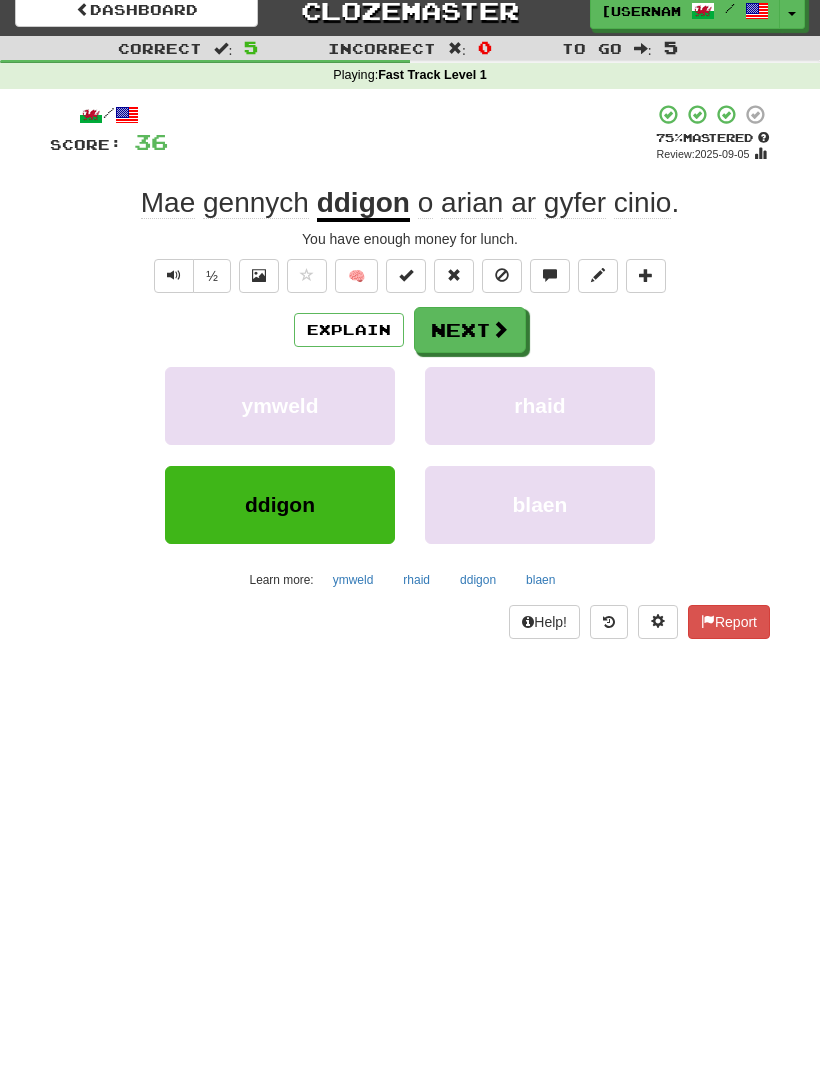 click on "Next" at bounding box center [470, 343] 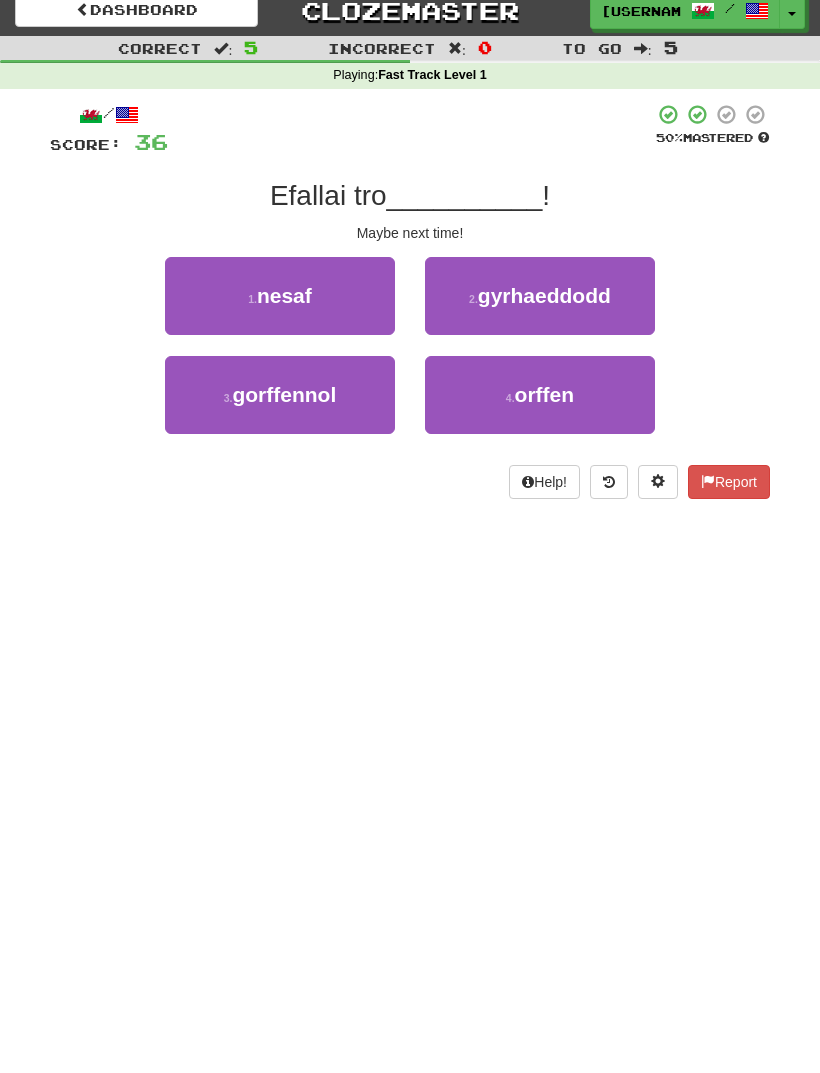 click on "1 .  nesaf" at bounding box center [280, 309] 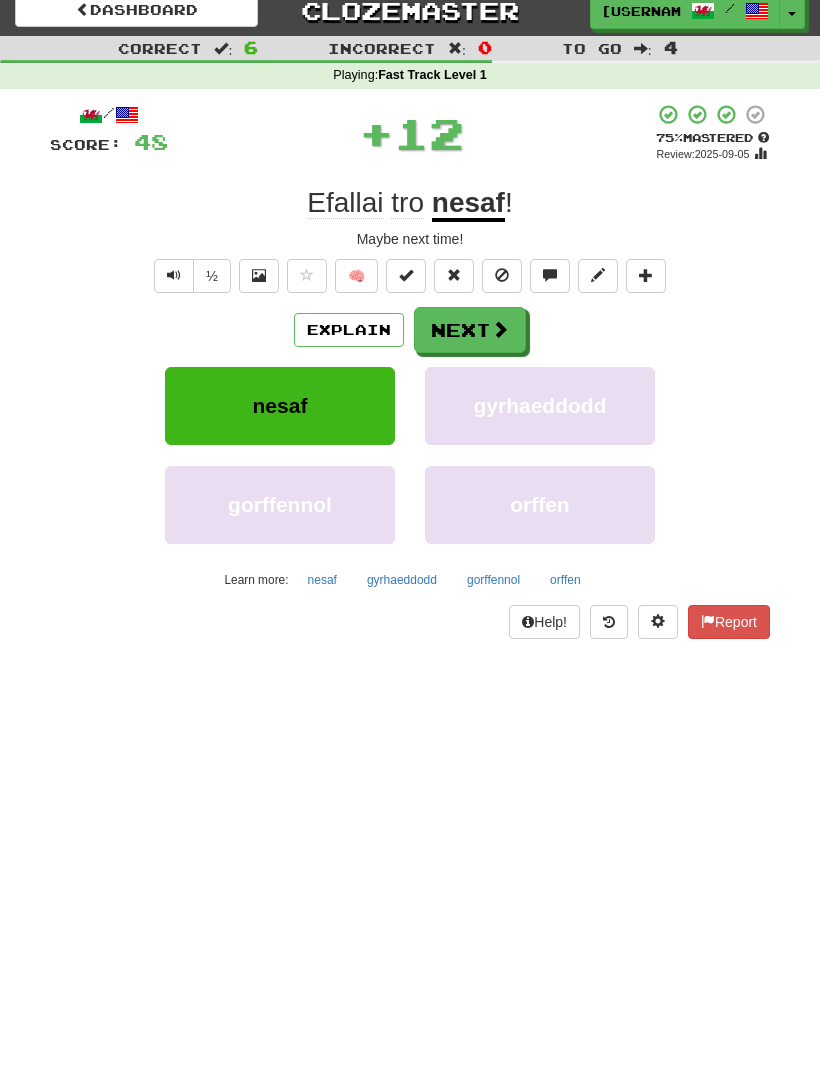 click on "Explain" at bounding box center [349, 343] 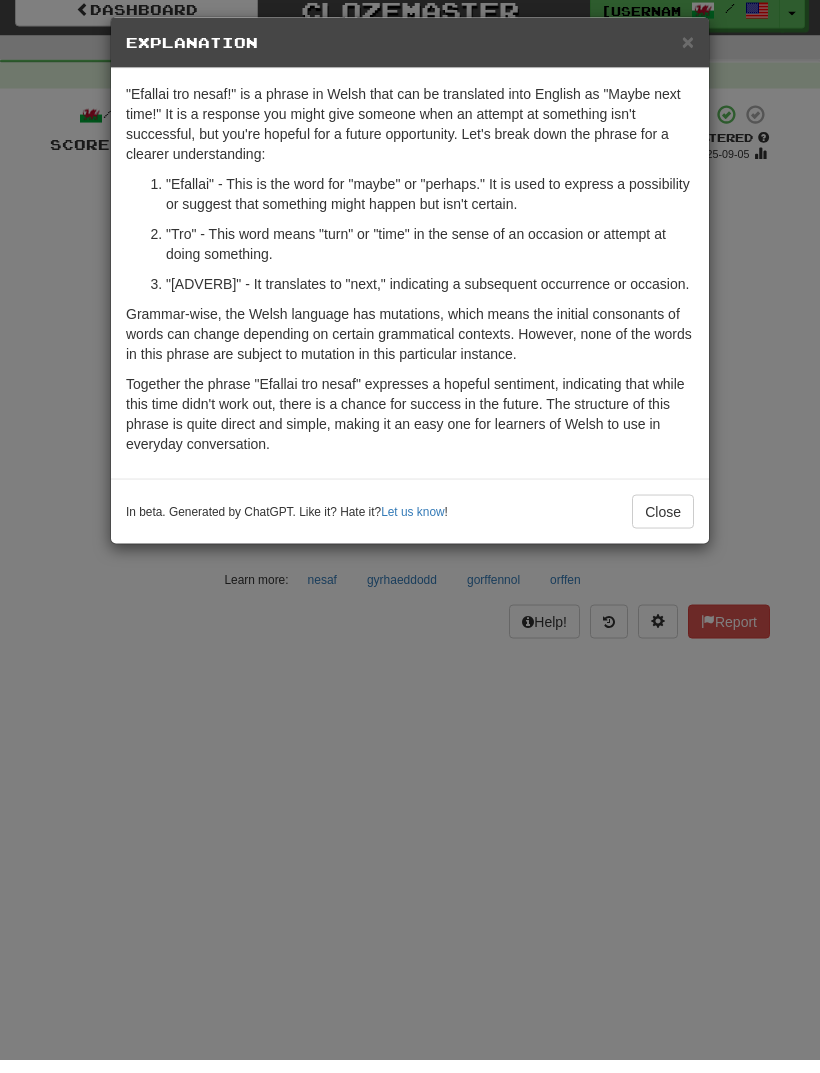 click on "× Explanation "Efallai tro nesaf!" is a phrase in Welsh that can be translated into English as "Maybe next time!" It is a response you might give someone when an attempt at something isn't successful, but you're hopeful for a future opportunity. Let's break down the phrase for a clearer understanding:
"Efallai" - This is the word for "maybe" or "perhaps." It is used to express a possibility or suggest that something might happen but isn't certain.
"Tro" - This word means "turn" or "time" in the sense of an occasion or attempt at doing something.
"Nesaf" - It translates to "next," indicating a subsequent occurrence or occasion.
Grammar-wise, the Welsh language has mutations, which means the initial consonants of words can change depending on certain grammatical contexts. However, none of the words in this phrase are subject to mutation in this particular instance.
In beta. Generated by ChatGPT. Like it? Hate it?  Let us know ! Close" at bounding box center (410, 536) 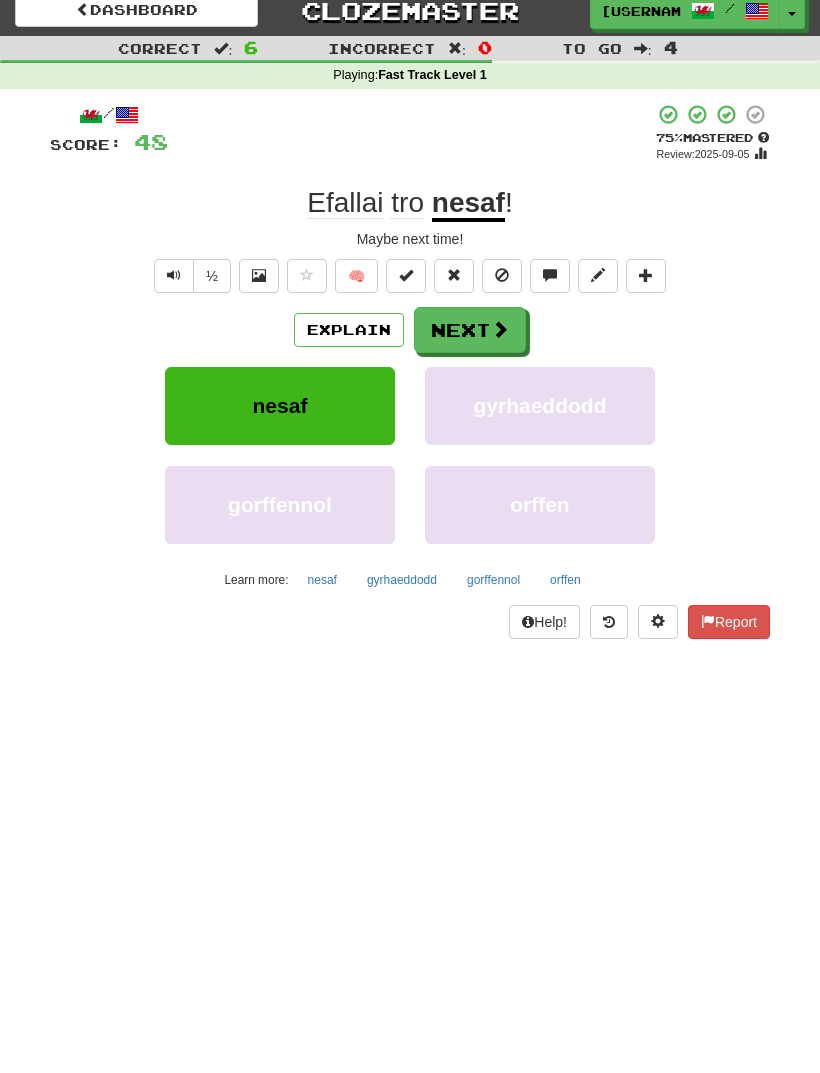 click on "orffen" at bounding box center [565, 593] 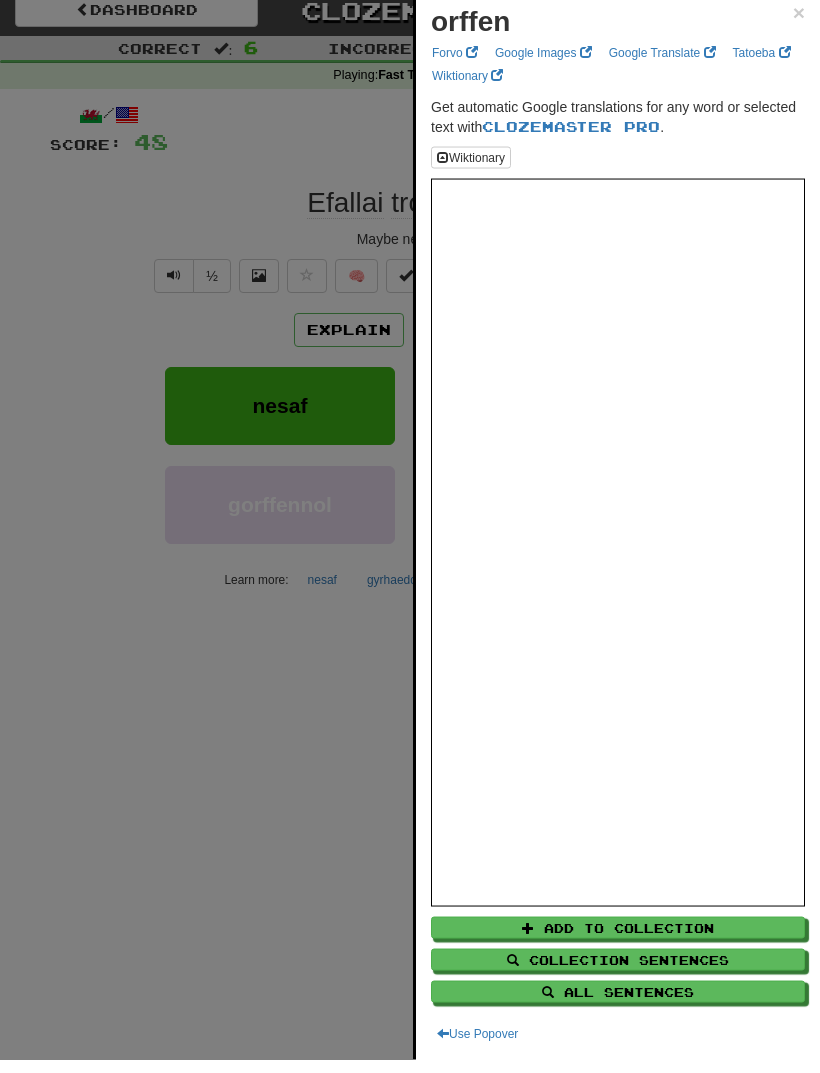click at bounding box center [410, 536] 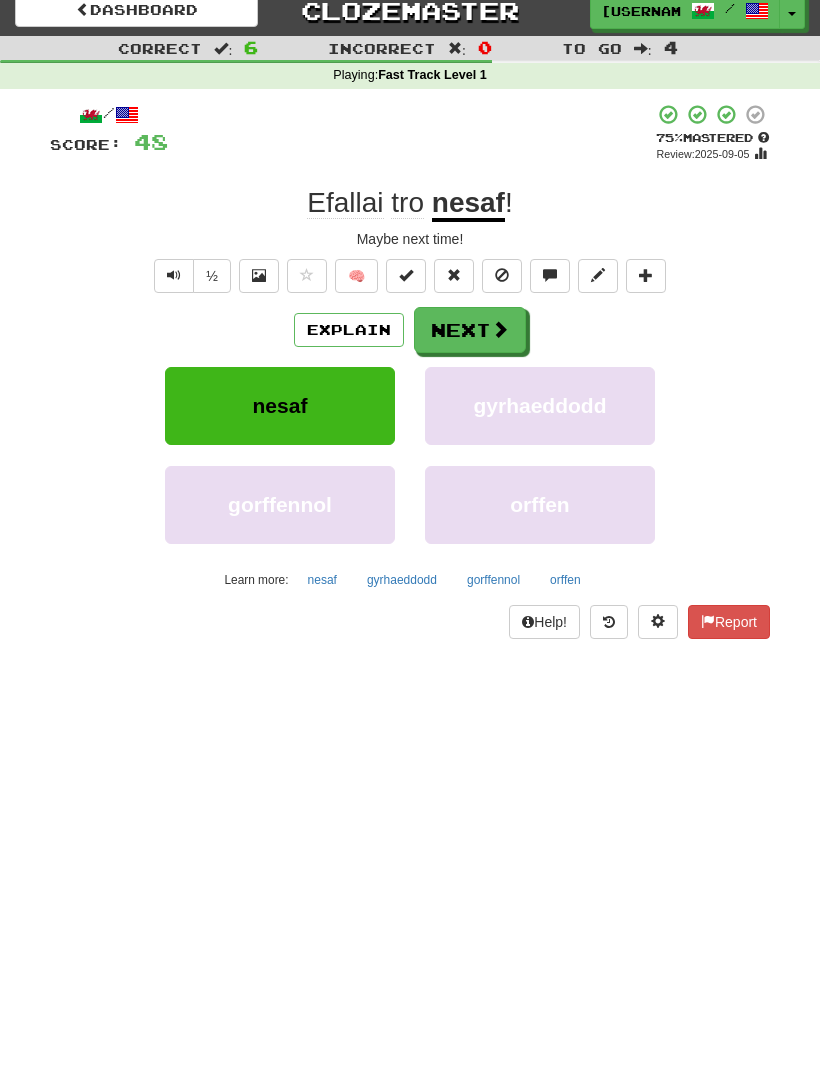 click on "Next" at bounding box center [470, 343] 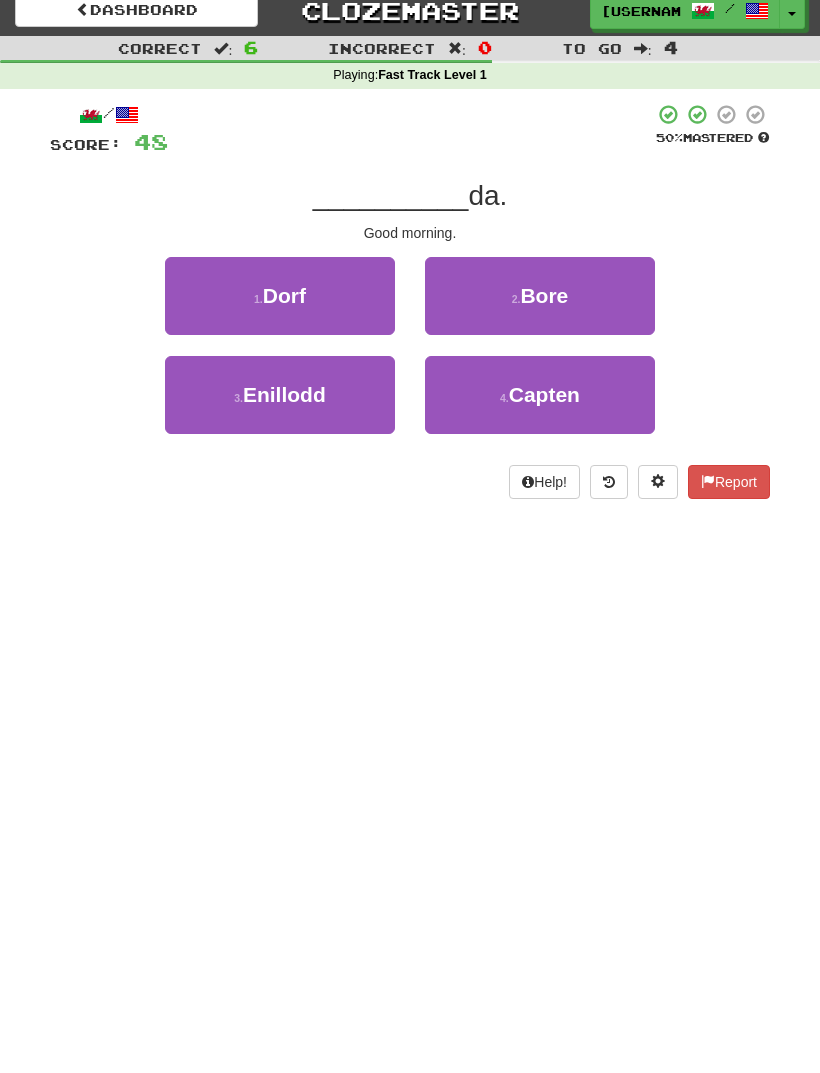click on "Bore" at bounding box center [544, 308] 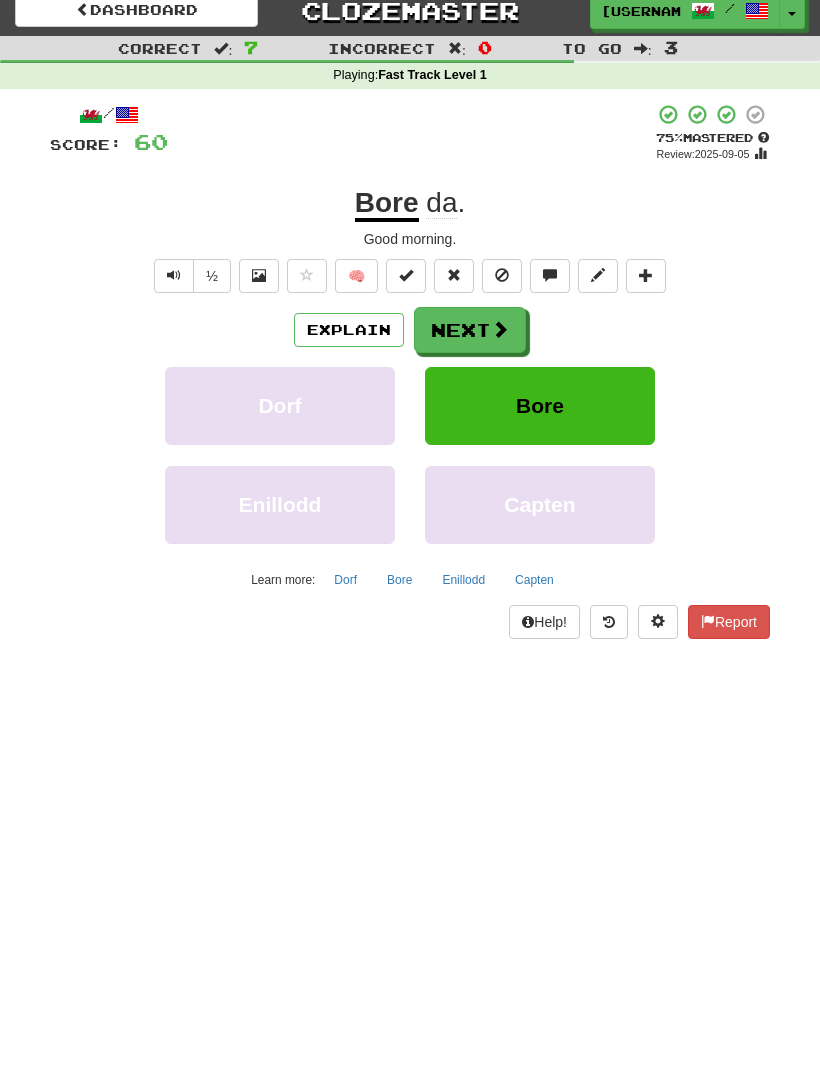 click on "Next" at bounding box center [470, 343] 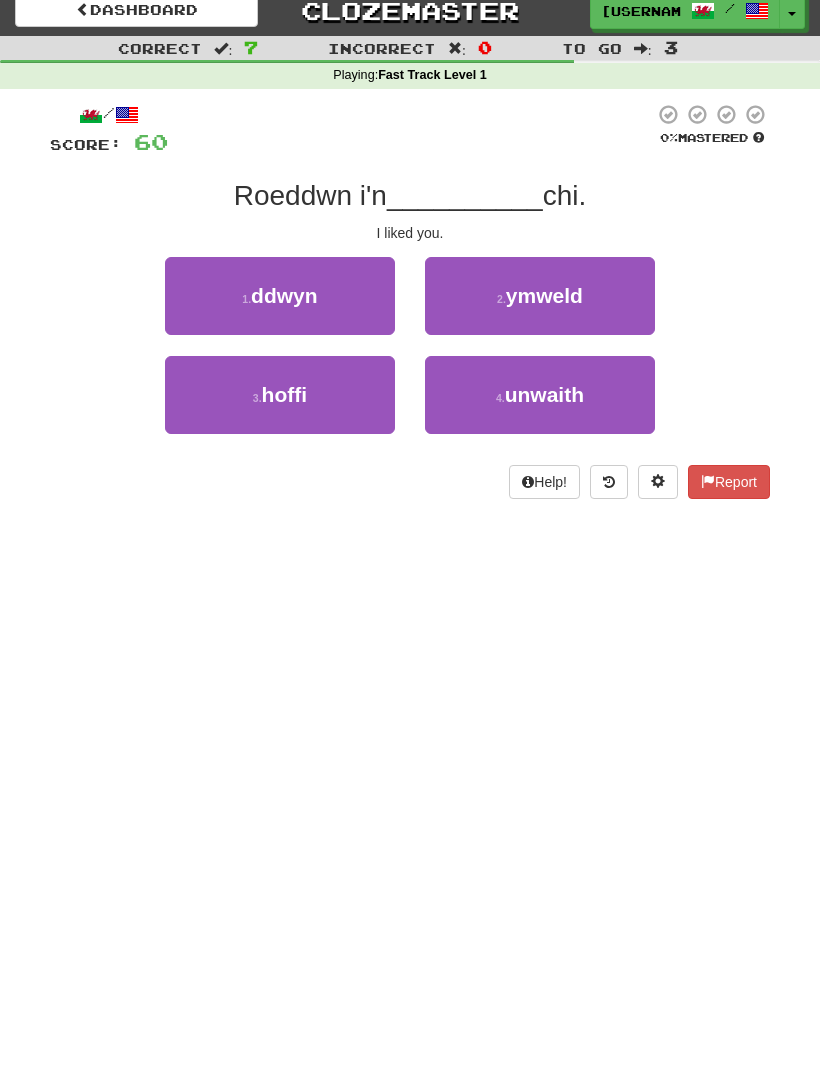 click on "3 .  hoffi" at bounding box center (280, 408) 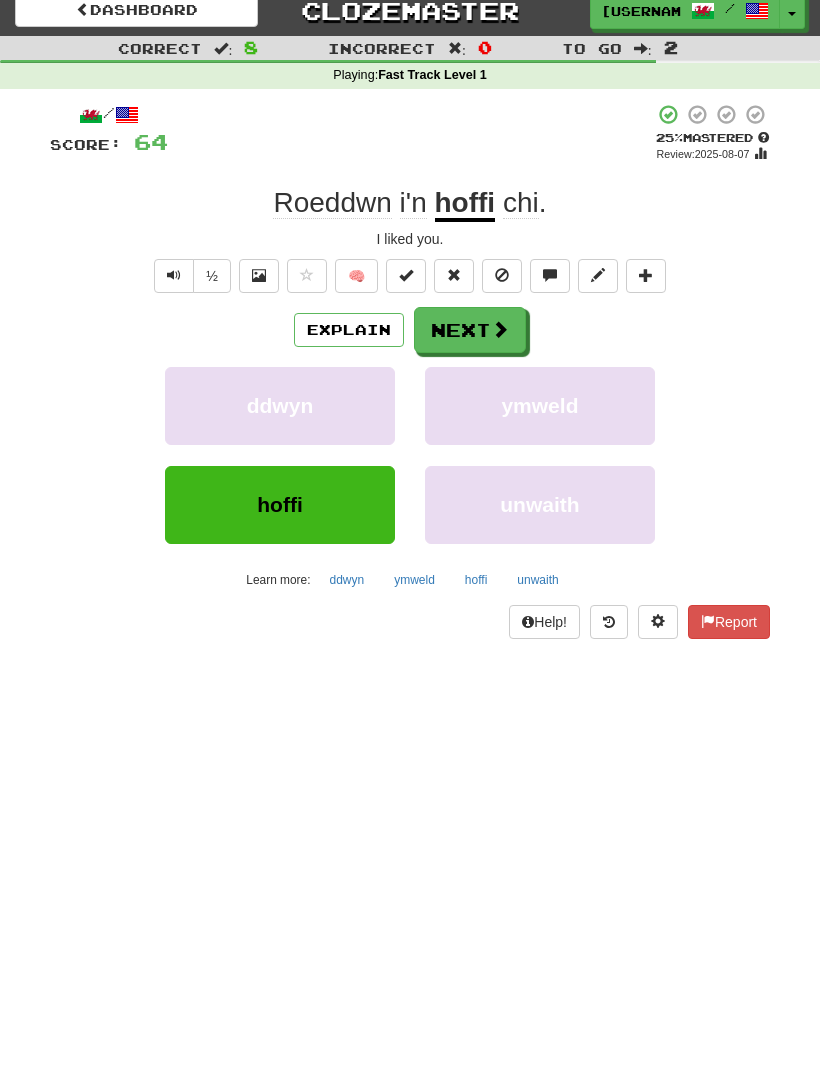 click on "Next" at bounding box center [470, 343] 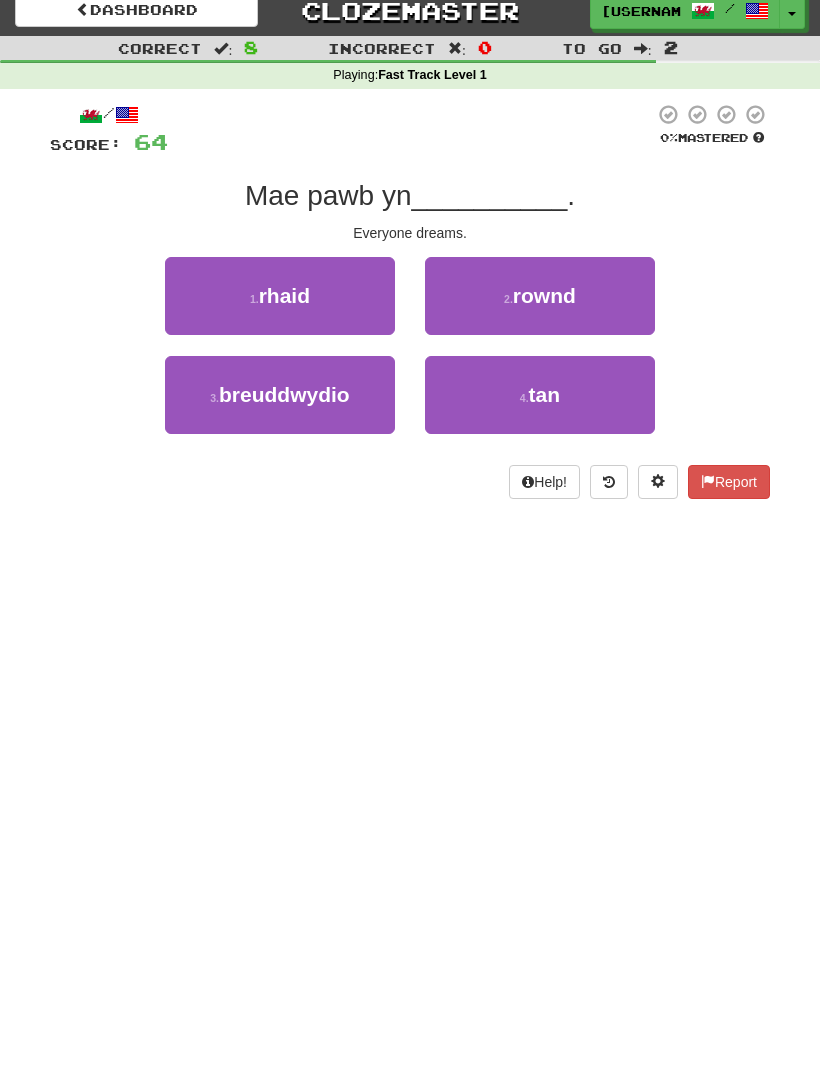 click on "3 .  breuddwydio" at bounding box center (280, 408) 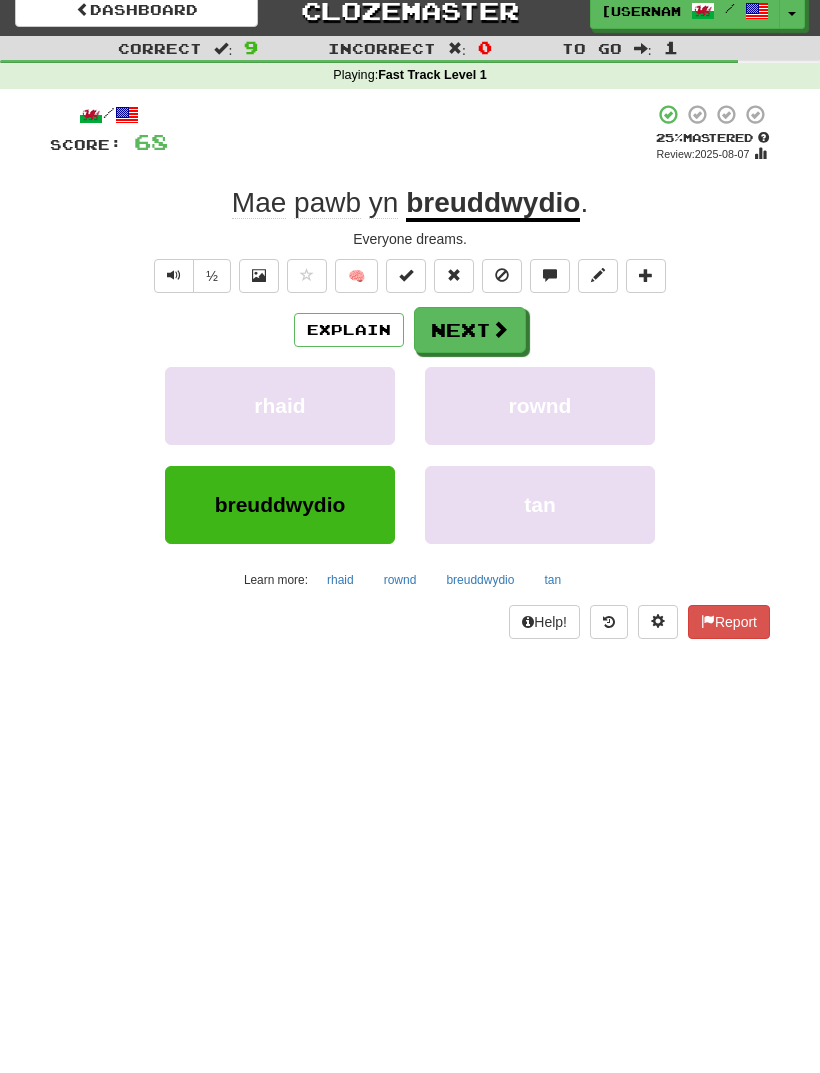click at bounding box center [174, 288] 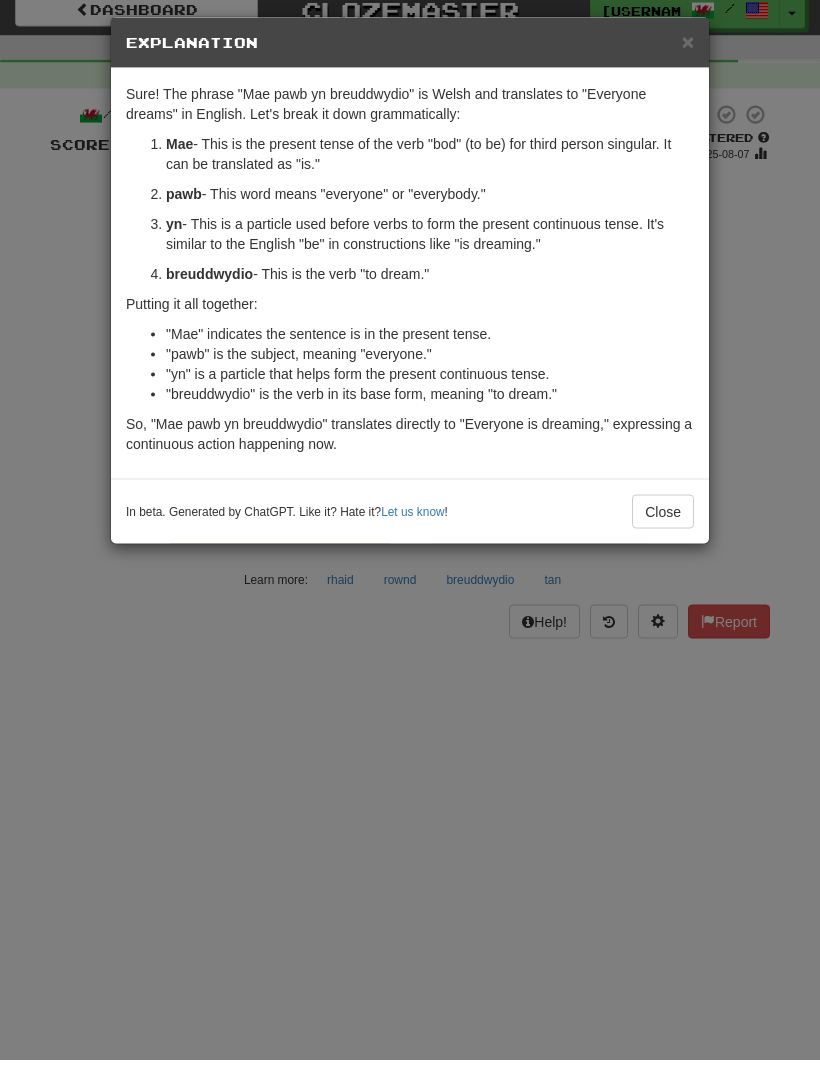 click on "× Explanation Sure! The phrase "Mae pawb yn breuddwydio" is Welsh and translates to "Everyone dreams" in English. Let's break it down grammatically:
Mae  - This is the present tense of the verb "bod" (to be) for third person singular. It can be translated as "is."
pawb  - This word means "everyone" or "everybody."
yn  - This is a particle used before verbs to form the present continuous tense. It's similar to the English "be" in constructions like "is dreaming."
breuddwydio  - This is the verb "to dream."
Putting it all together:
"Mae" indicates the sentence is in the present tense.
"pawb" is the subject, meaning "everyone."
"yn" is a particle that helps form the present continuous tense.
"breuddwydio" is the verb in its base form, meaning "to dream."
So, "Mae pawb yn breuddwydio" translates directly to "Everyone is dreaming," expressing a continuous action happening now. In beta. Generated by ChatGPT. Like it? Hate it?  Let us know ! Close" at bounding box center [410, 536] 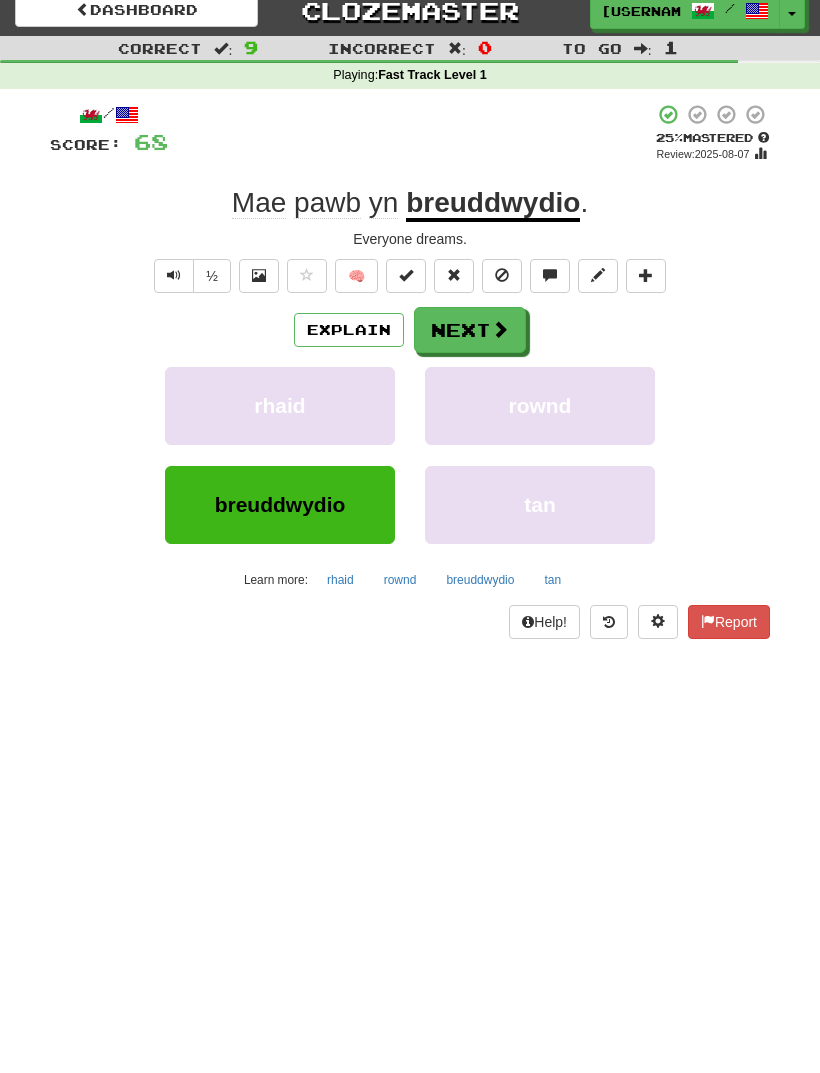 click on "Next" at bounding box center (470, 343) 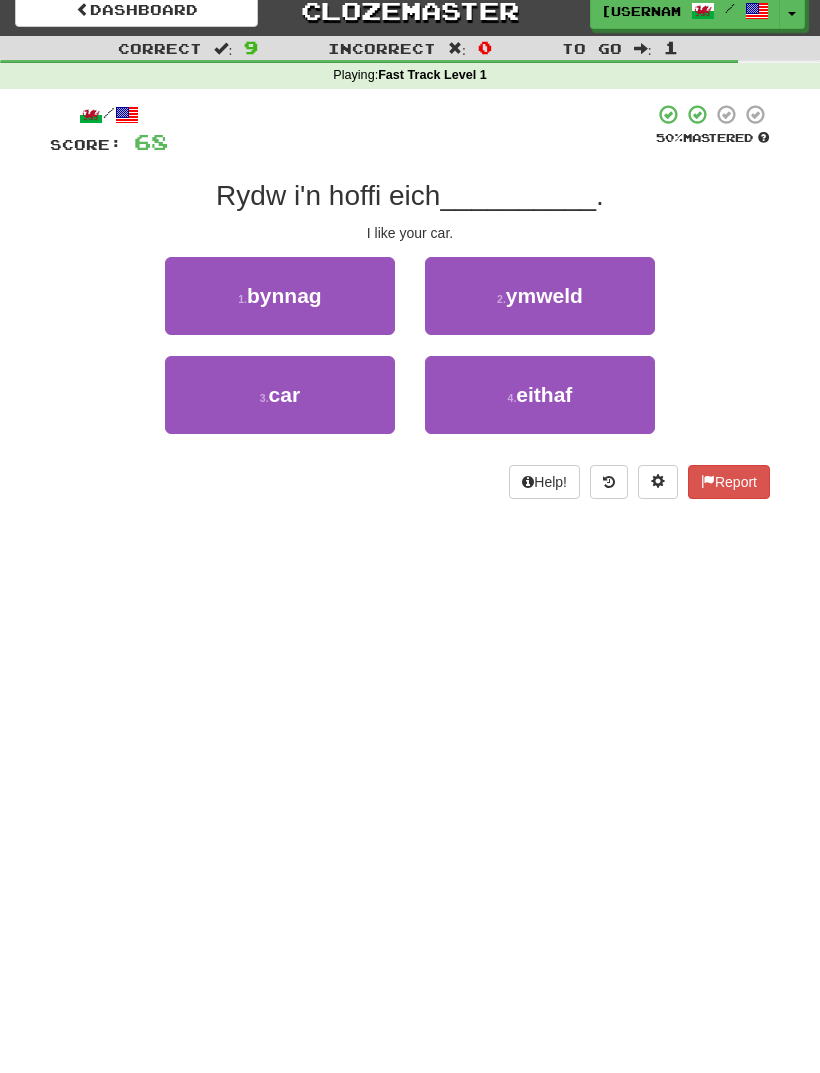 click on "3 .  car" at bounding box center (280, 408) 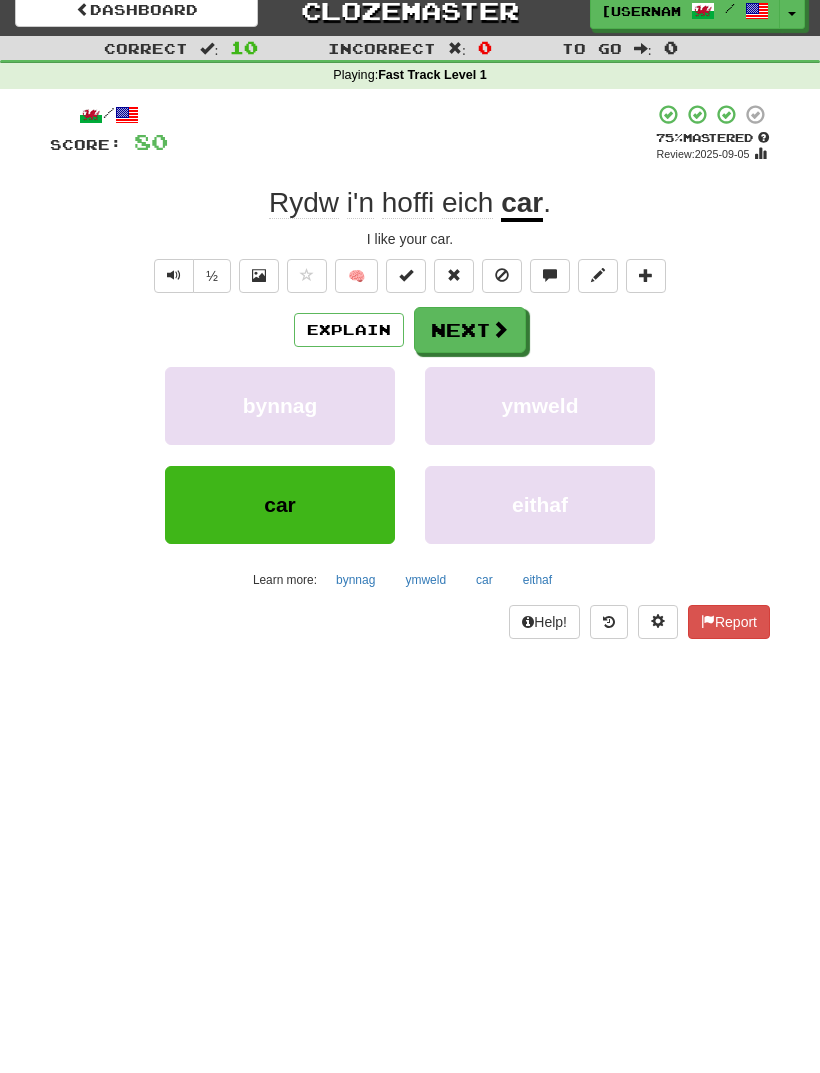 click on "Next" at bounding box center [470, 343] 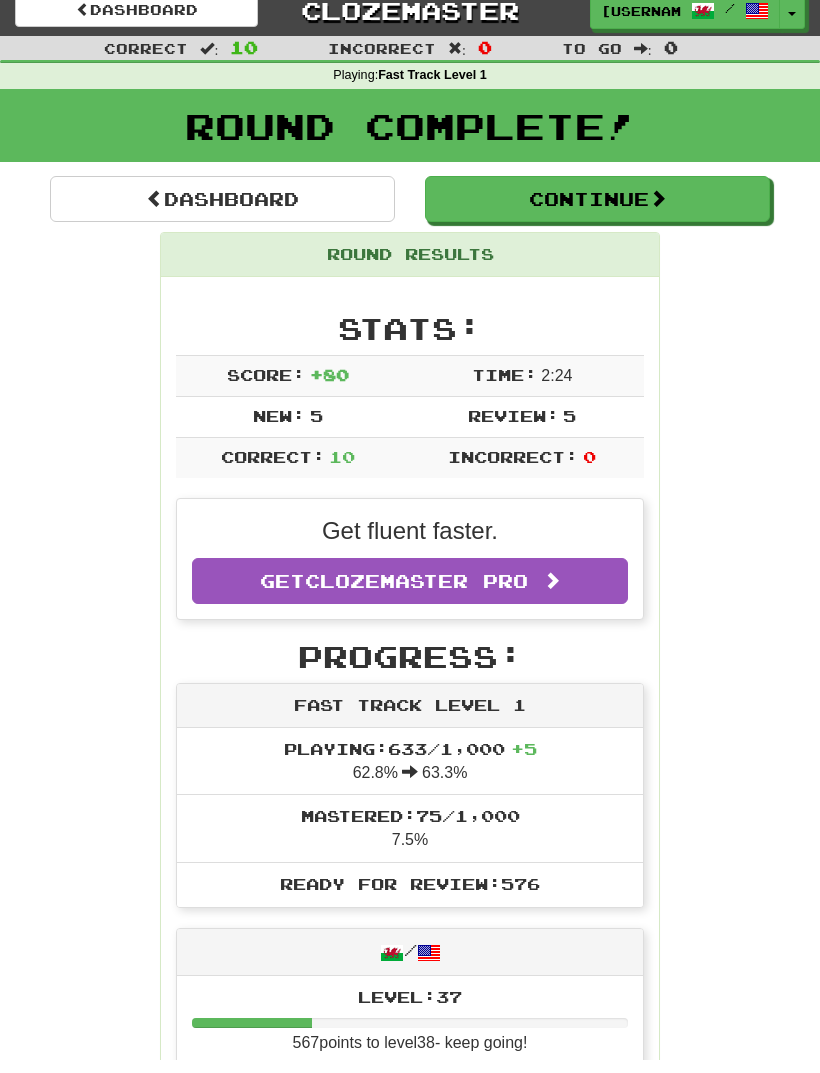 click on "Continue" at bounding box center (597, 212) 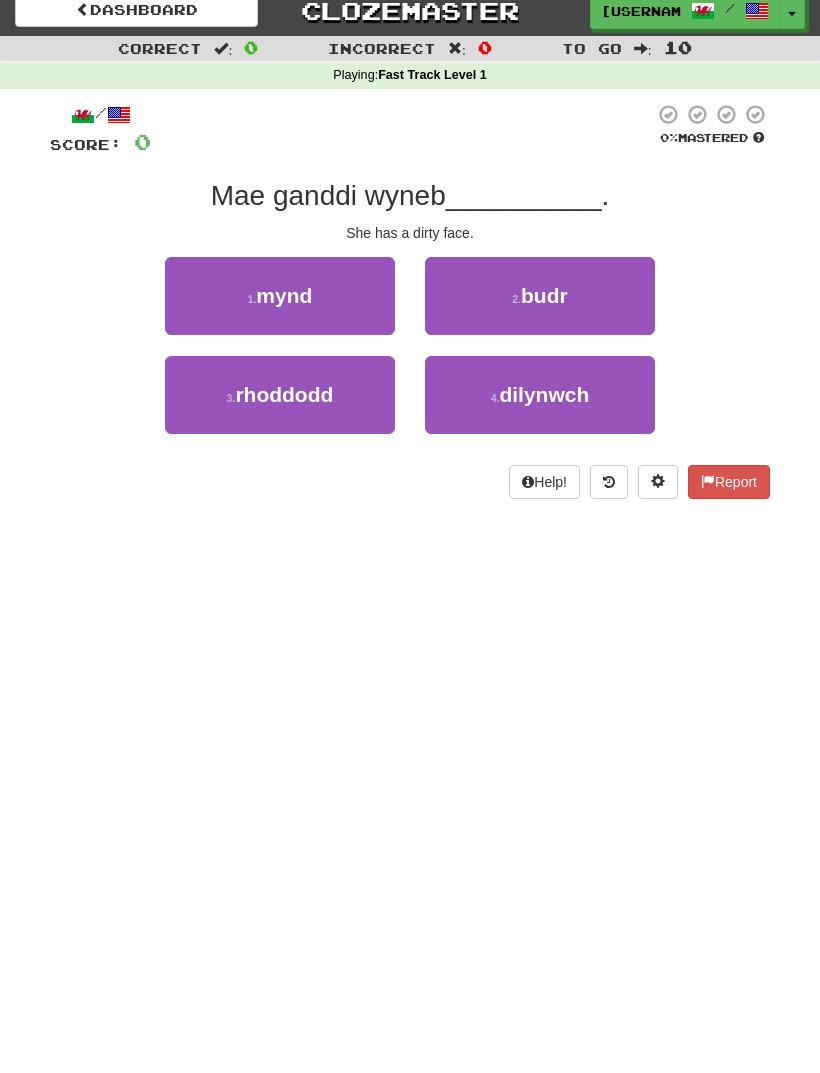 click on "2 .  budr" at bounding box center [540, 309] 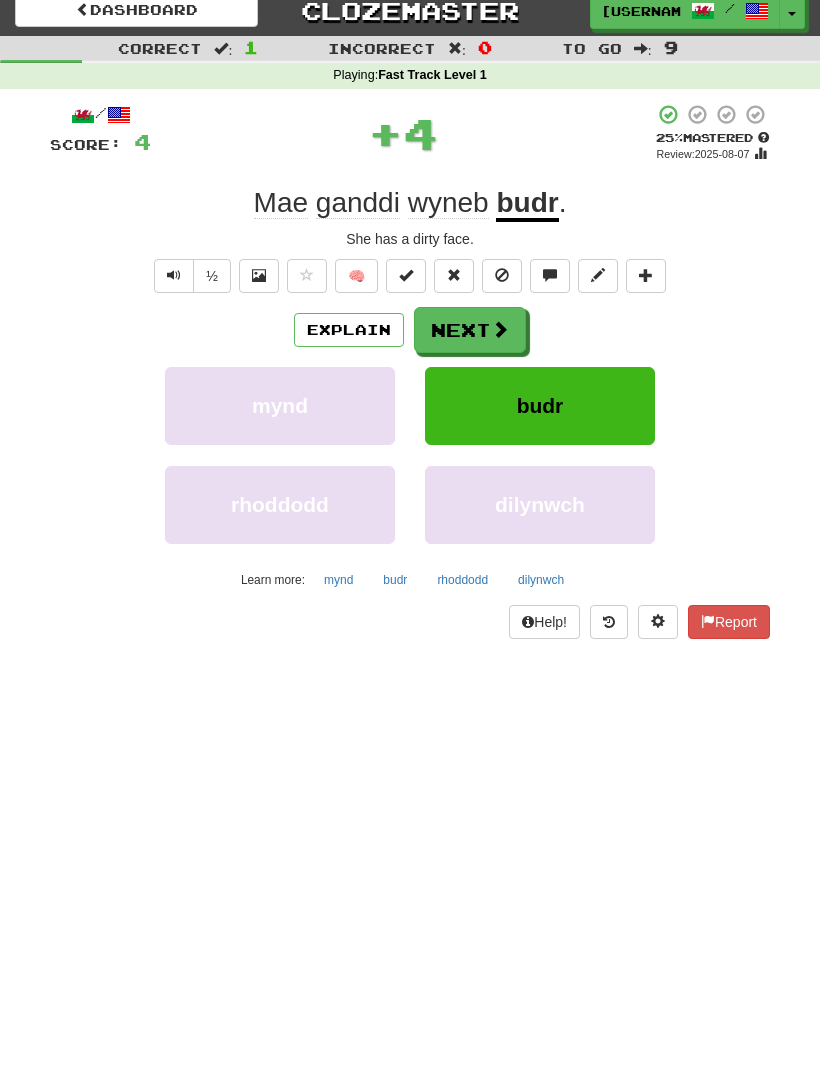 click on "Explain" at bounding box center [349, 343] 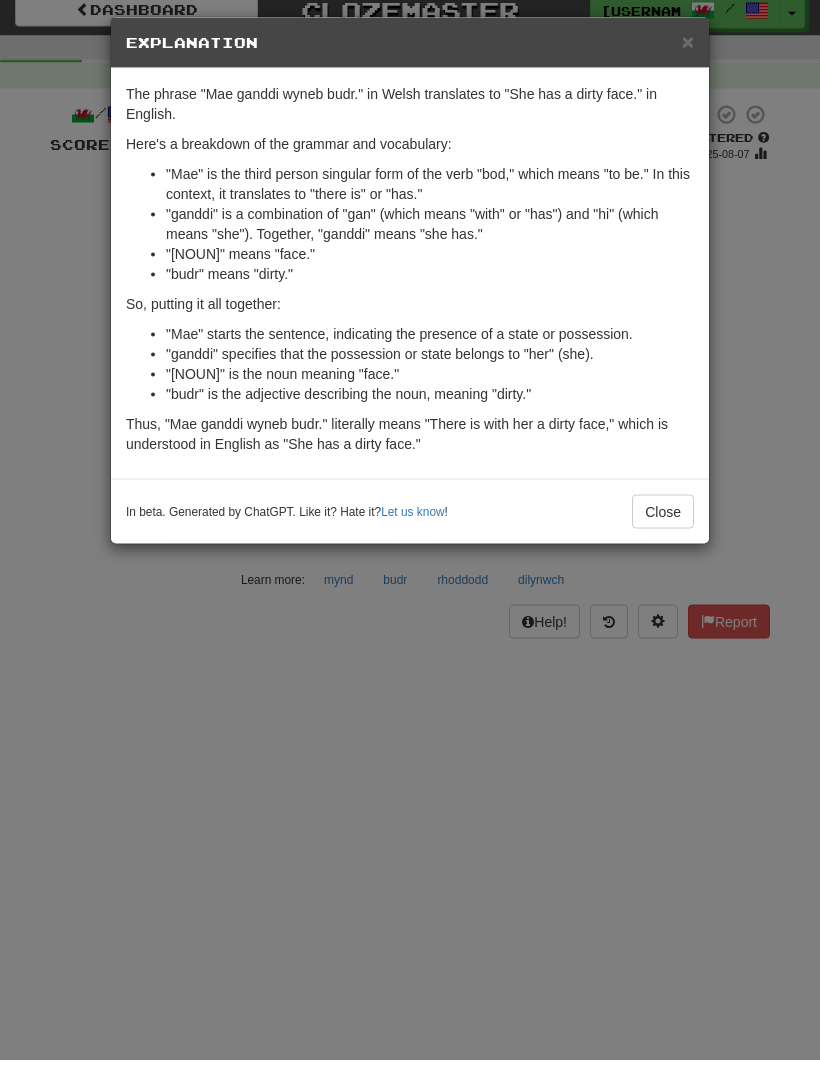 click on "× Explanation The phrase "Mae ganddi wyneb budr." in Welsh translates to "She has a dirty face." in English.
Here's a breakdown of the grammar and vocabulary:
"Mae" is the third person singular form of the verb "bod," which means "to be." In this context, it translates to "there is" or "has."
"ganddi" is a combination of "gan" (which means "with" or "has") and "hi" (which means "she"). Together, "ganddi" means "she has."
"wyneb" means "face."
"budr" means "dirty."
So, putting it all together:
"Mae" starts the sentence, indicating the presence of a state or possession.
"ganddi" specifies that the possession or state belongs to "her" (she).
"wyneb" is the noun meaning "face."
"budr" is the adjective describing the noun, meaning "dirty."
Thus, "Mae ganddi wyneb budr." literally means "There is with her a dirty face," which is understood in English as "She has a dirty face." In beta. Generated by ChatGPT. Like it? Hate it?  Let us know ! Close" at bounding box center (410, 536) 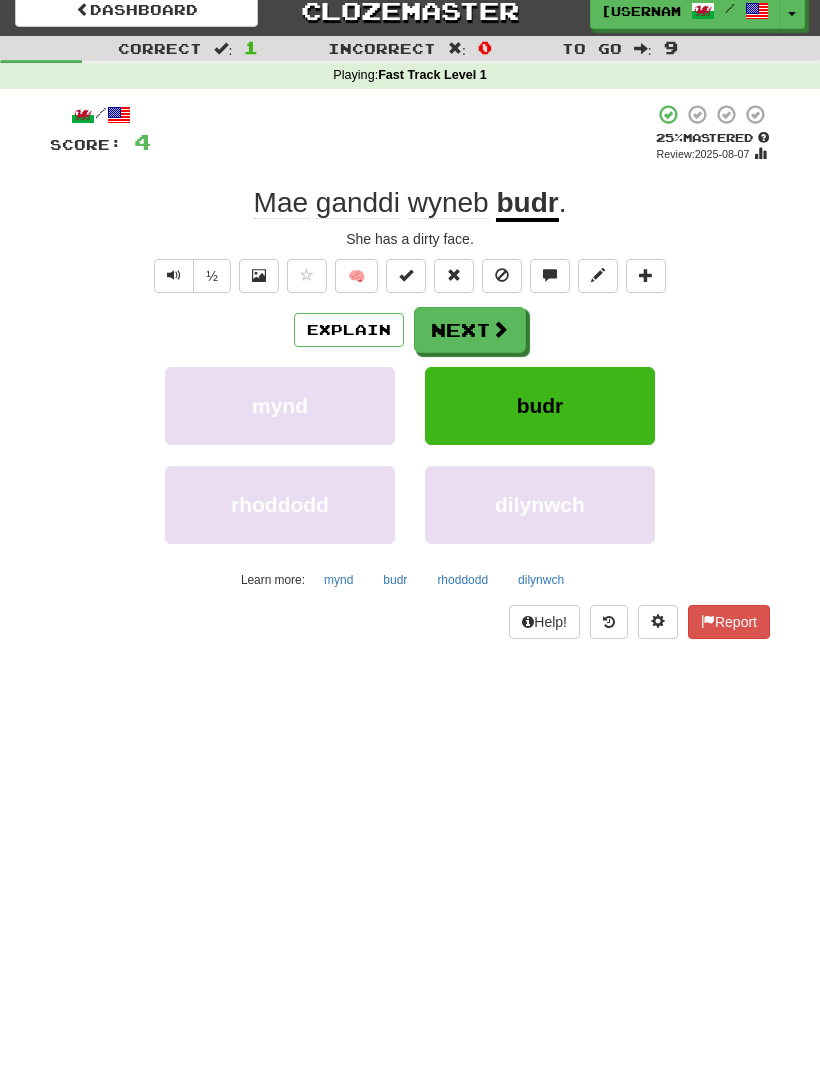 click on "Next" at bounding box center (470, 343) 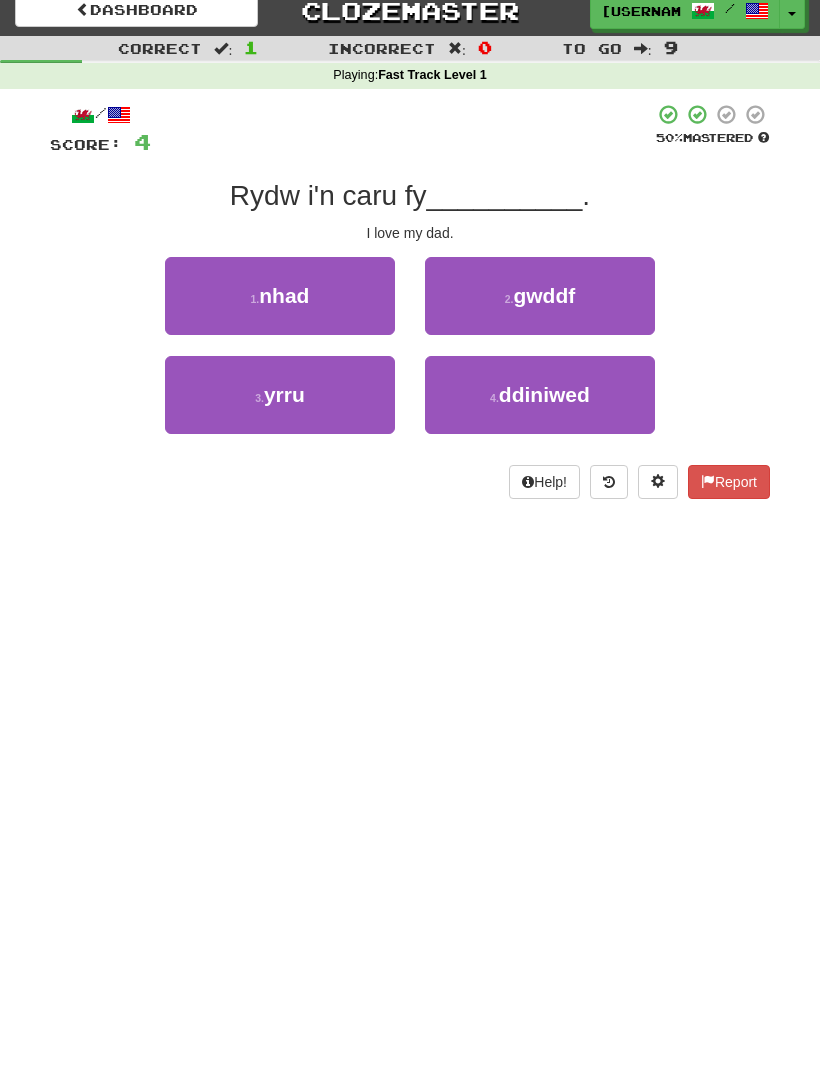 click on "1 .  nhad" at bounding box center (280, 309) 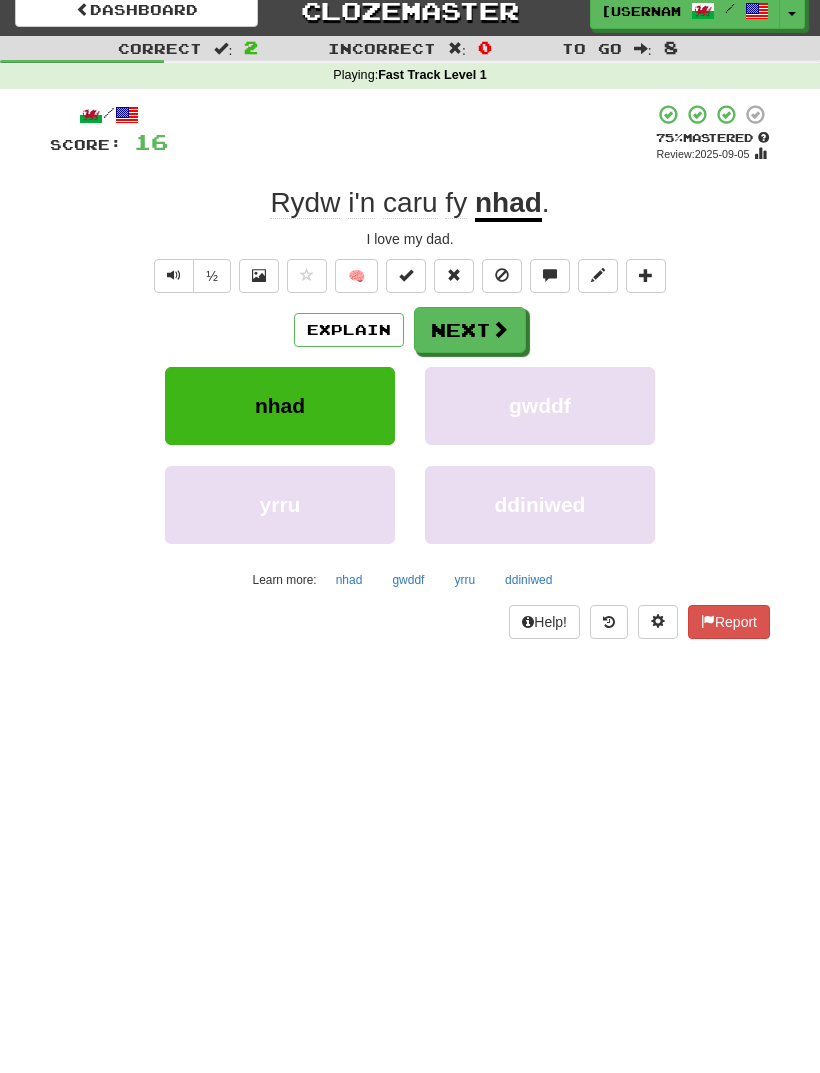 click at bounding box center [500, 342] 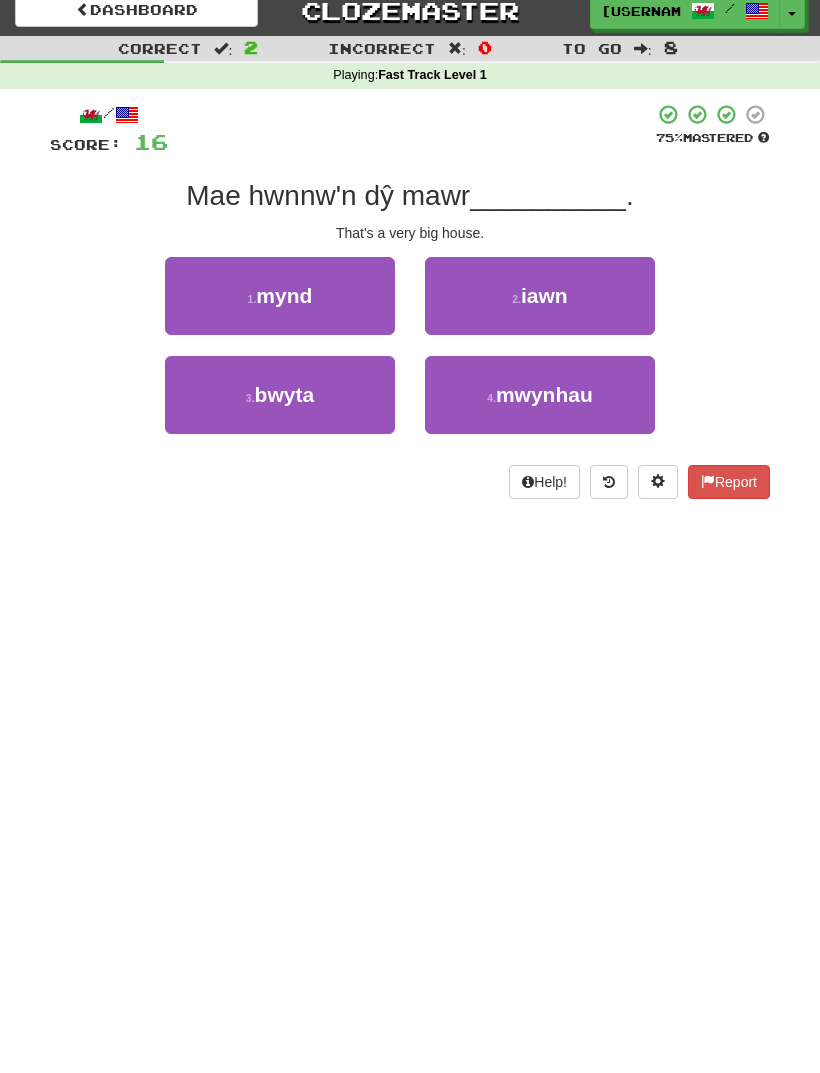 click on "2 .  iawn" at bounding box center (540, 309) 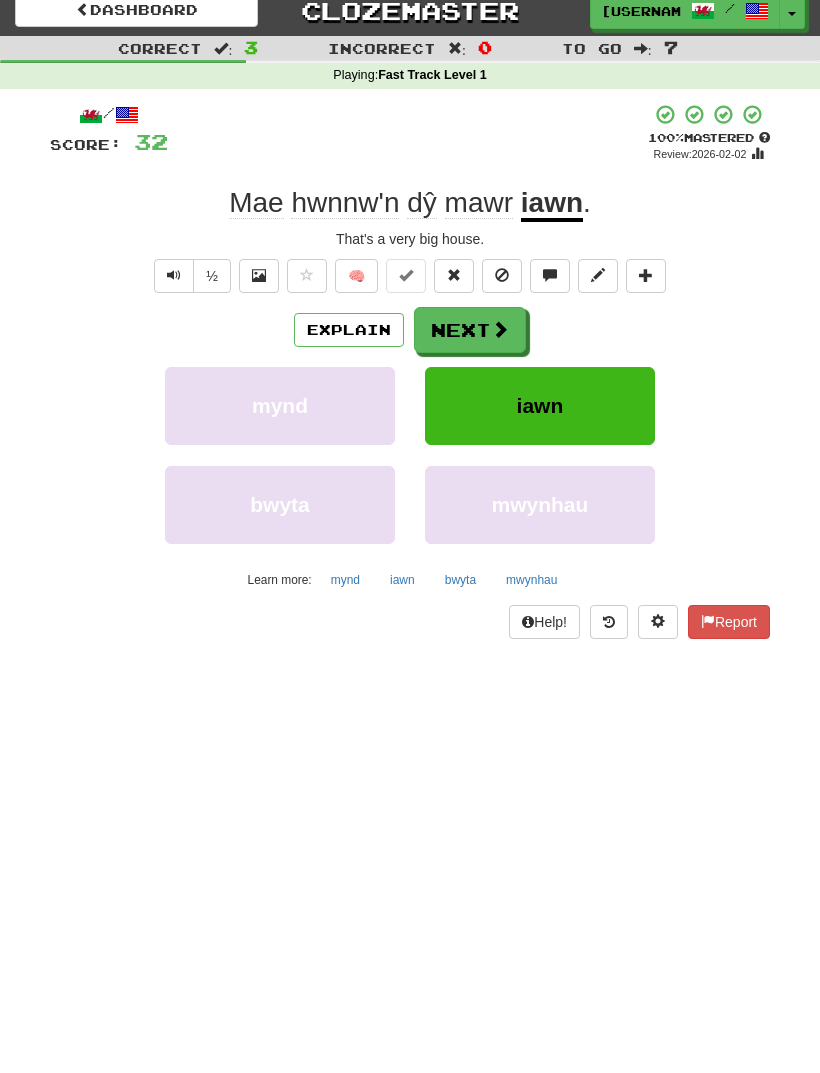 click on "Next" at bounding box center (470, 343) 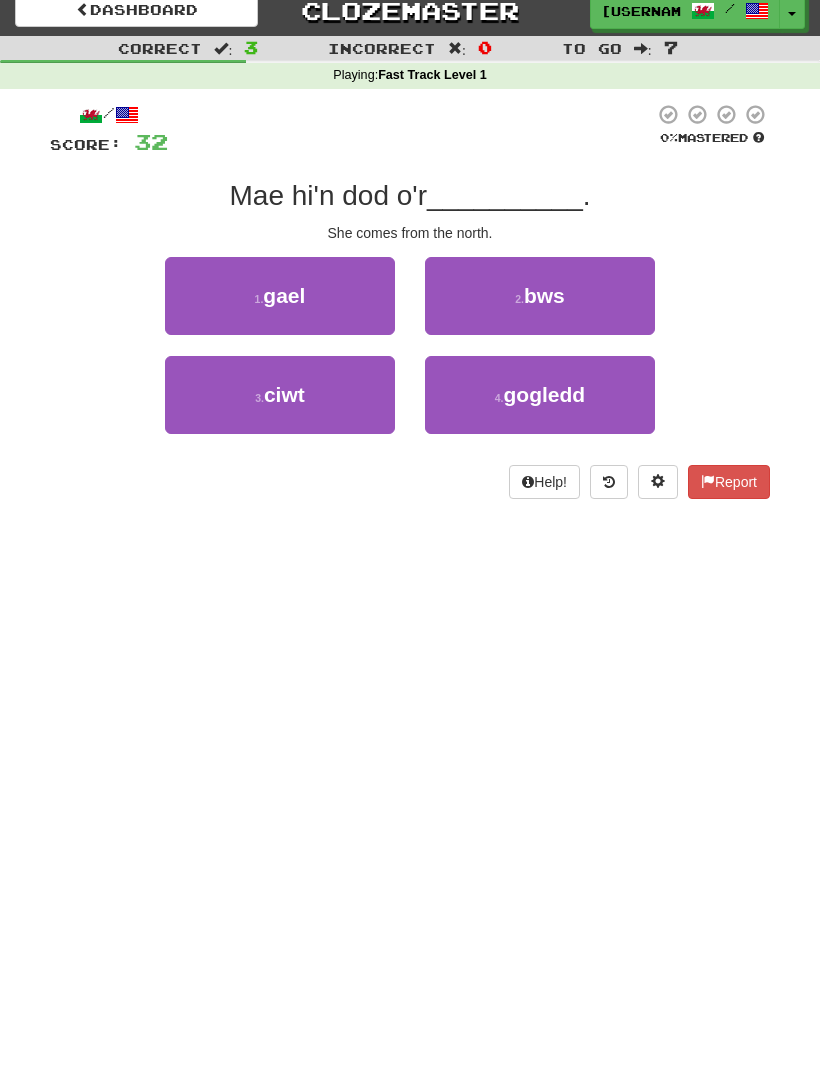 click on "4 .  gogledd" at bounding box center (540, 408) 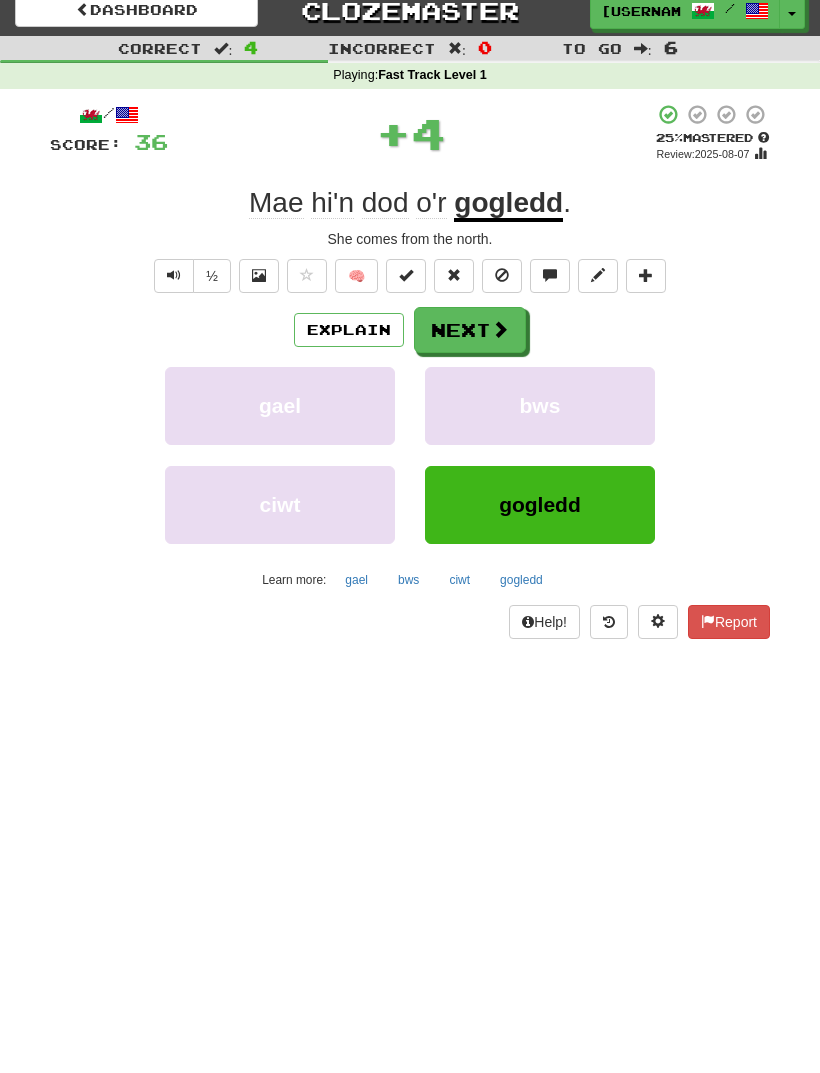 click at bounding box center [500, 342] 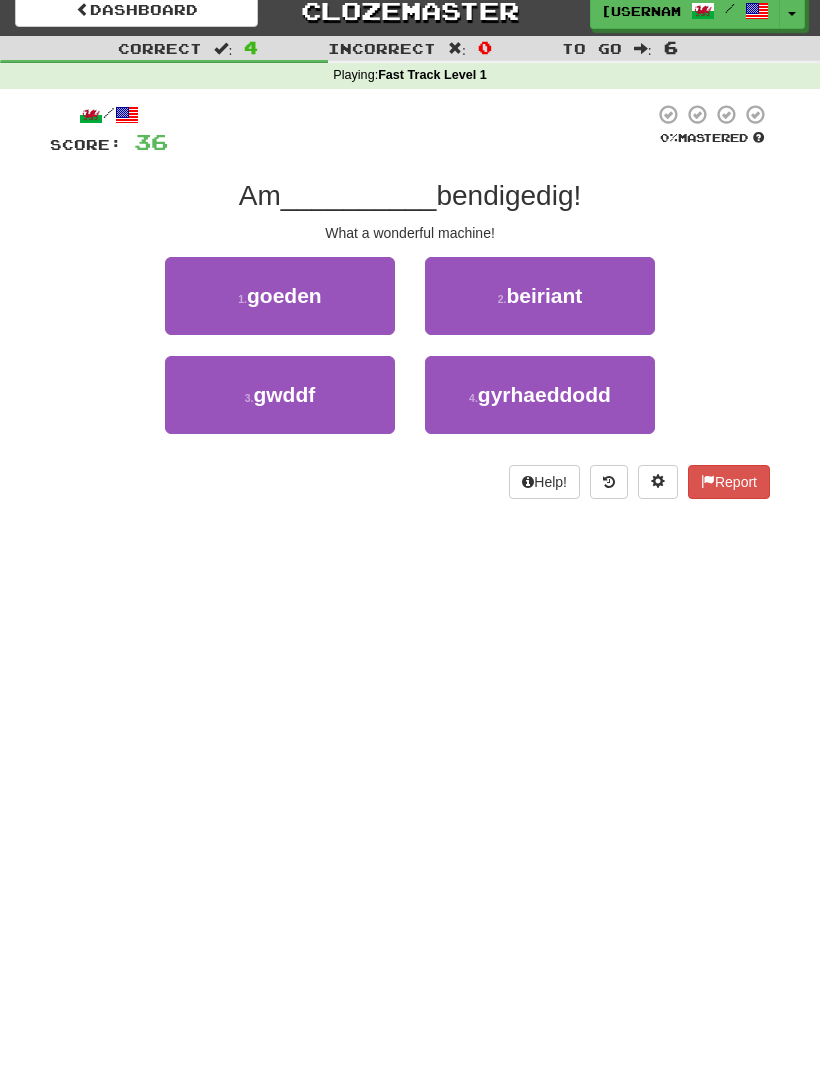 click on "gwddf" at bounding box center (284, 407) 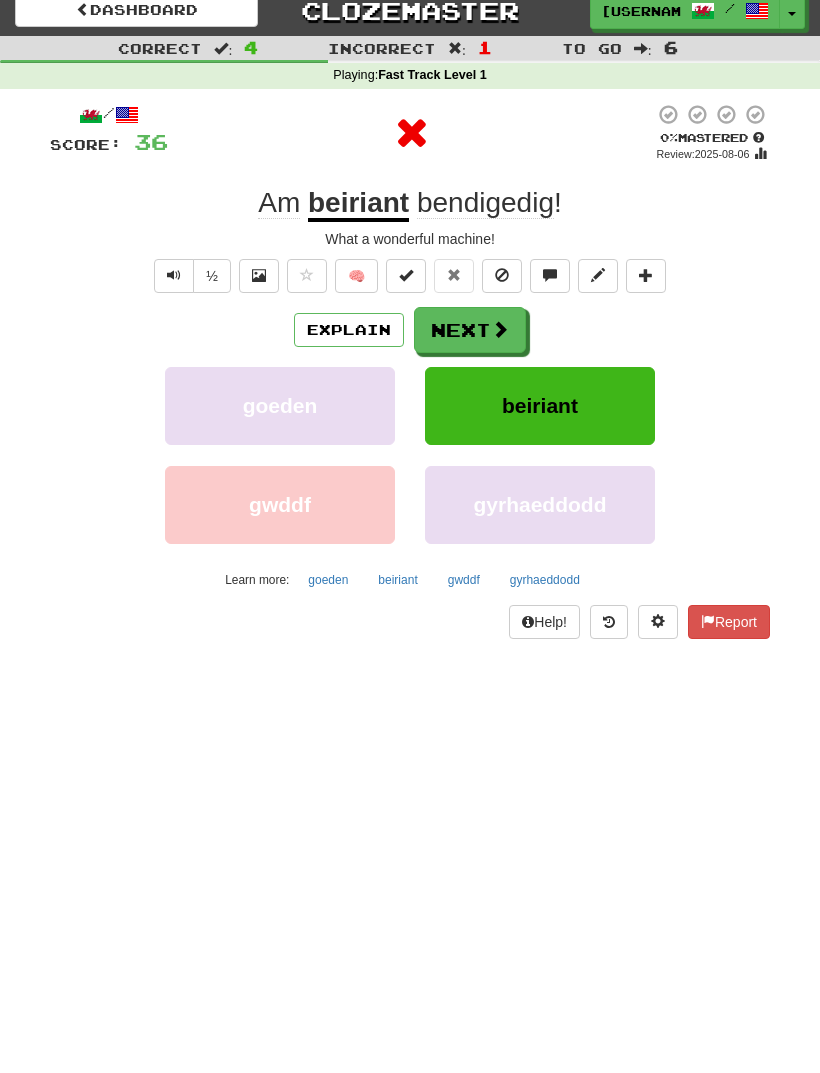 click on "Explain" at bounding box center [349, 343] 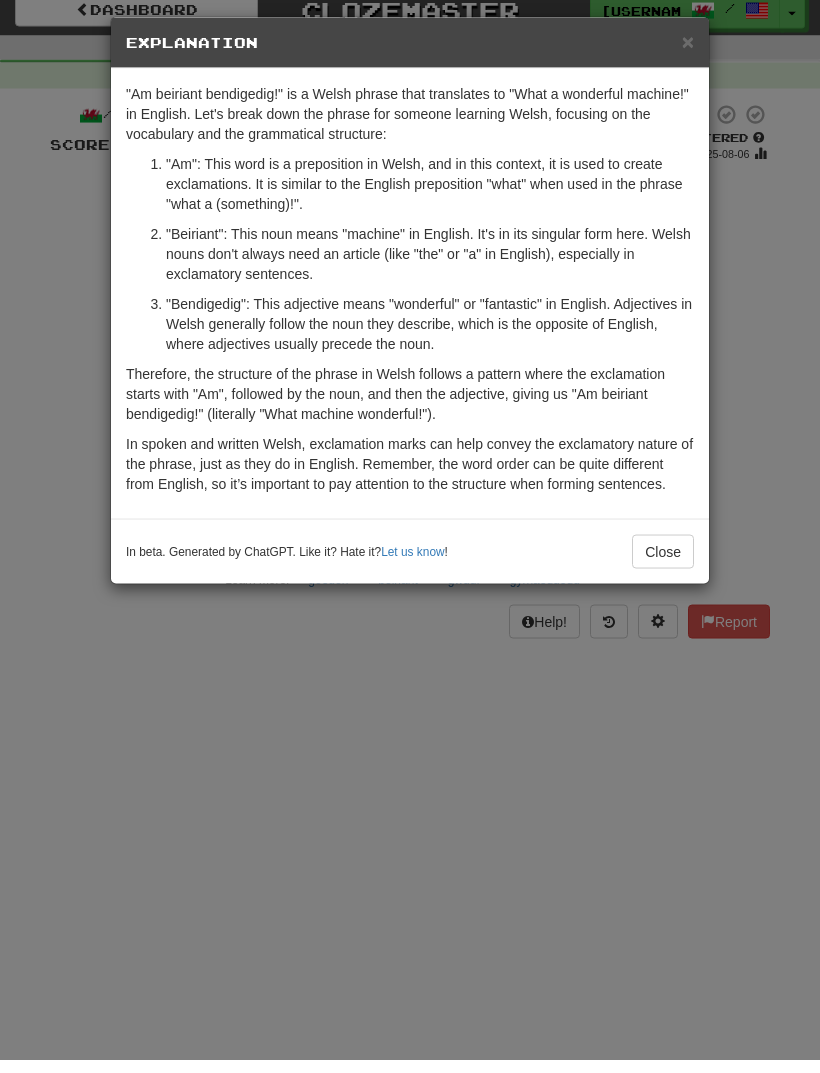 click on "× Explanation "Am beiriant bendigedig!" is a Welsh phrase that translates to "What a wonderful machine!" in English. Let's break down the phrase for someone learning Welsh, focusing on the vocabulary and the grammatical structure:
"Am": This word is a preposition in Welsh, and in this context, it is used to create exclamations. It is similar to the English preposition "what" when used in the phrase "what a (something)!".
"Beiriant": This noun means "machine" in English. It's in its singular form here. Welsh nouns don't always need an article (like "the" or "a" in English), especially in exclamatory sentences.
"Bendigedig": This adjective means "wonderful" or "fantastic" in English. Adjectives in Welsh generally follow the noun they describe, which is the opposite of English, where adjectives usually precede the noun.
In beta. Generated by ChatGPT. Like it? Hate it?  Let us know ! Close" at bounding box center [410, 536] 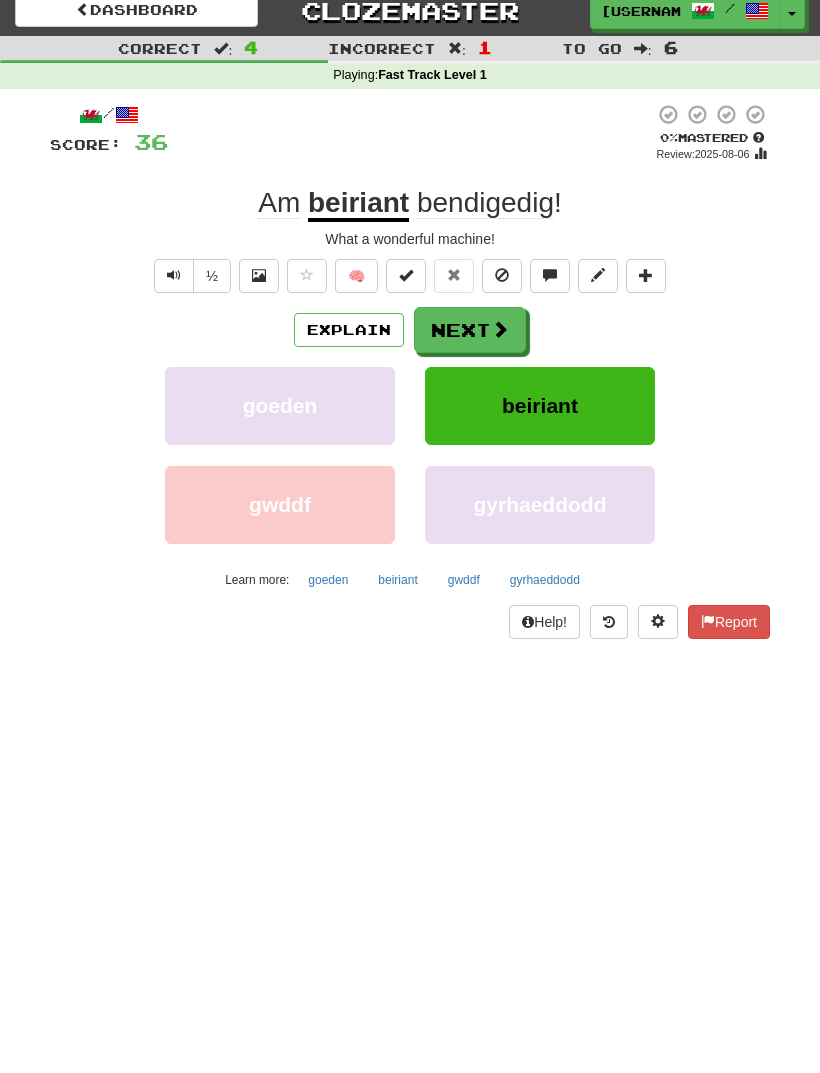click at bounding box center [500, 342] 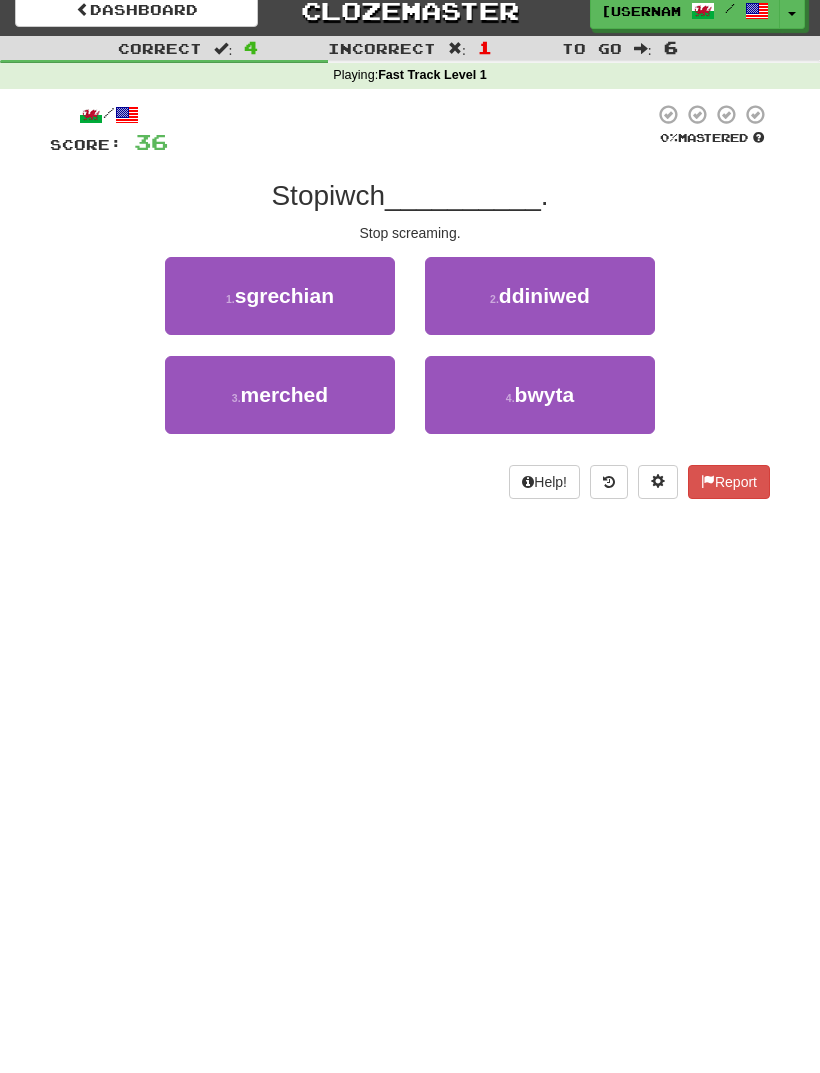click on "1 .  sgrechian" at bounding box center [280, 309] 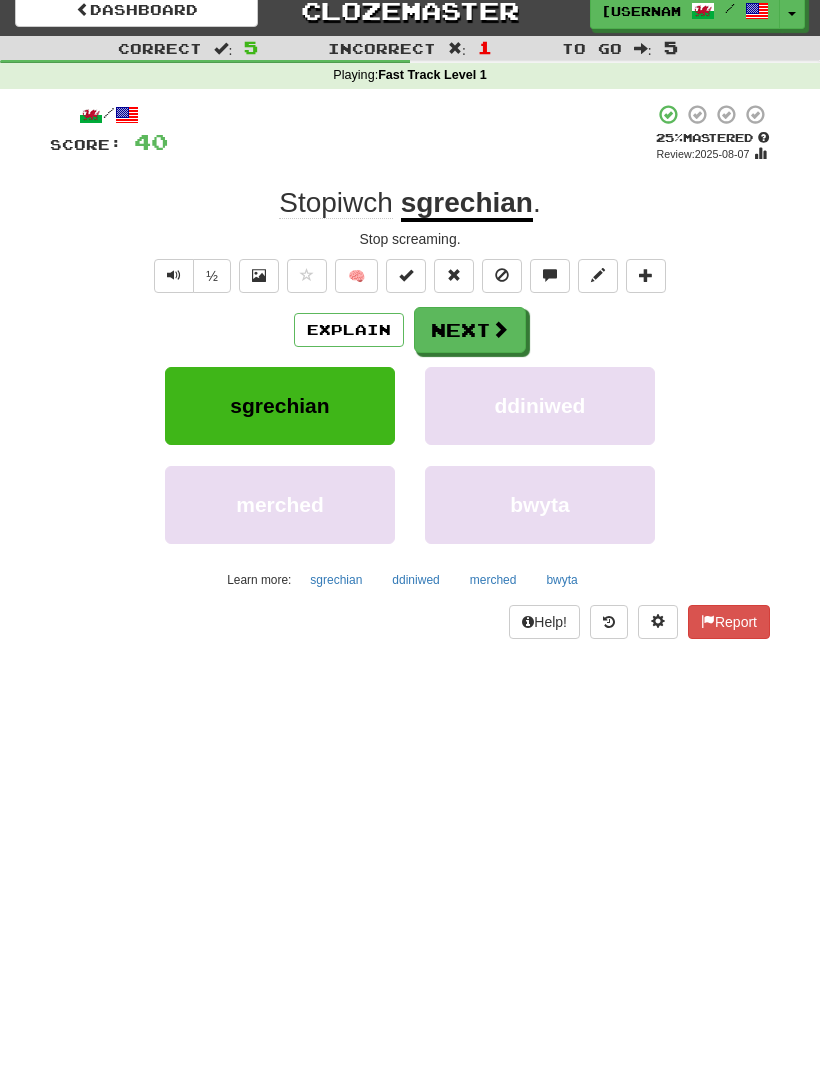 click on "Next" at bounding box center (470, 343) 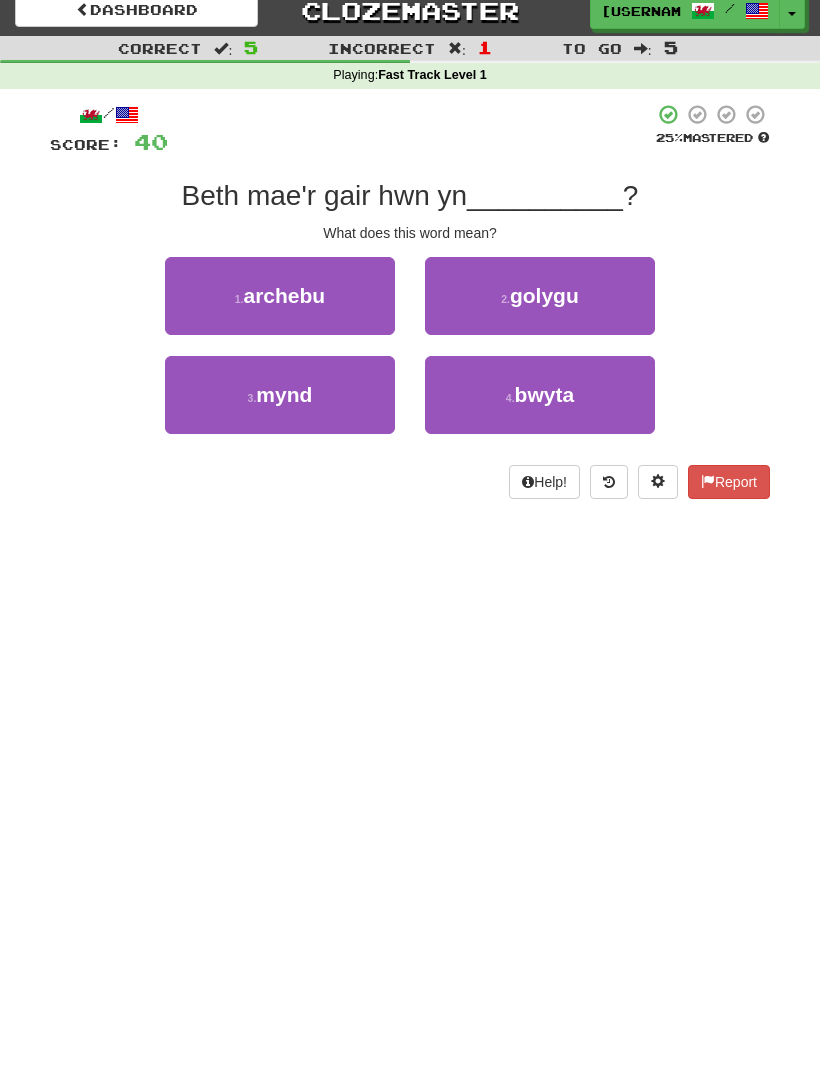 click on "1 .  archebu" at bounding box center [280, 309] 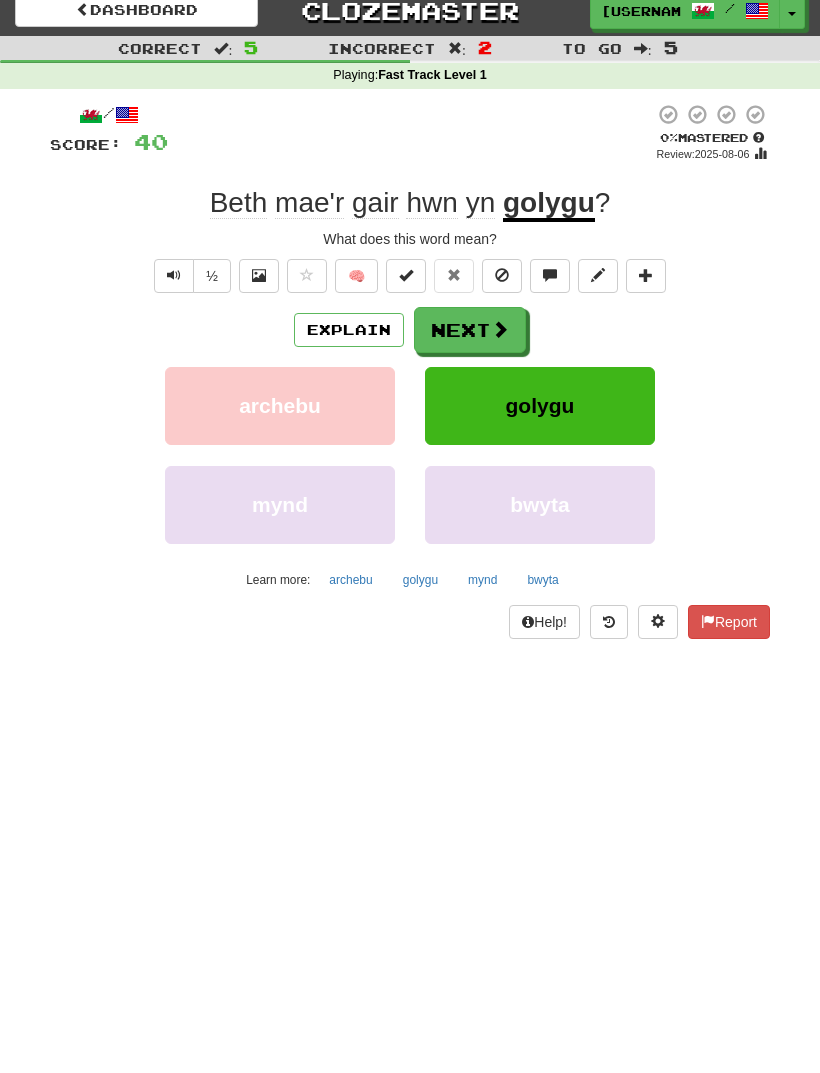 click on "archebu" at bounding box center [350, 593] 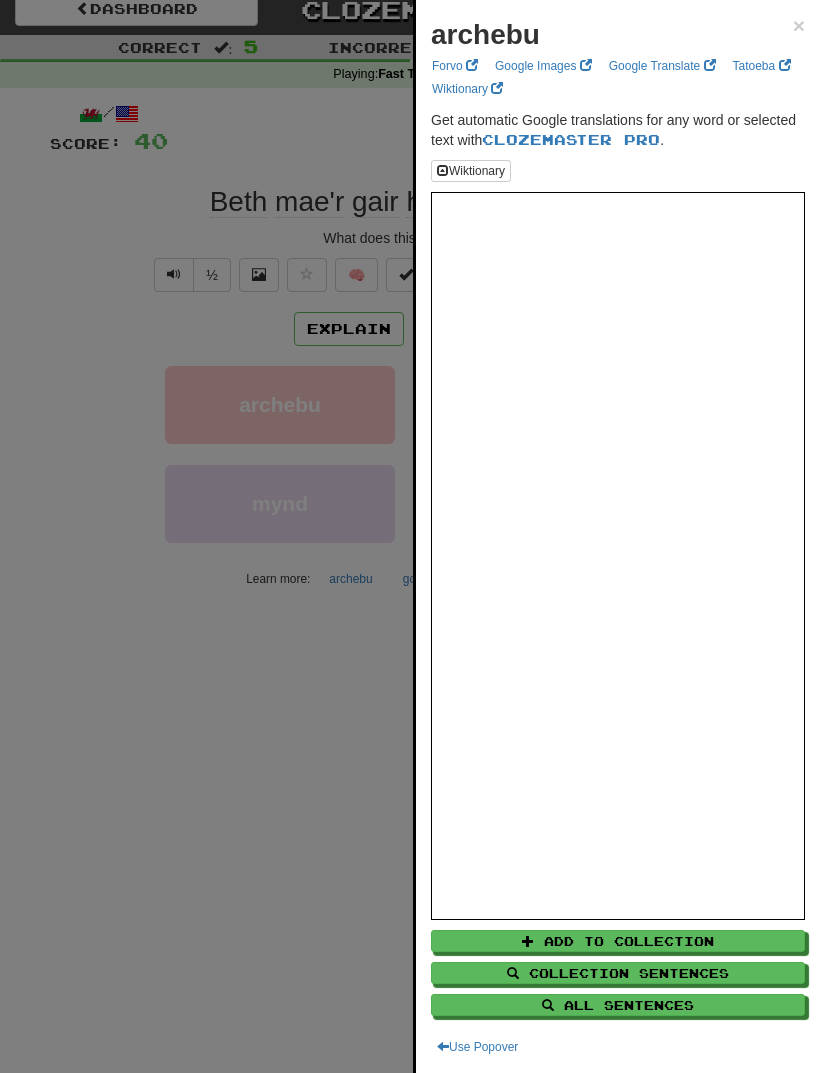 scroll, scrollTop: 15, scrollLeft: 0, axis: vertical 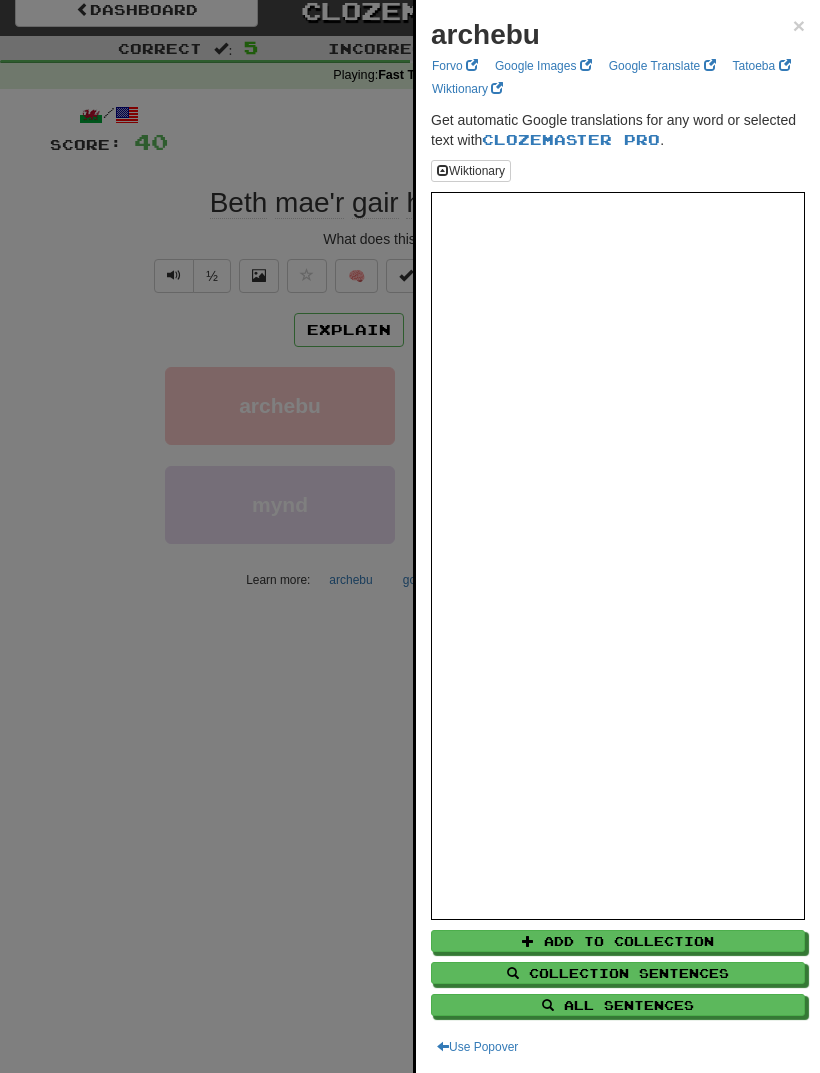 click at bounding box center [410, 536] 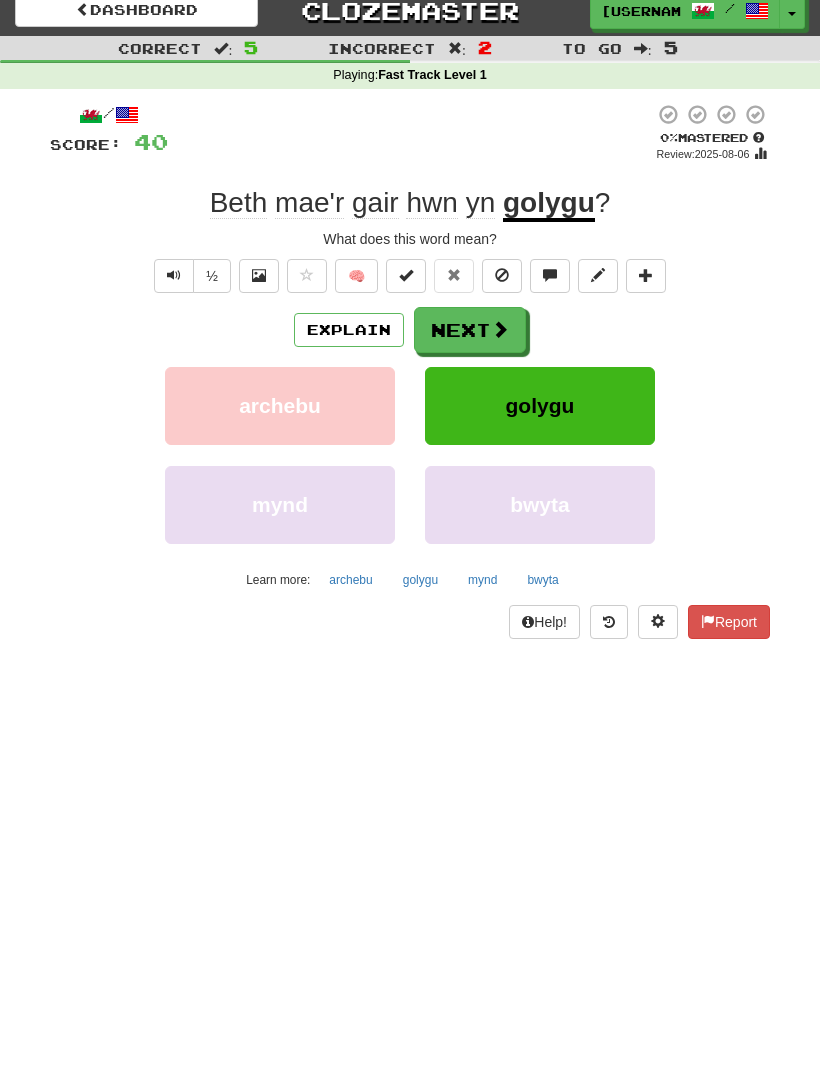 click on "golygu" at bounding box center [420, 580] 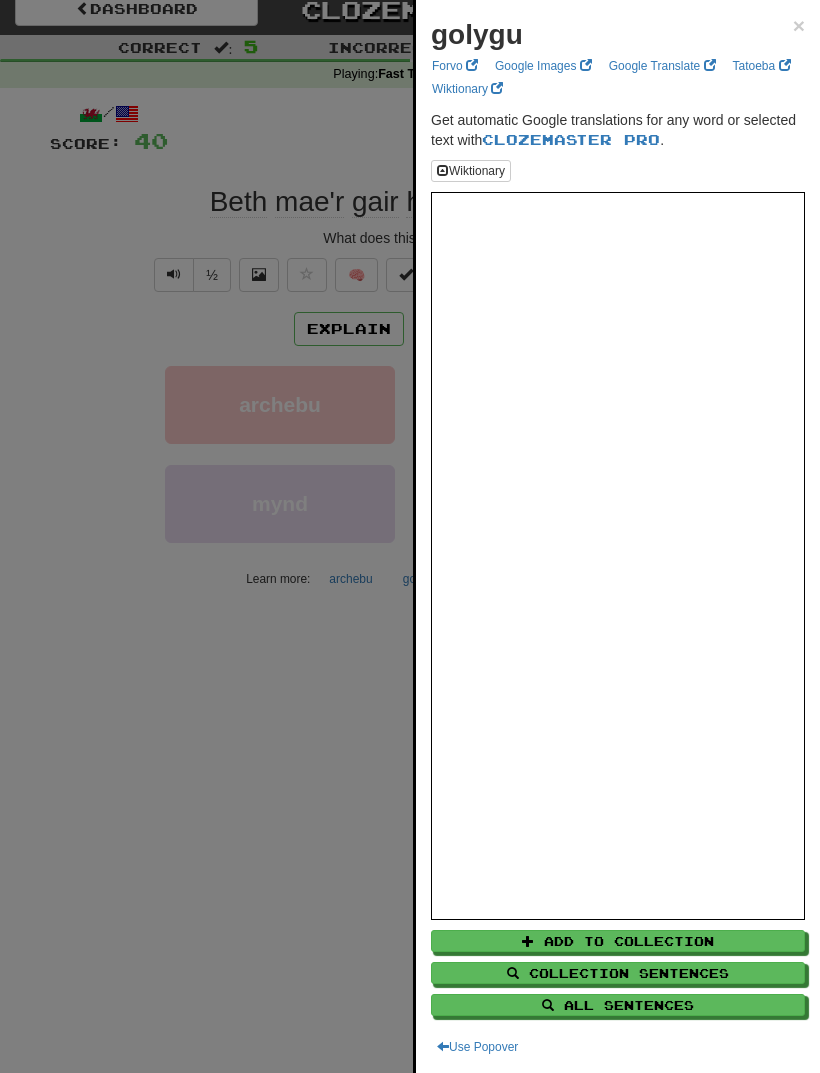 scroll, scrollTop: 15, scrollLeft: 0, axis: vertical 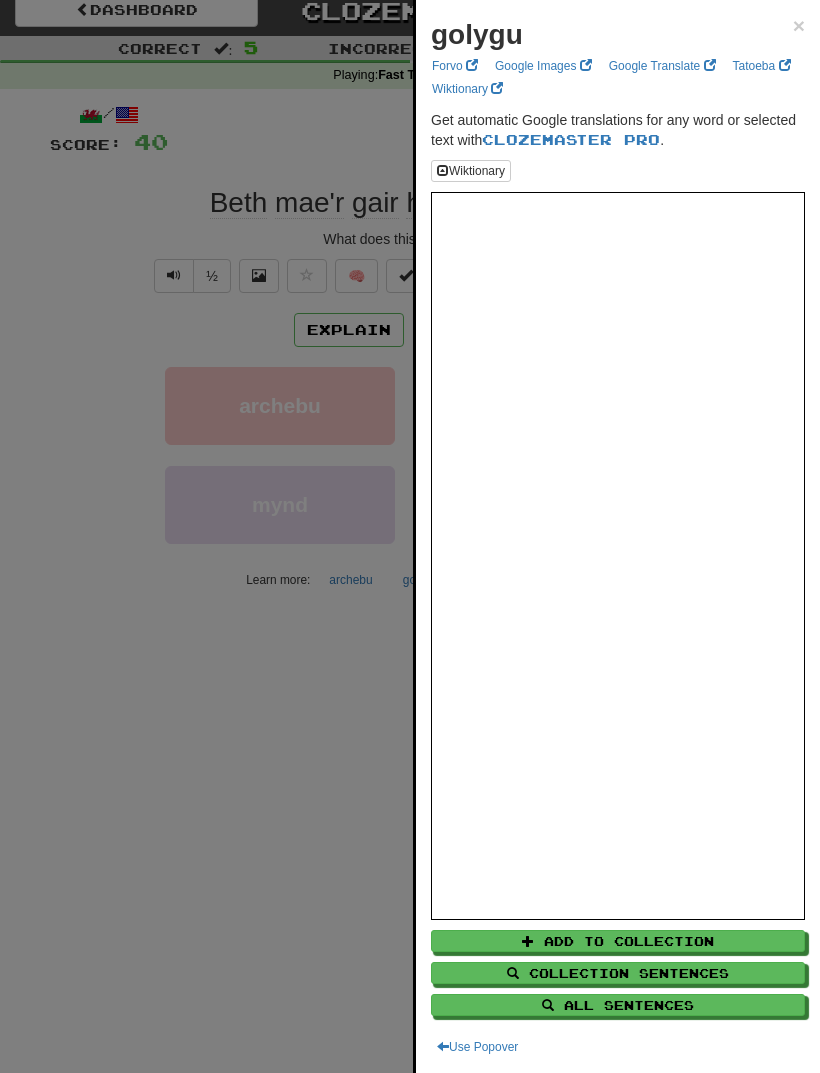 click at bounding box center (410, 536) 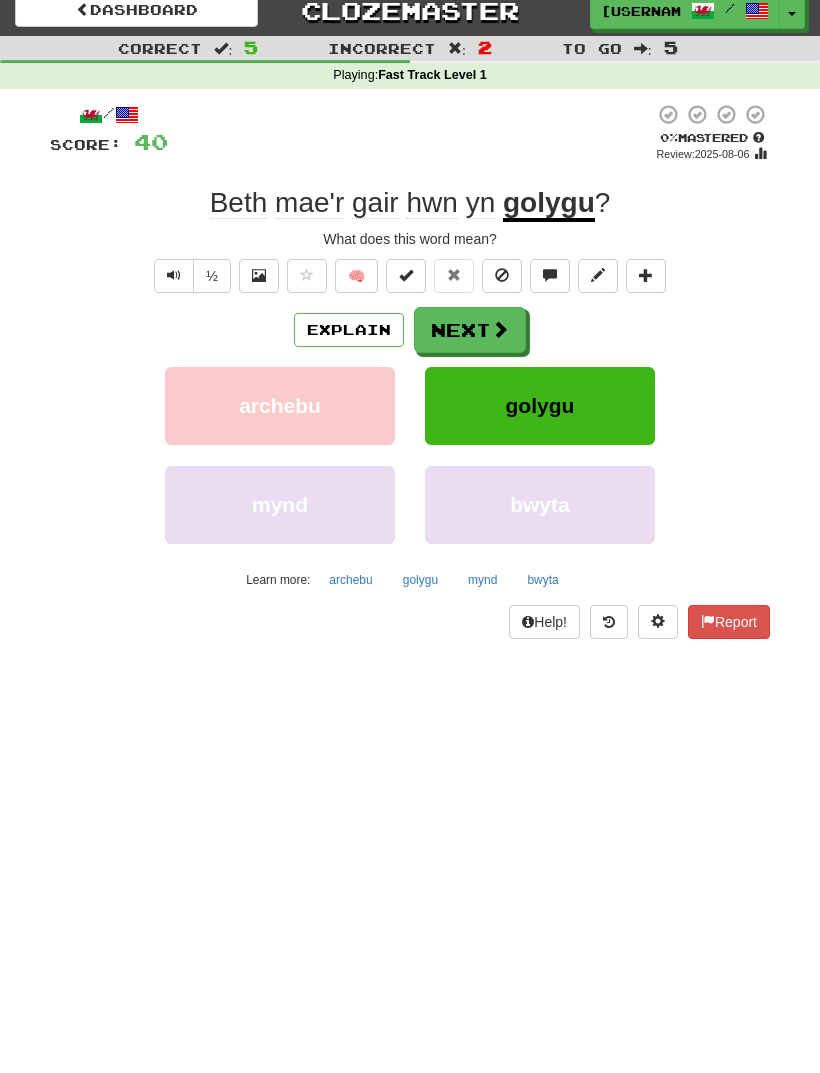 click on "Dashboard
Clozemaster
[USERNAME]
/
Toggle Dropdown
Dashboard
Leaderboard
Activity Feed
Notifications
Profile
Discussions
Cymraeg
/
English
Streak:
0
Review:
1,056
Points Today: 0
Français
/
English
Streak:
82
Review:
10,199
Points Today: 576
中文
/
English
Streak:
82
Review:
1,955
Points Today: 124
Languages
Account
Logout
[USERNAME]
/
Toggle Dropdown
Dashboard
Leaderboard
Activity Feed
Notifications
Profile
Discussions
Cymraeg
/
English
Streak:
0
Review:
1,056
Points Today: 0
Français
/
English
Streak:
82
Review:
10,199" at bounding box center [410, 521] 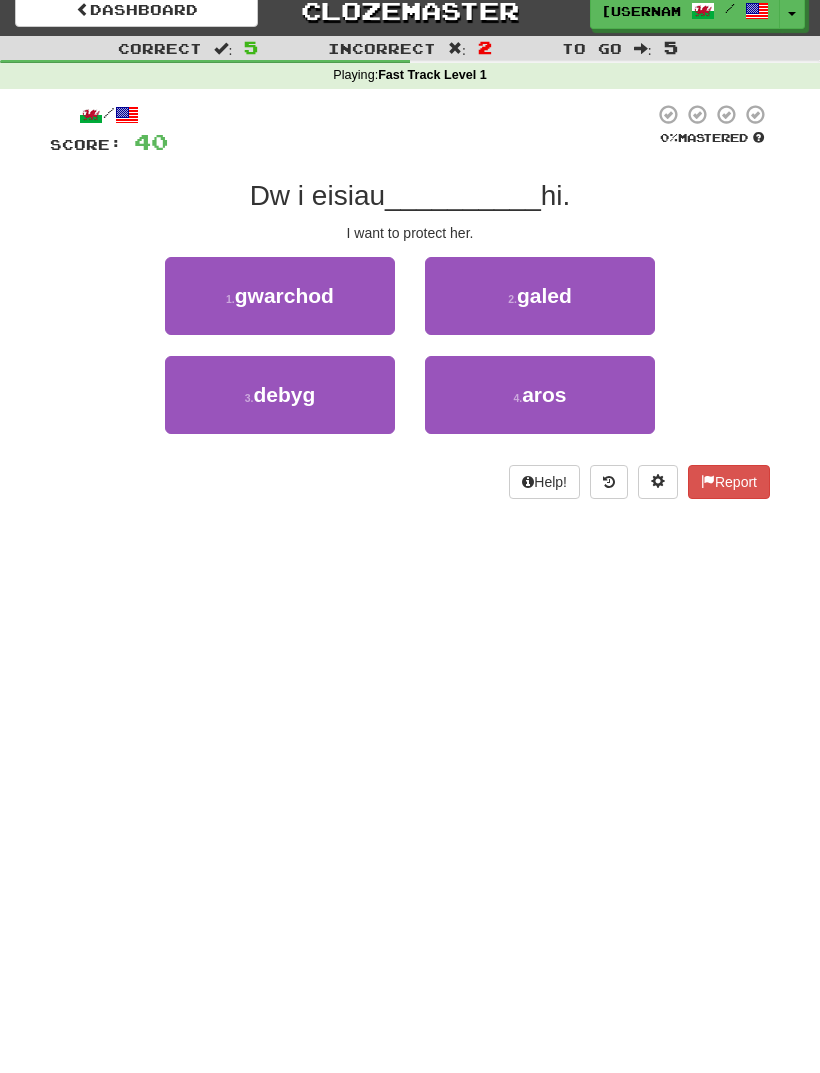 click on "gwarchod" at bounding box center [284, 295] 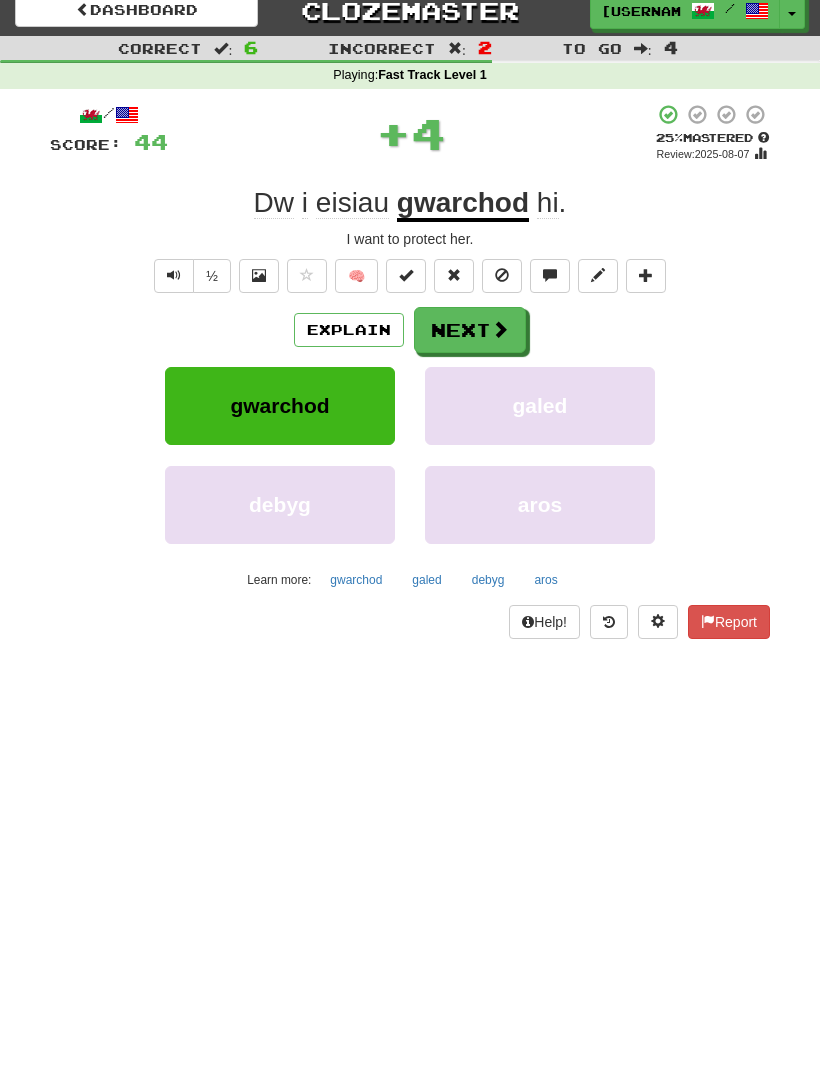 click on "Explain" at bounding box center (349, 330) 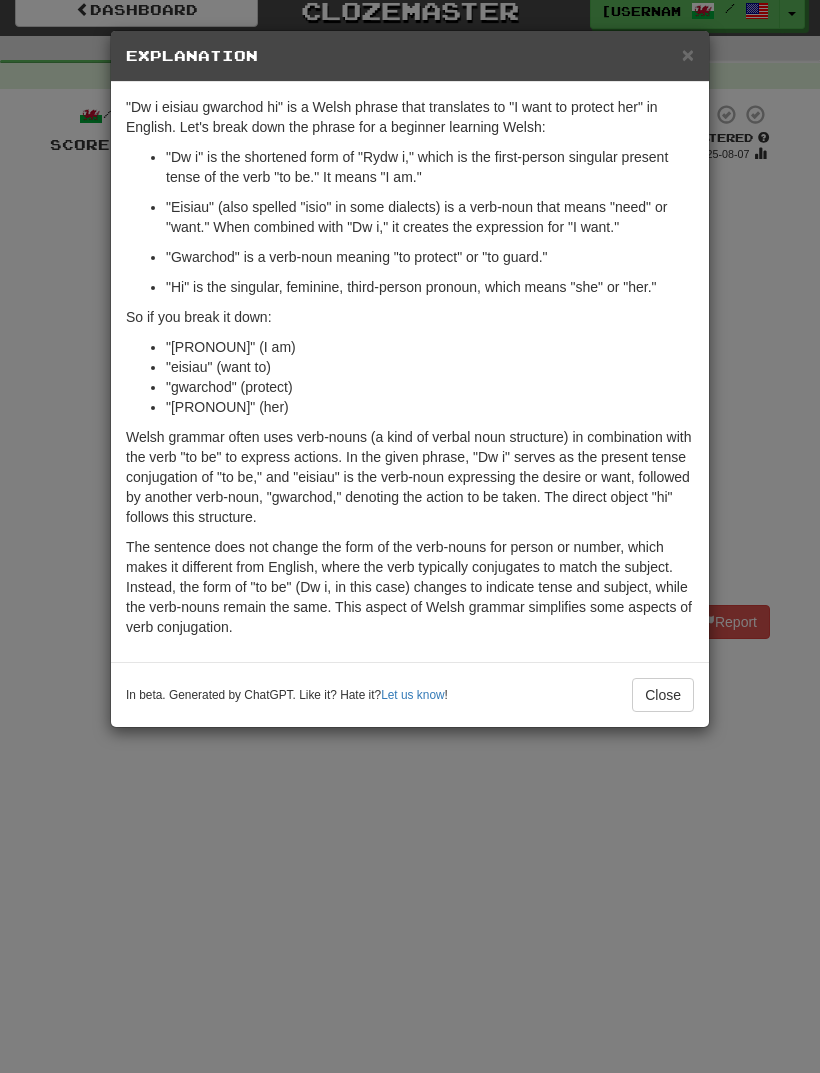 click on "× Explanation "Dw i eisiau gwarchod hi" is a Welsh phrase that translates to "I want to protect her" in English. Let's break down the phrase for a beginner learning Welsh:
"Dw i" is the shortened form of "Rydw i," which is the first-person singular present tense of the verb "to be." It means "I am."
"Eisiau" (also spelled "isio" in some dialects) is a verb-noun that means "need" or "want." When combined with "Dw i," it creates the expression for "I want."
"Gwarchod" is a verb-noun meaning "to protect" or "to guard."
"Hi" is the singular, feminine, third-person pronoun, which means "she" or "her."
So if you break it down:
"Dw i" (I am)
"eisiau" (want to)
"gwarchod" (protect)
"hi" (her)
In beta. Generated by ChatGPT. Like it? Hate it?  Let us know ! Close" at bounding box center [410, 536] 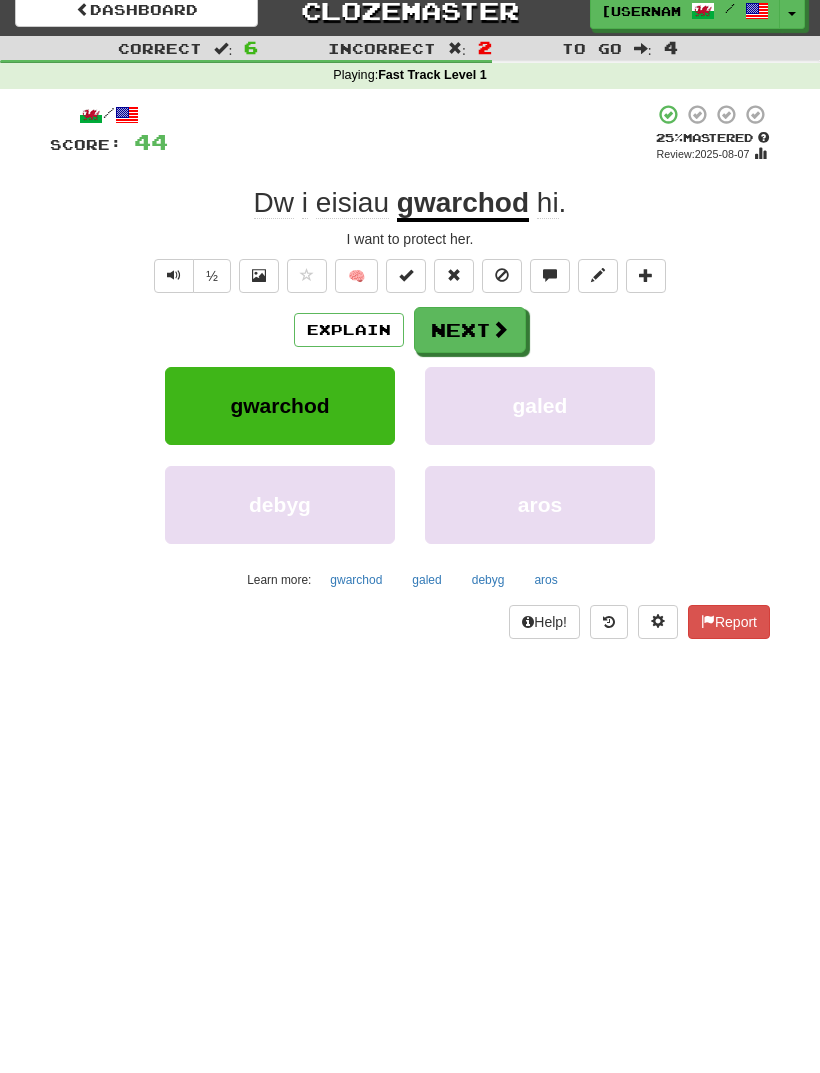 click on "gwarchod" at bounding box center [356, 580] 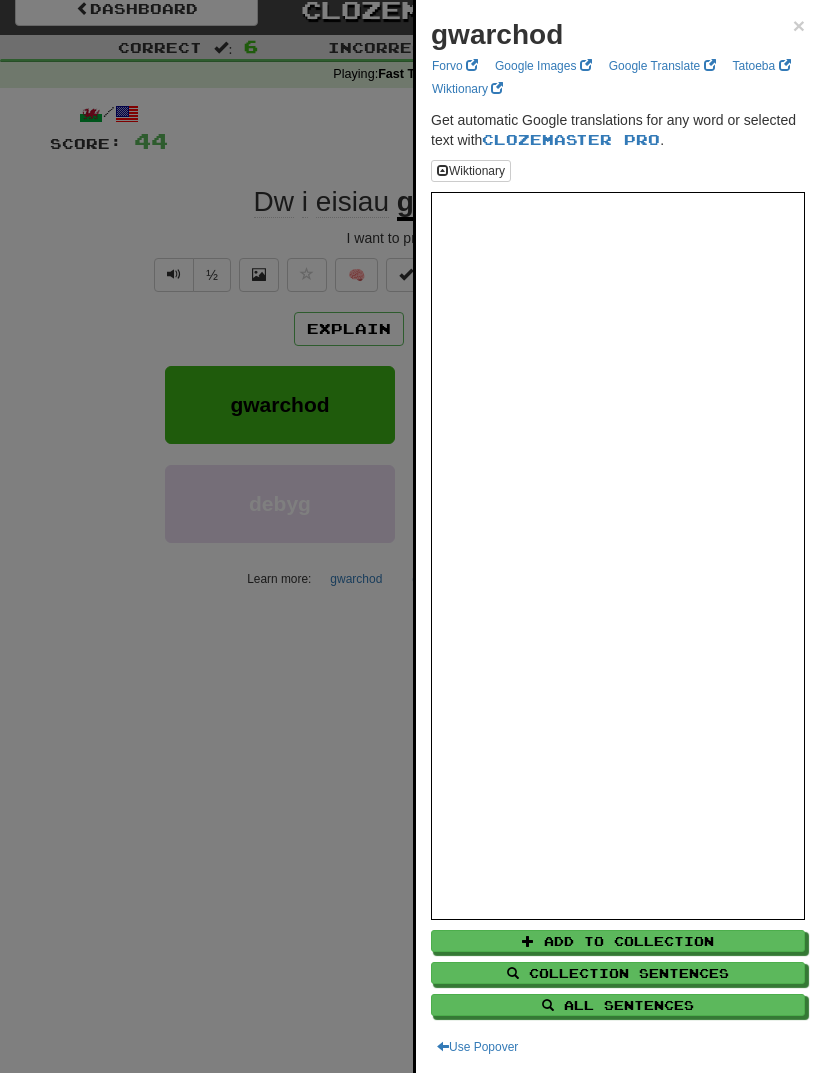 scroll, scrollTop: 15, scrollLeft: 0, axis: vertical 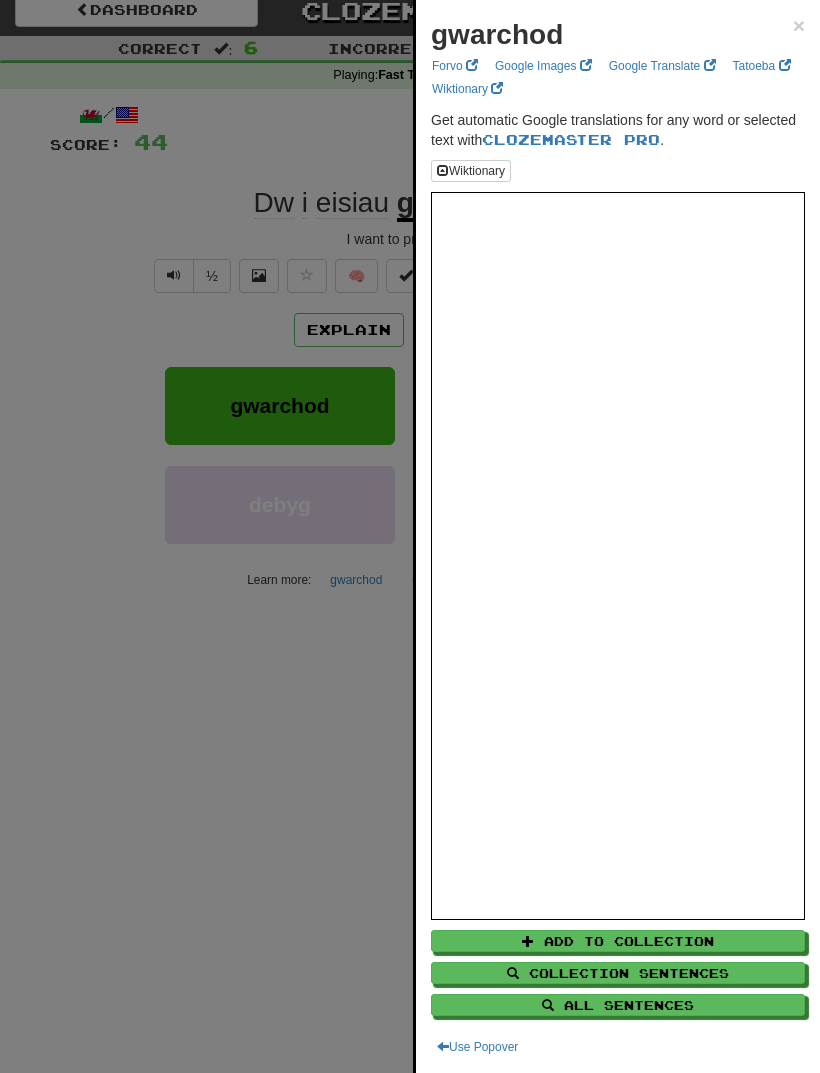 click at bounding box center (410, 536) 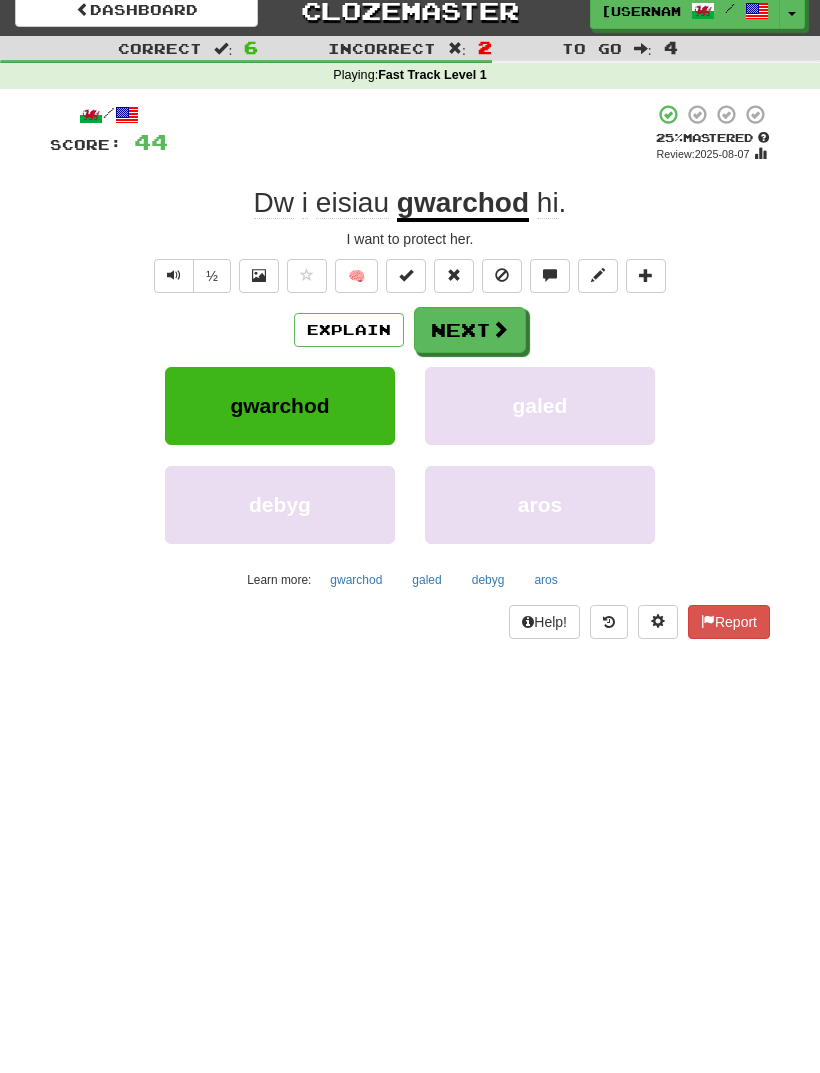 click at bounding box center [174, 276] 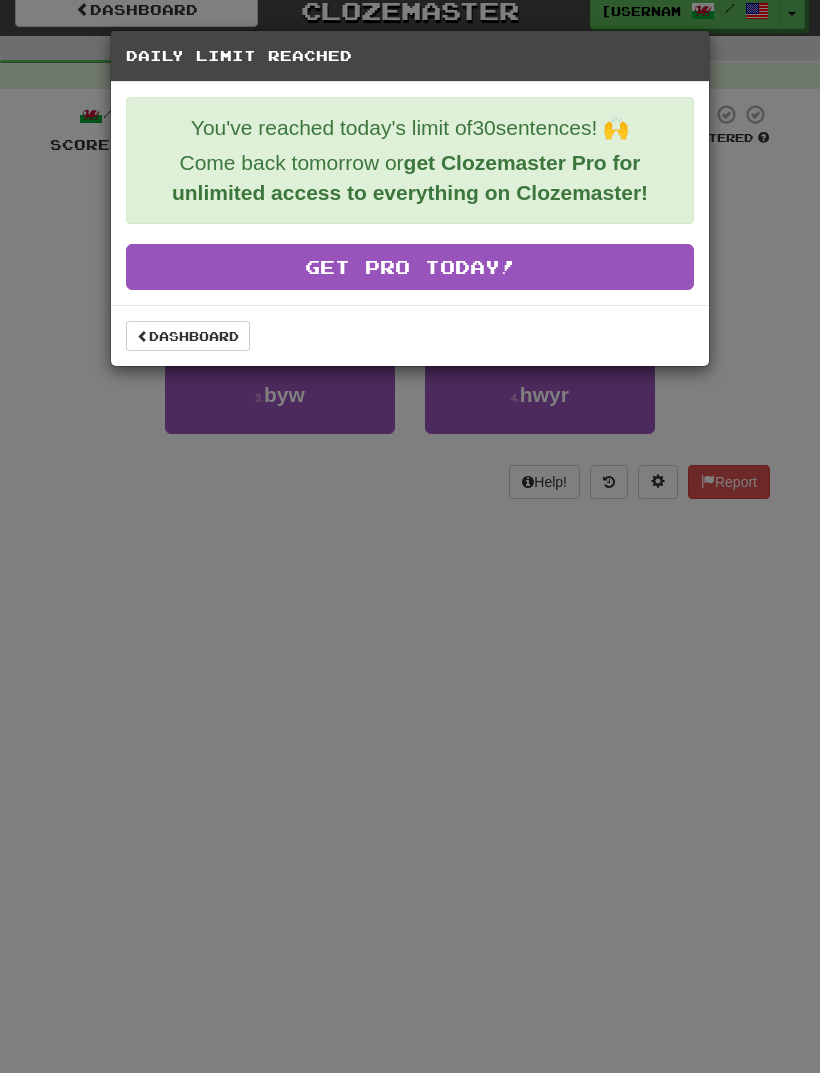 click on "Dashboard" at bounding box center [188, 336] 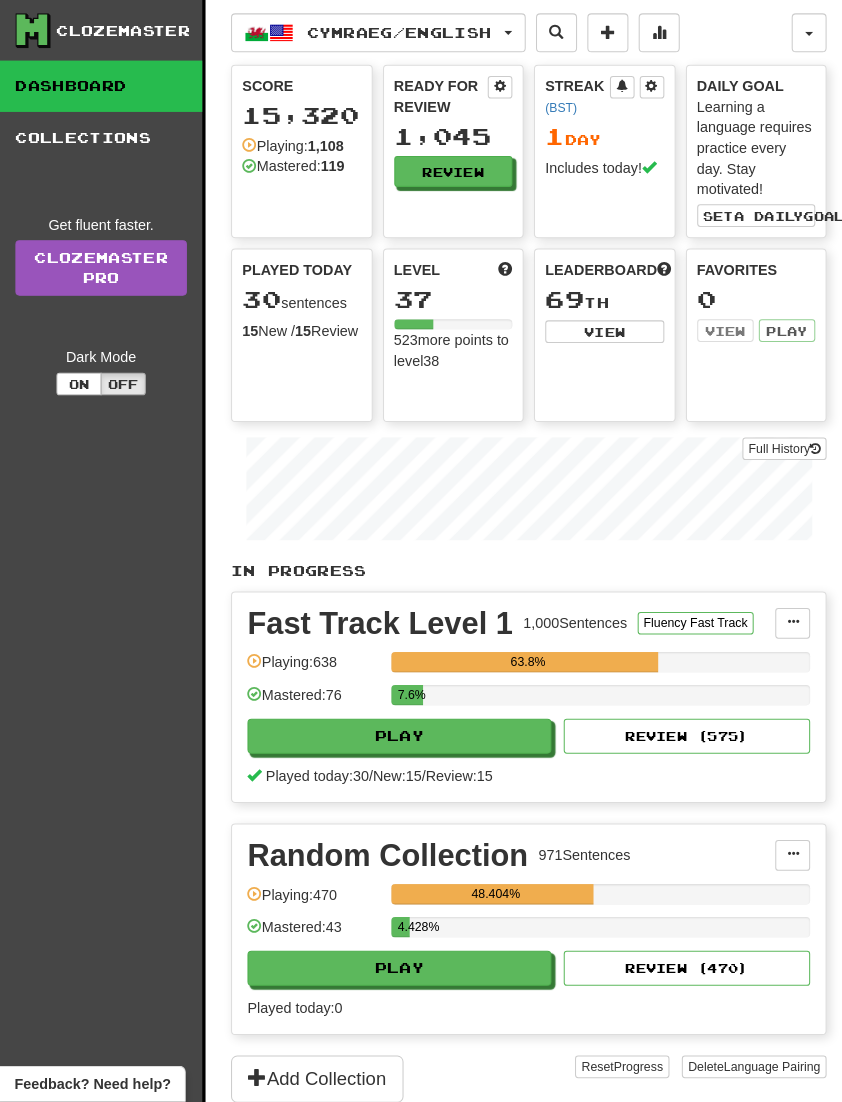 scroll, scrollTop: 3, scrollLeft: 0, axis: vertical 